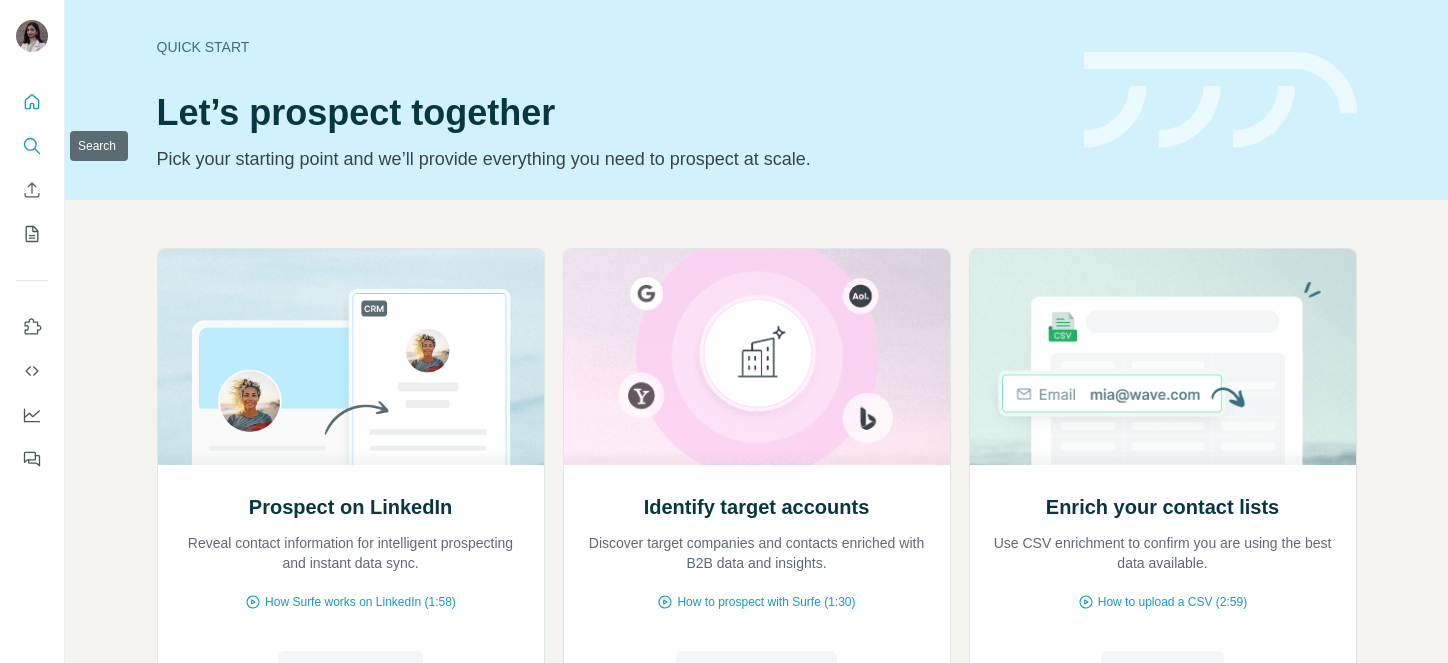 scroll, scrollTop: 0, scrollLeft: 0, axis: both 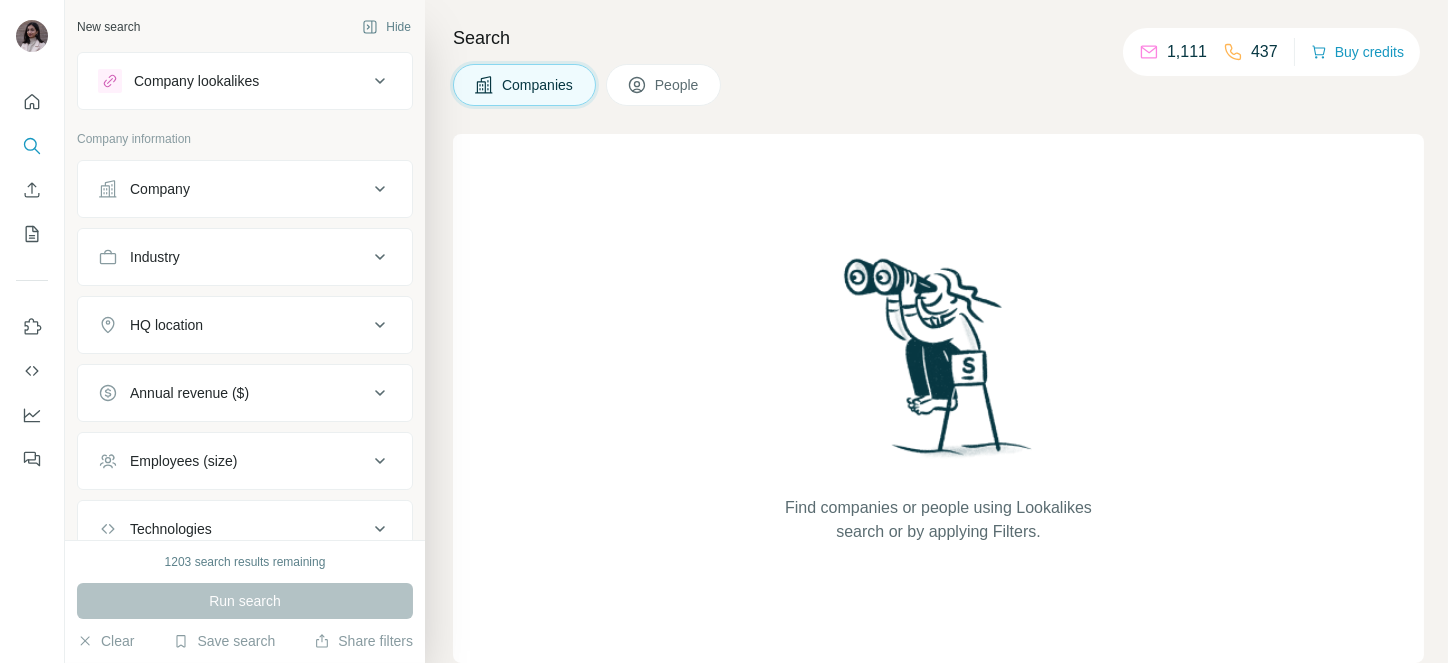click on "Company" at bounding box center (245, 189) 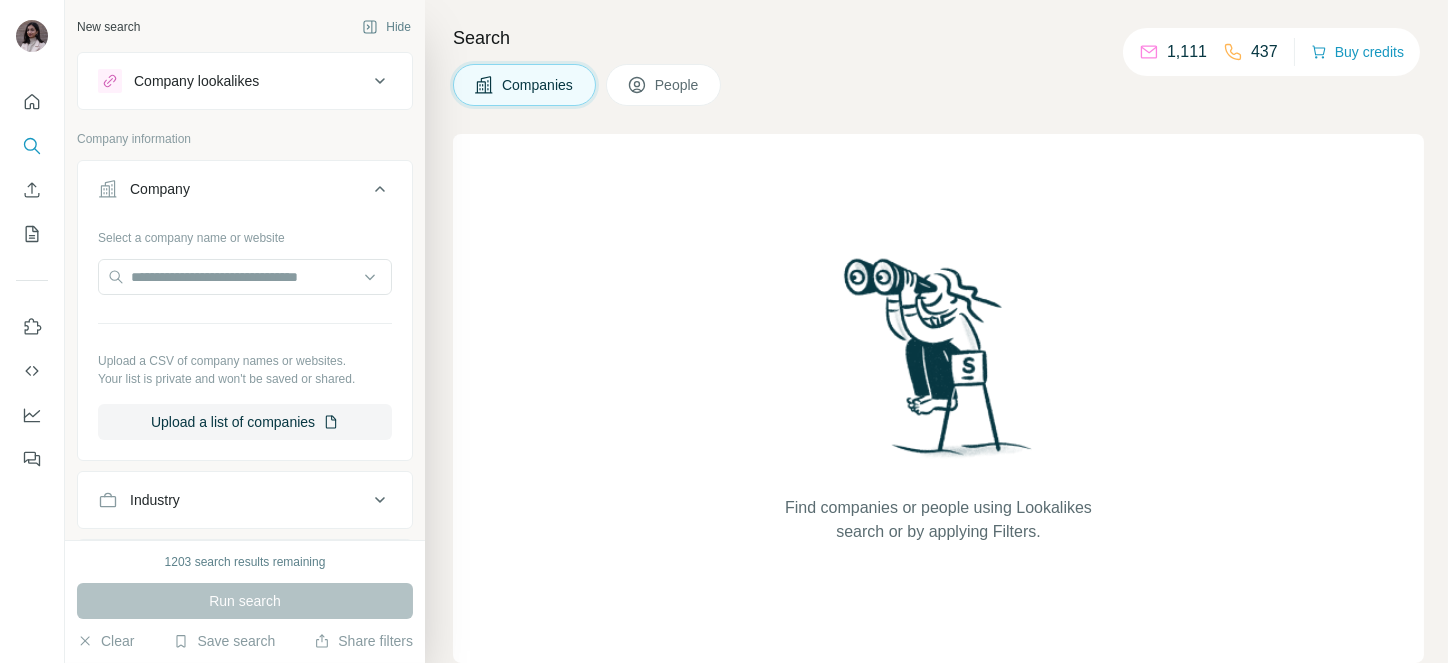 click on "Company" at bounding box center (245, 193) 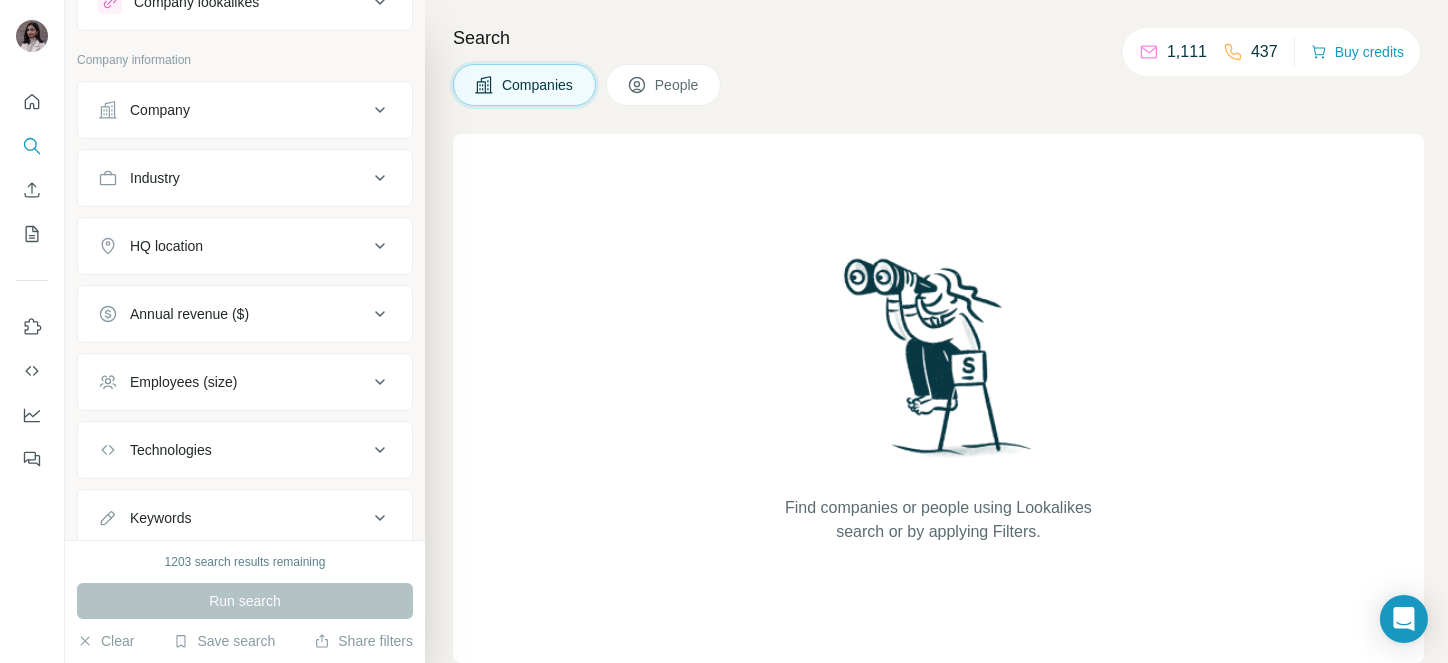 scroll, scrollTop: 80, scrollLeft: 0, axis: vertical 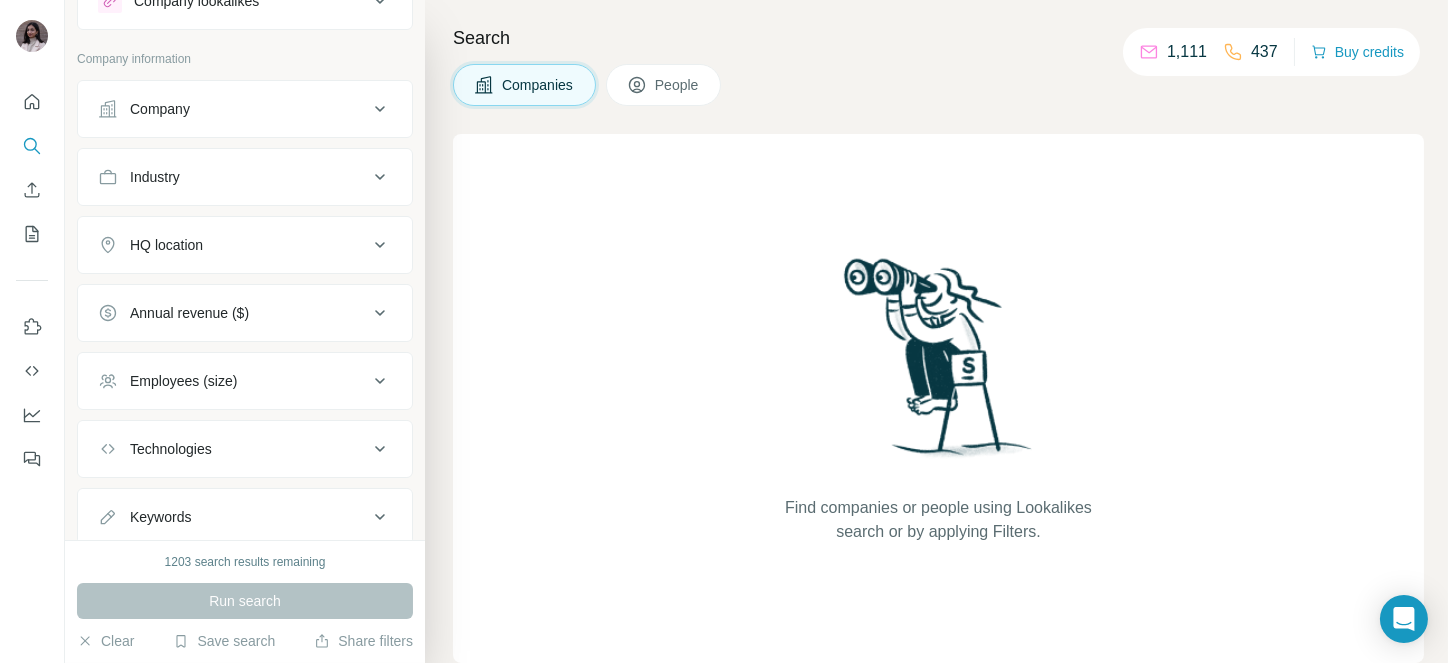 click on "Annual revenue ($)" at bounding box center (245, 313) 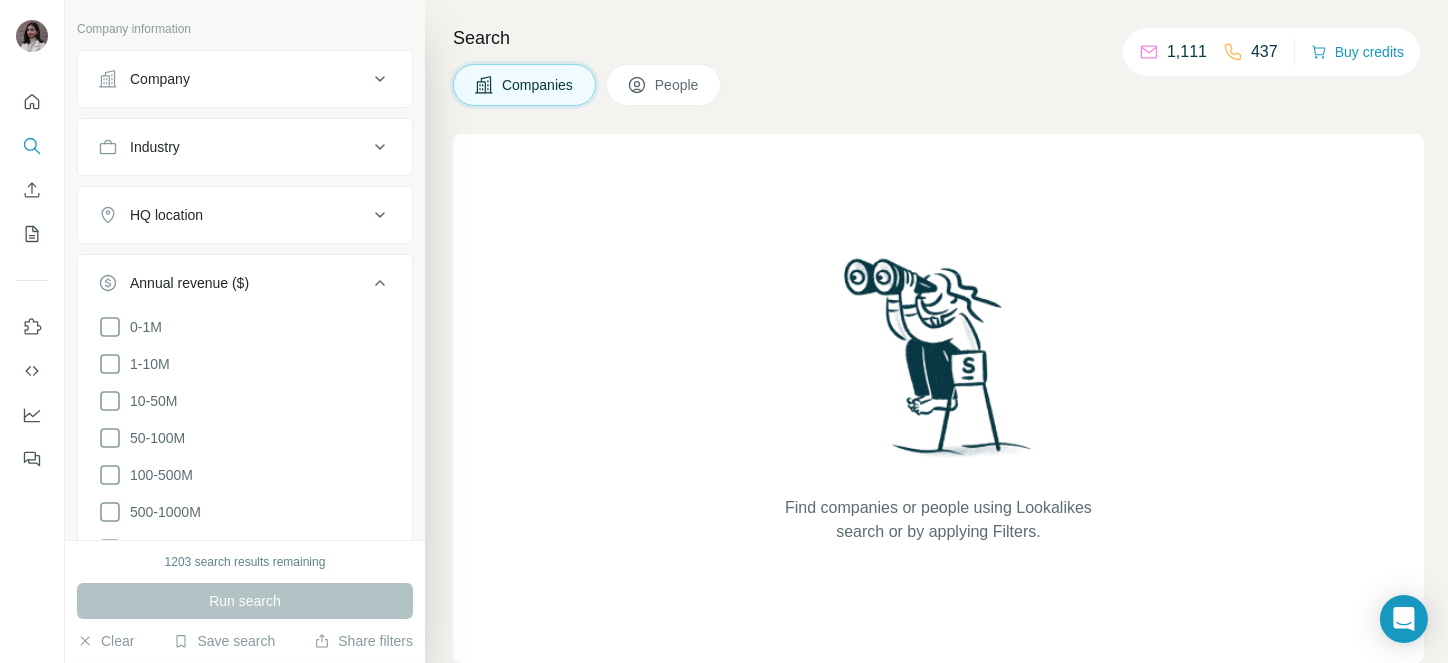 scroll, scrollTop: 114, scrollLeft: 0, axis: vertical 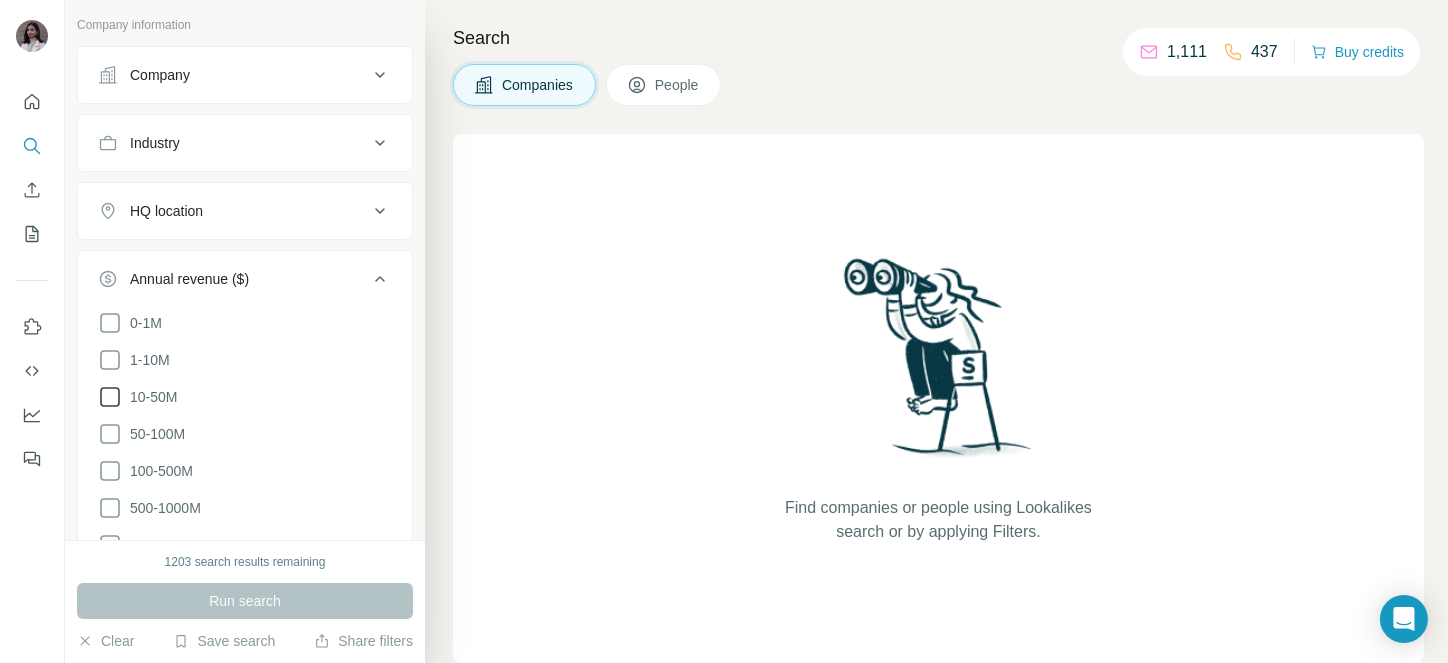 click on "10-50M" at bounding box center (137, 397) 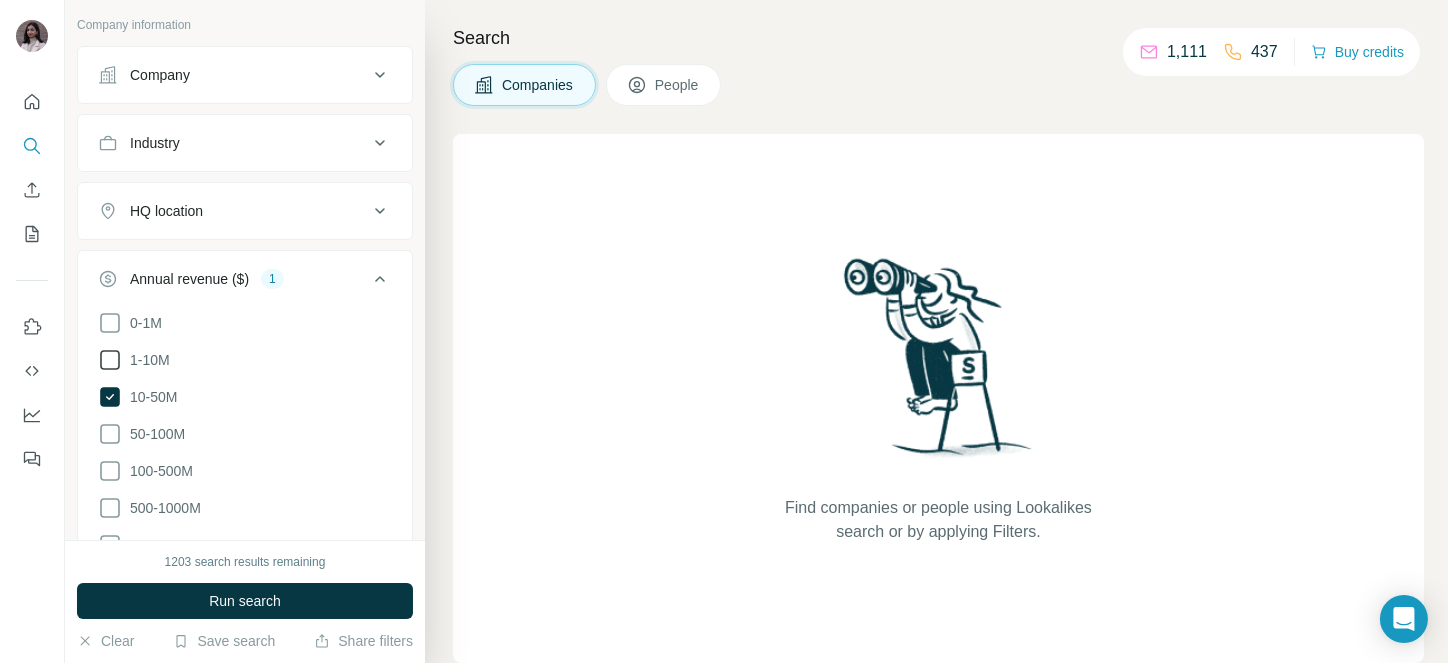 click on "1-10M" at bounding box center [146, 360] 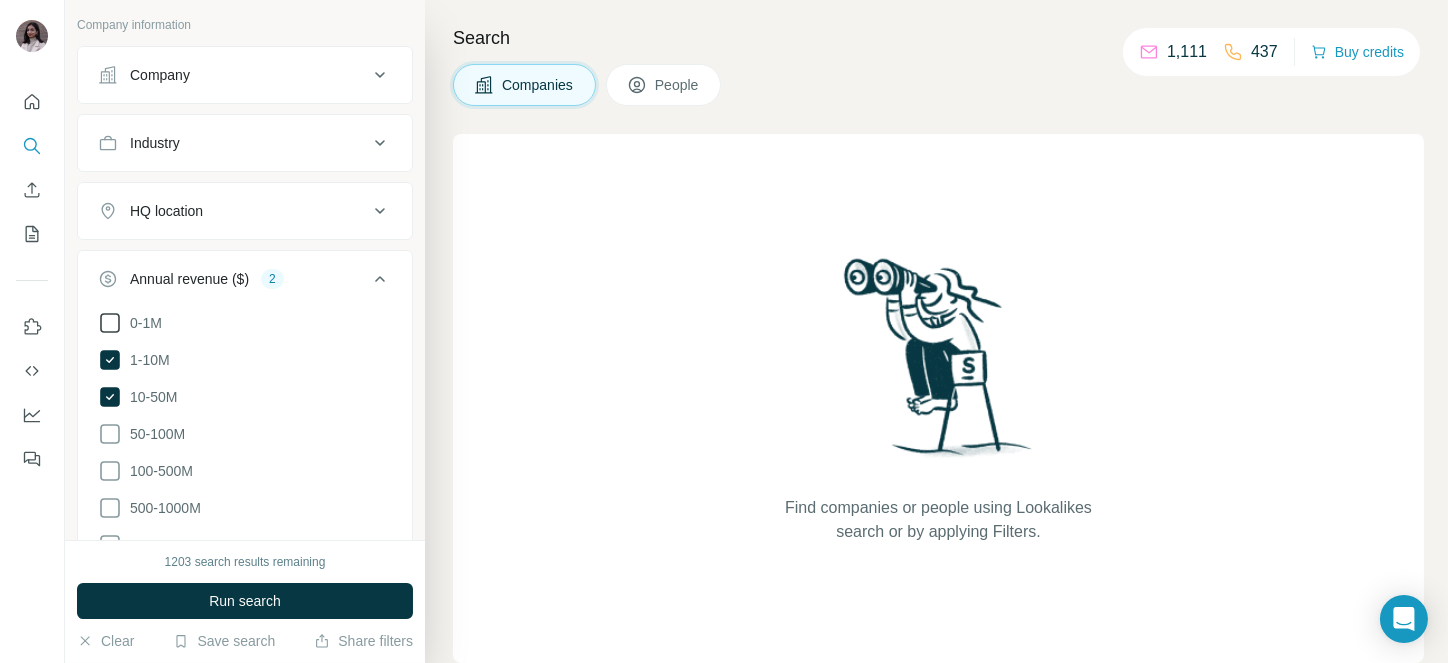 click on "0-1M" at bounding box center (142, 323) 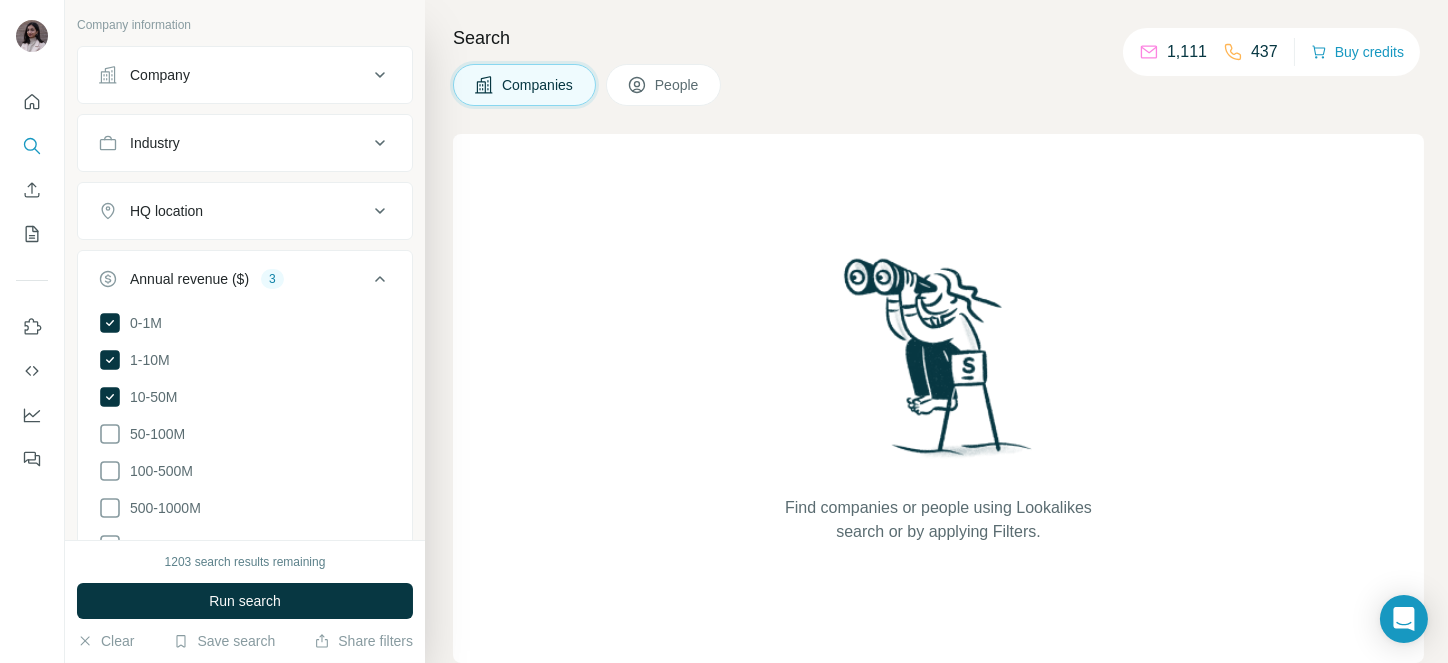 click on "HQ location" at bounding box center (233, 211) 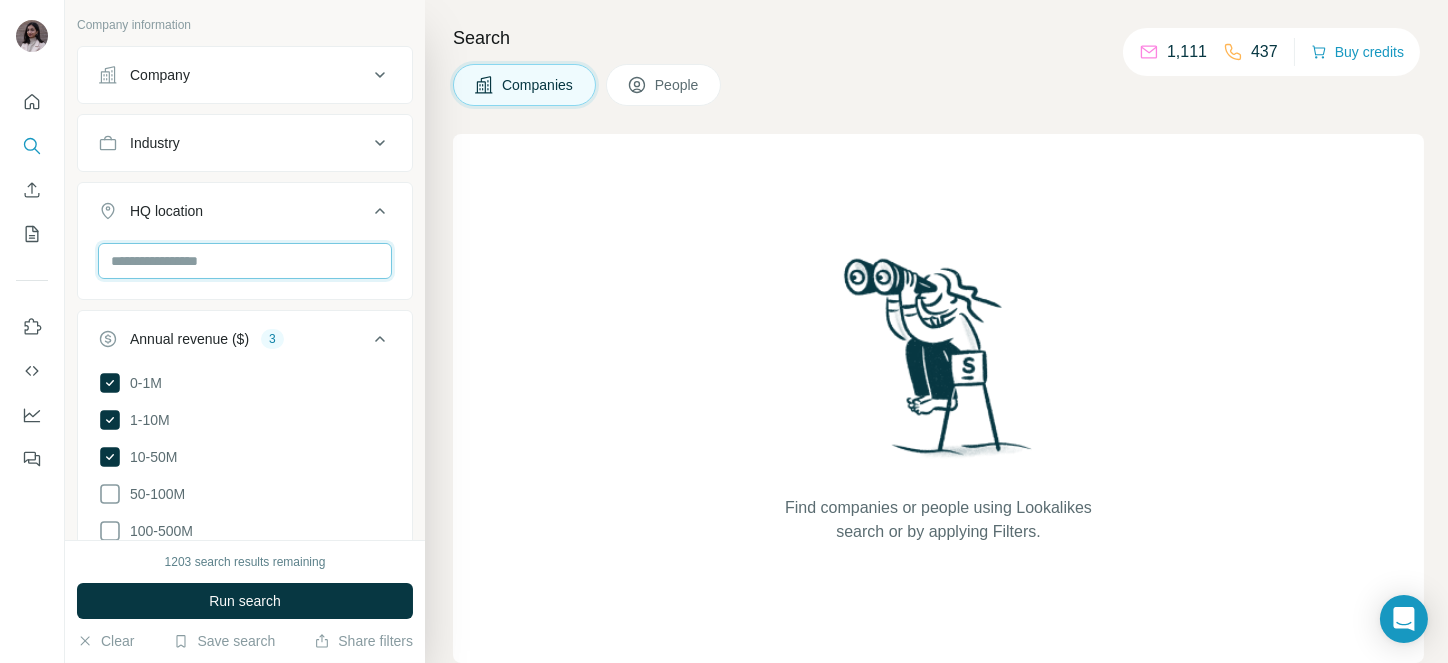 click at bounding box center [245, 261] 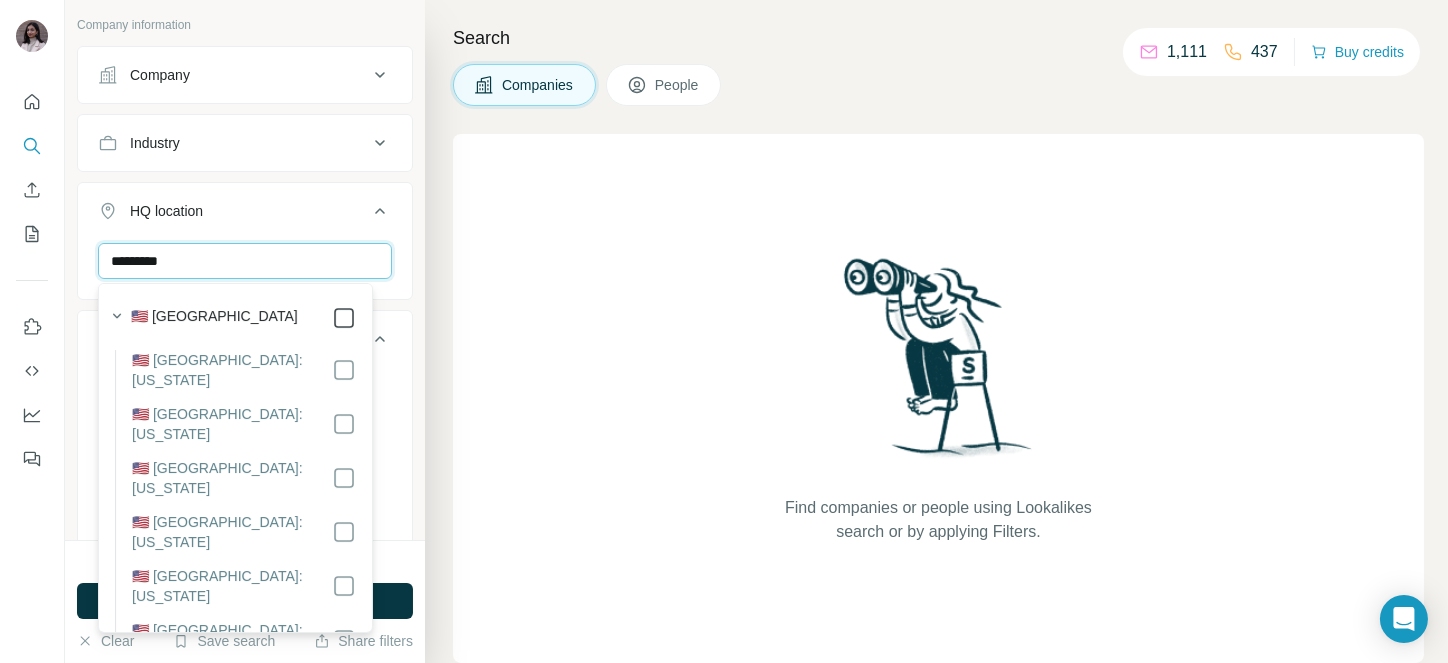 type on "*********" 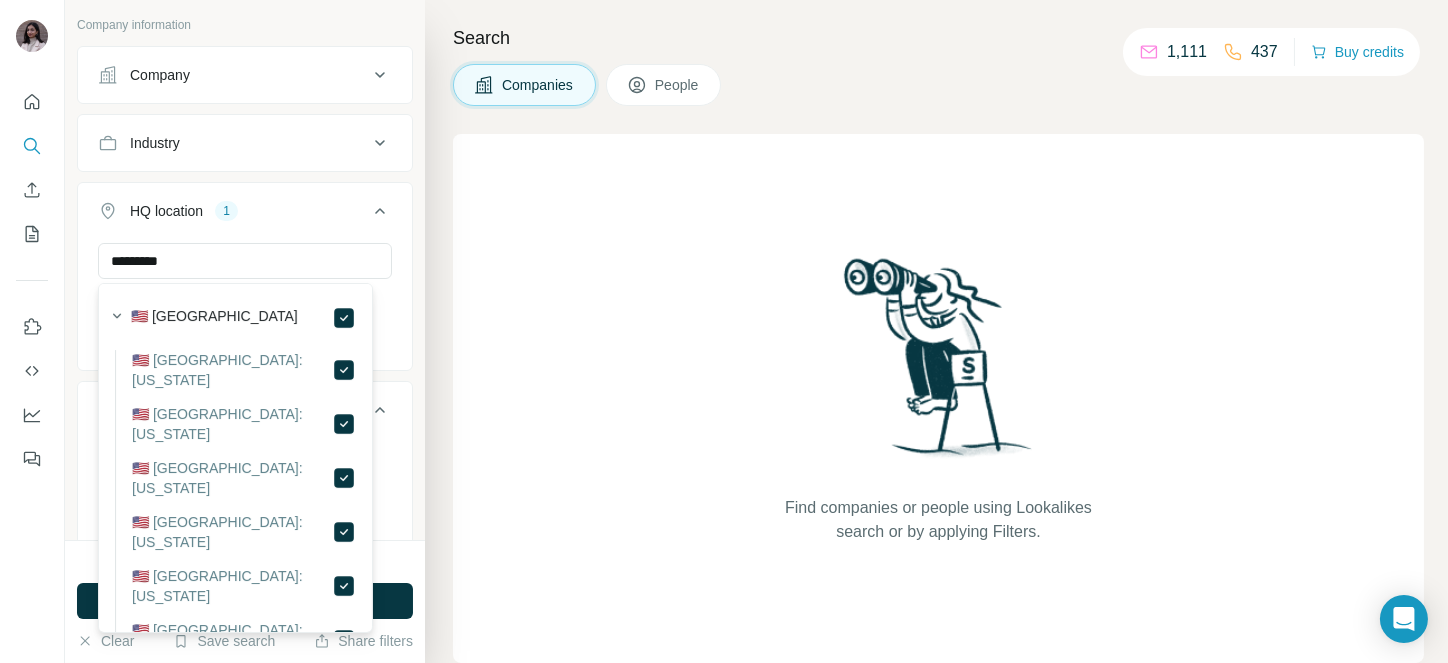 click 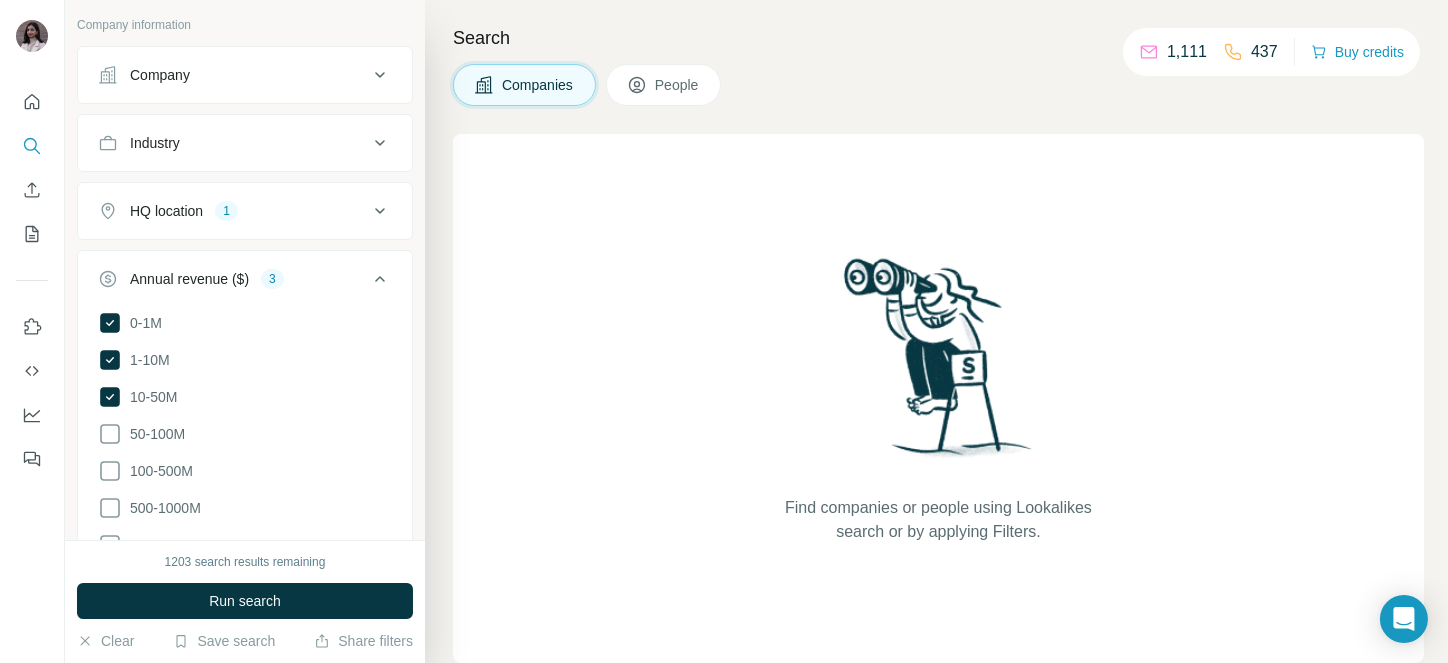 click on "Industry" at bounding box center [233, 143] 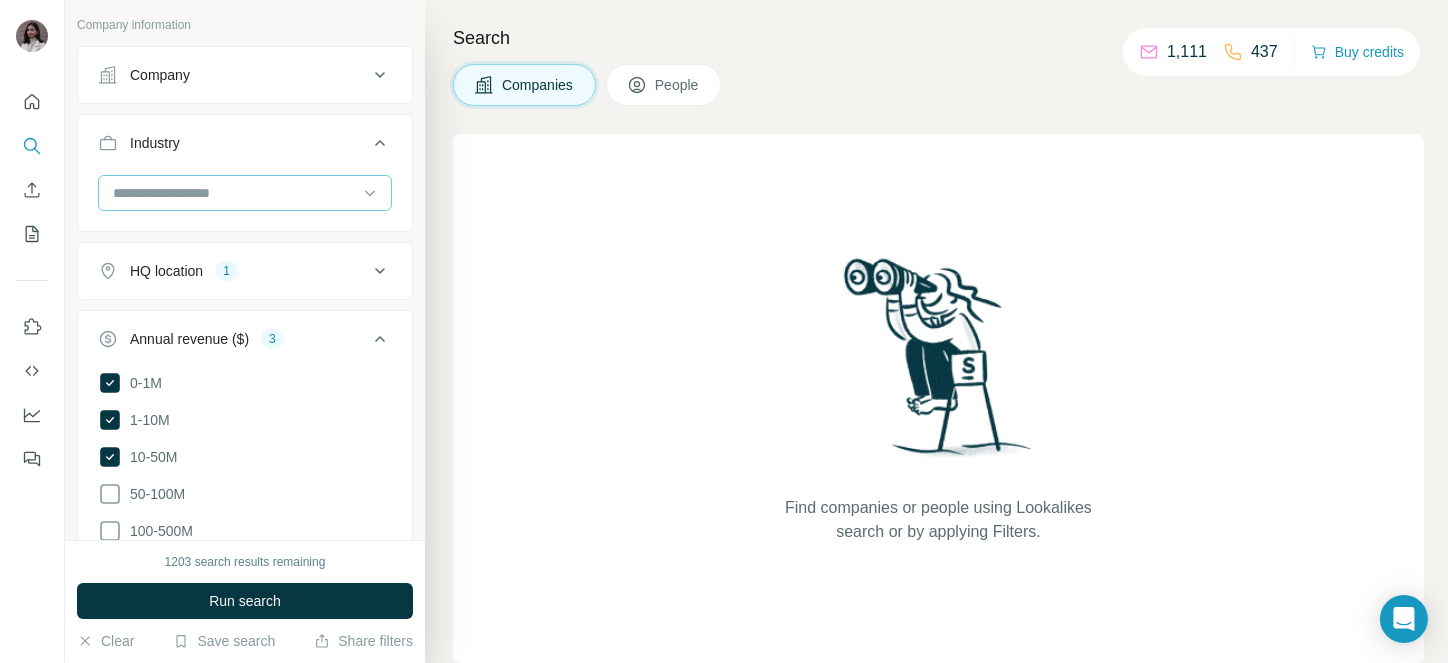 click at bounding box center (234, 193) 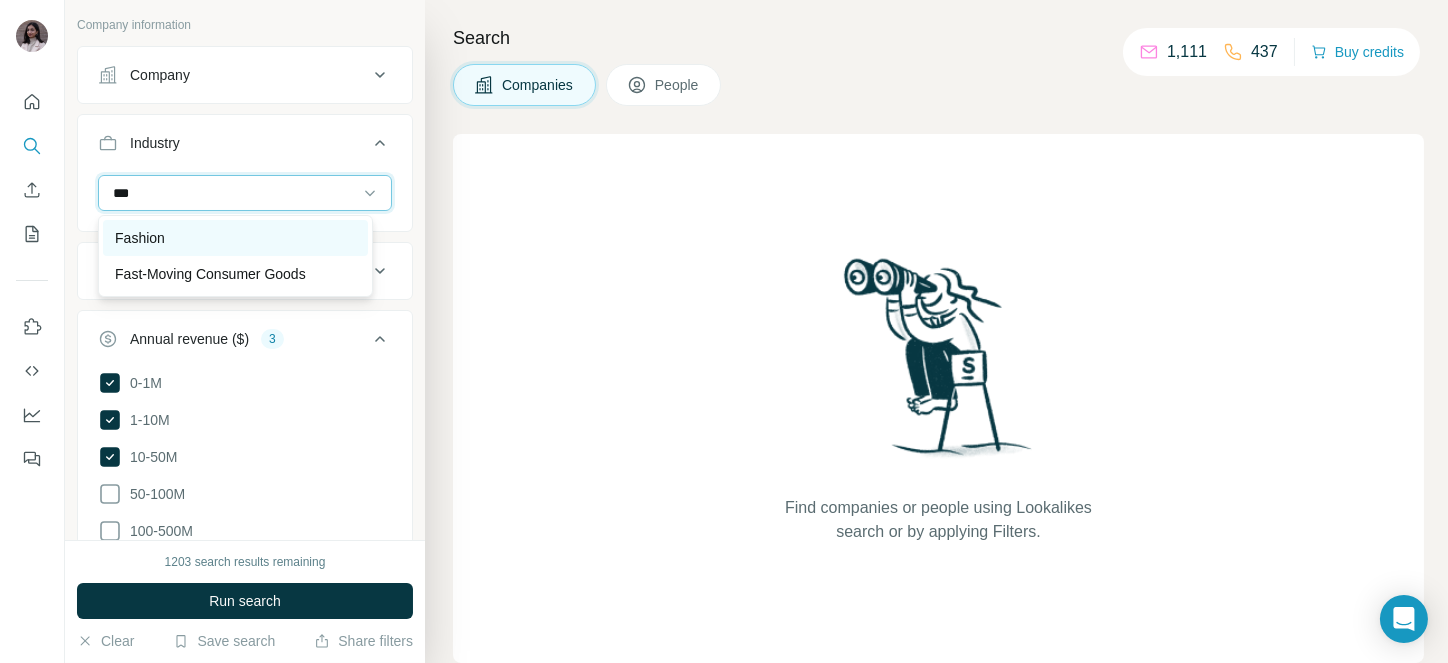 type on "***" 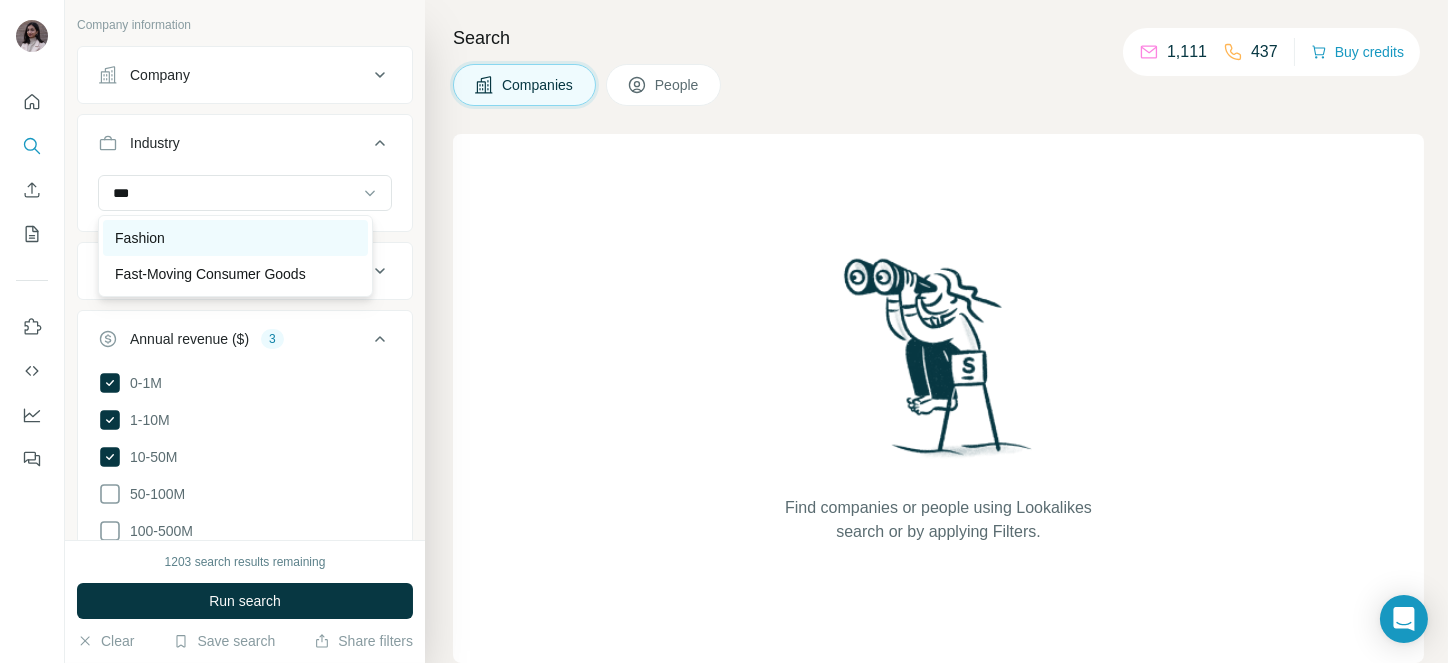 click on "Fashion" at bounding box center (235, 238) 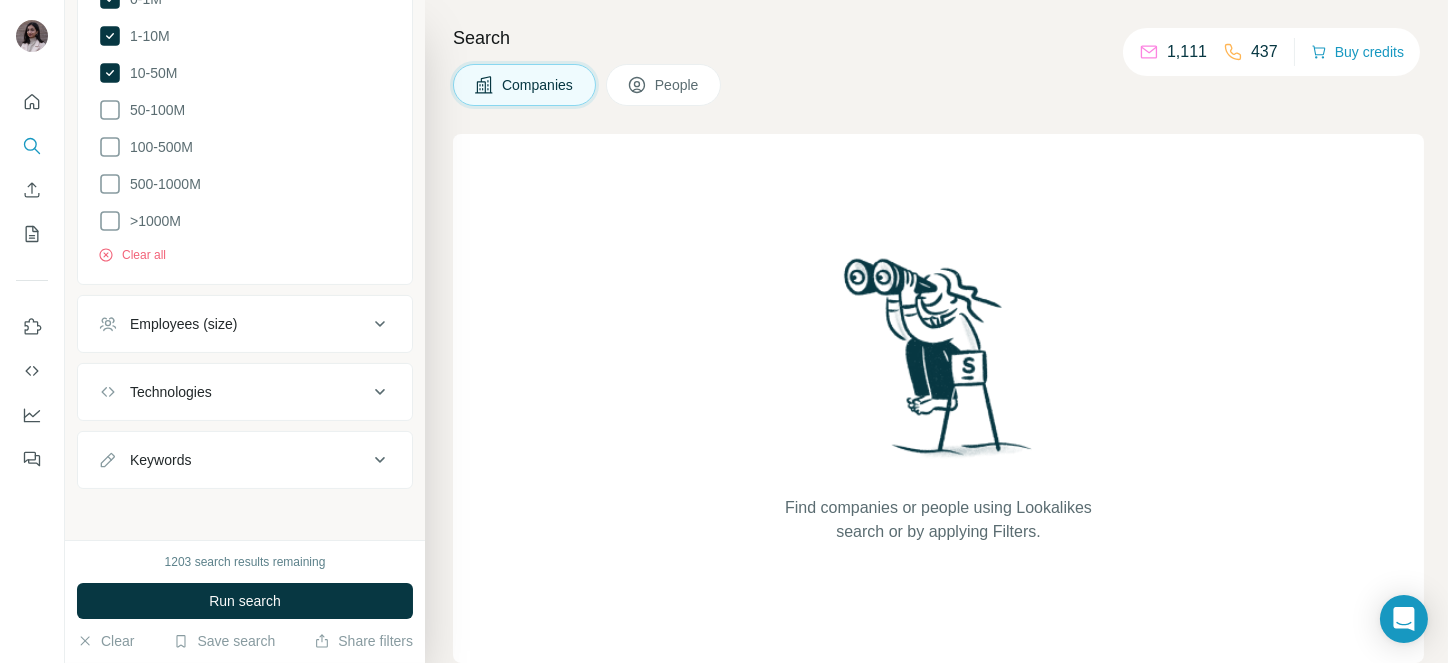 scroll, scrollTop: 0, scrollLeft: 0, axis: both 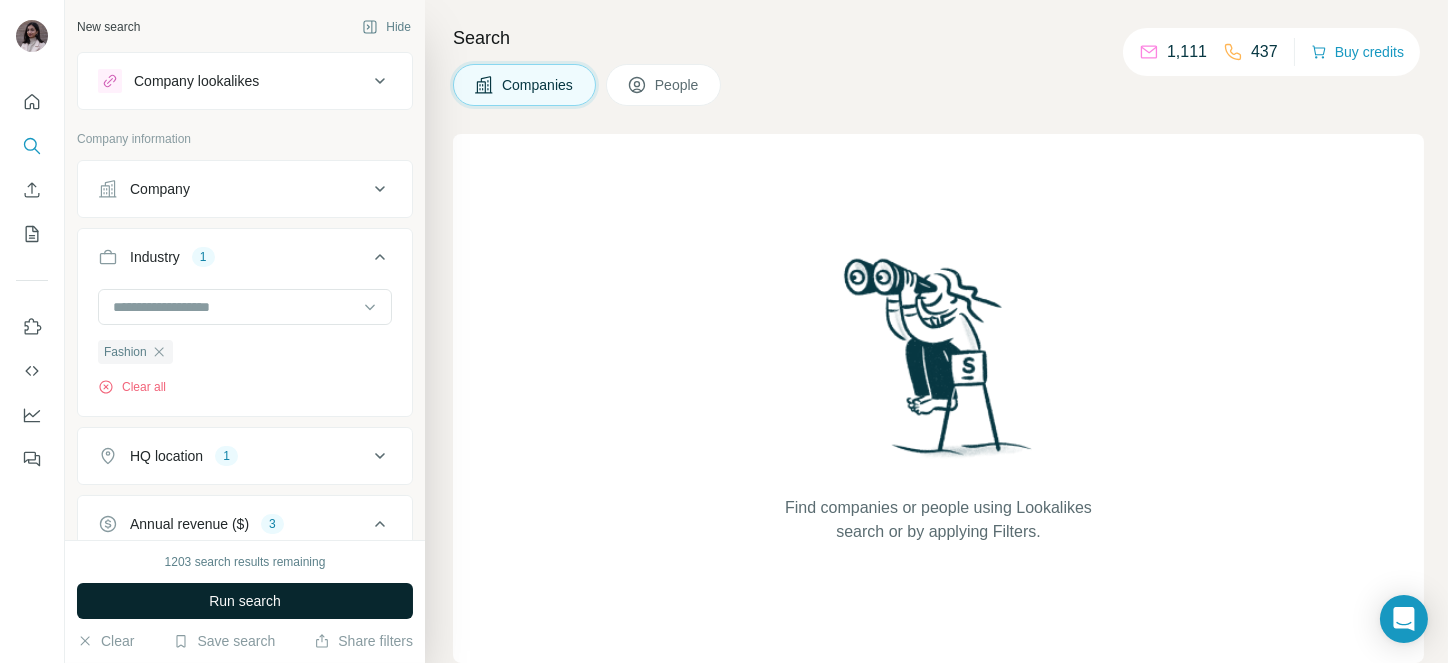 click on "Run search" at bounding box center (245, 601) 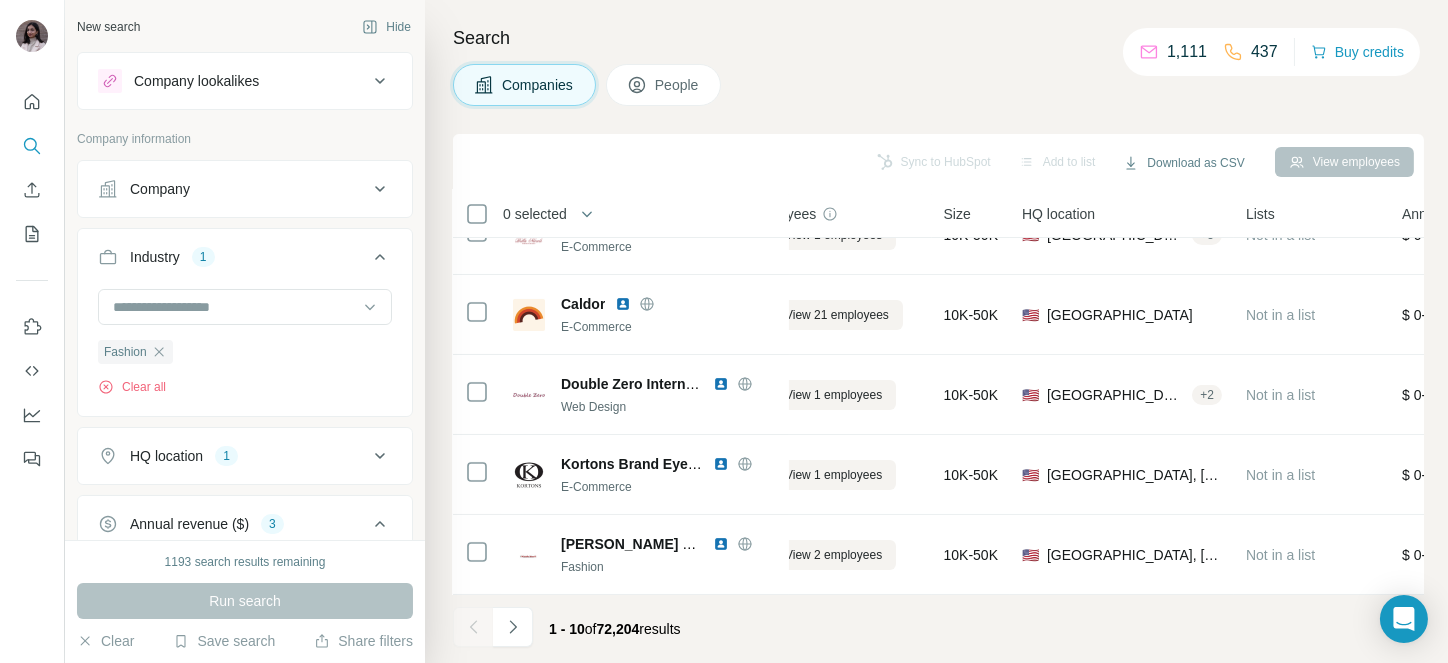 scroll, scrollTop: 455, scrollLeft: 56, axis: both 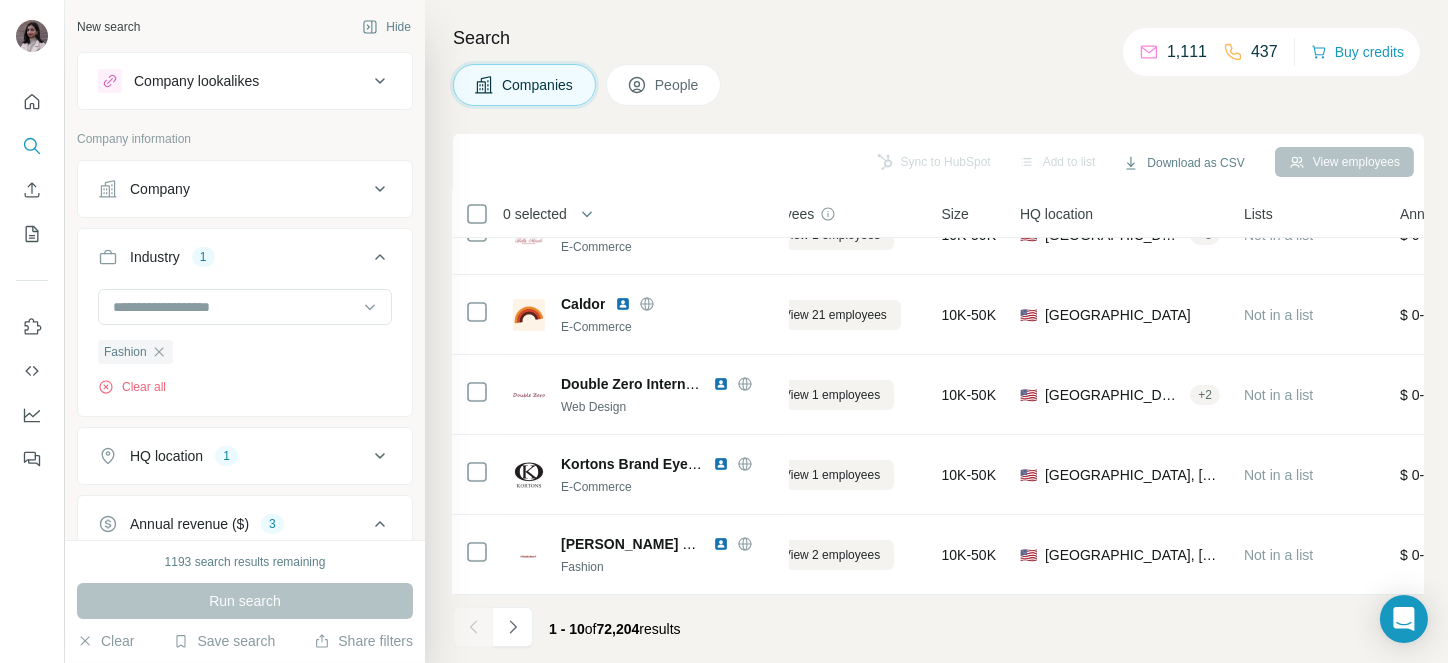 click on "People" at bounding box center (678, 85) 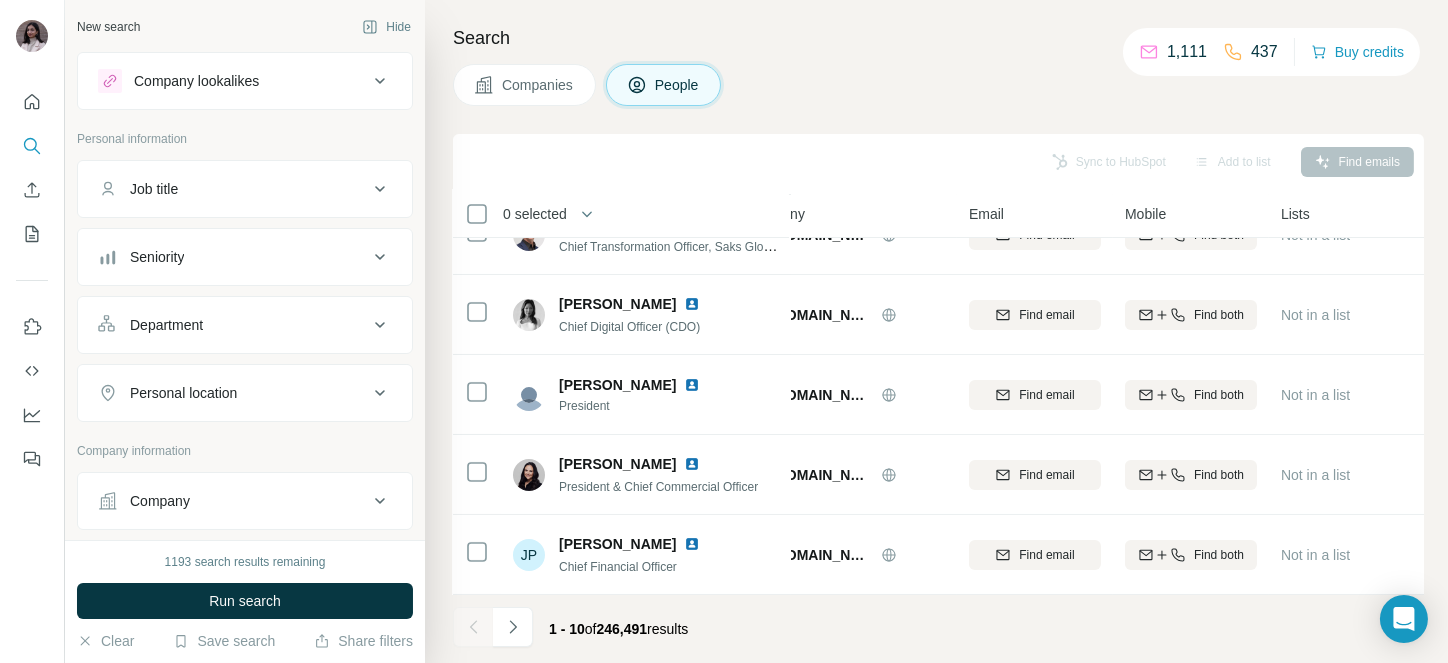 click on "Job title" at bounding box center (233, 189) 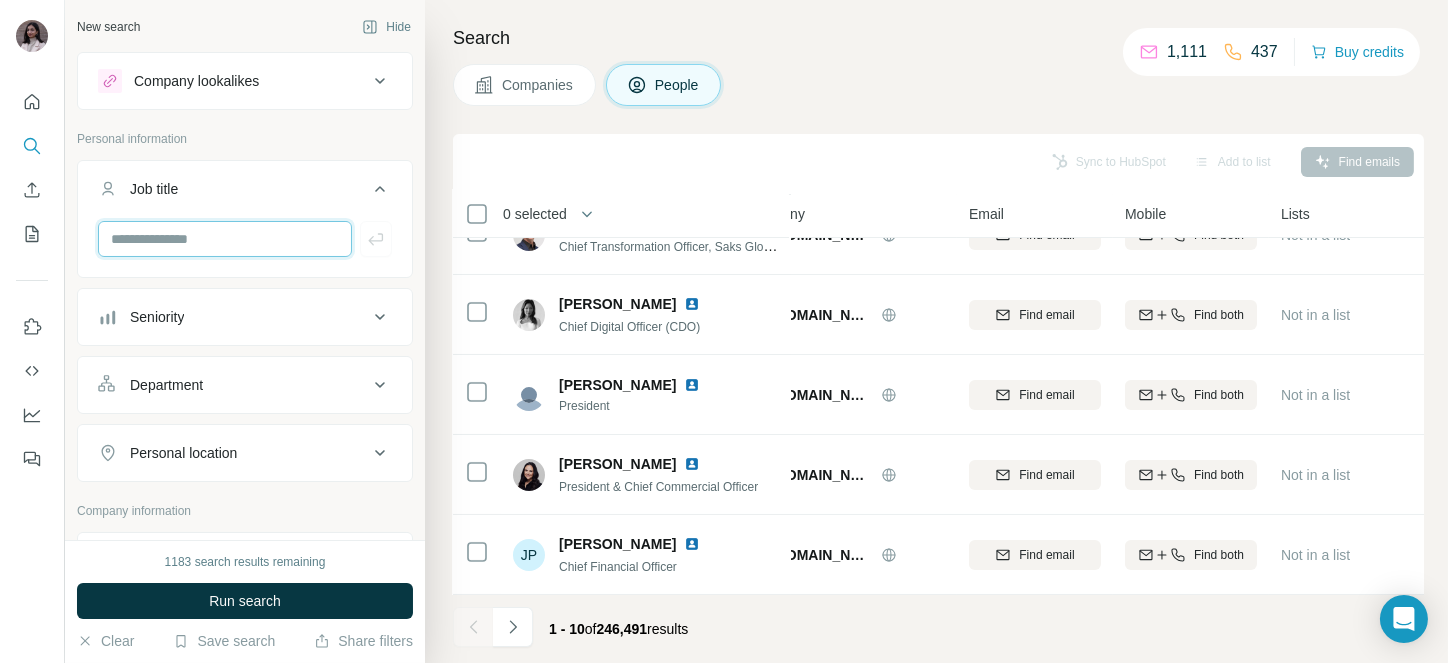 click at bounding box center [225, 239] 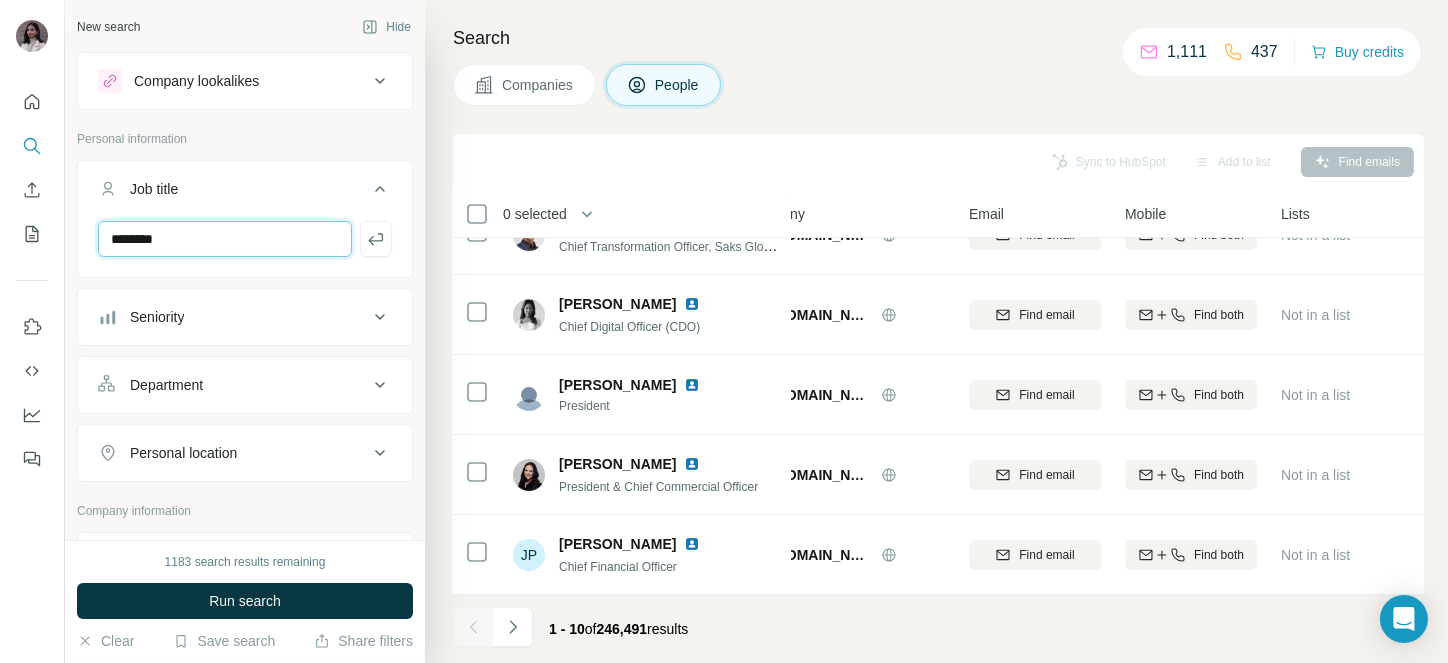 type on "********" 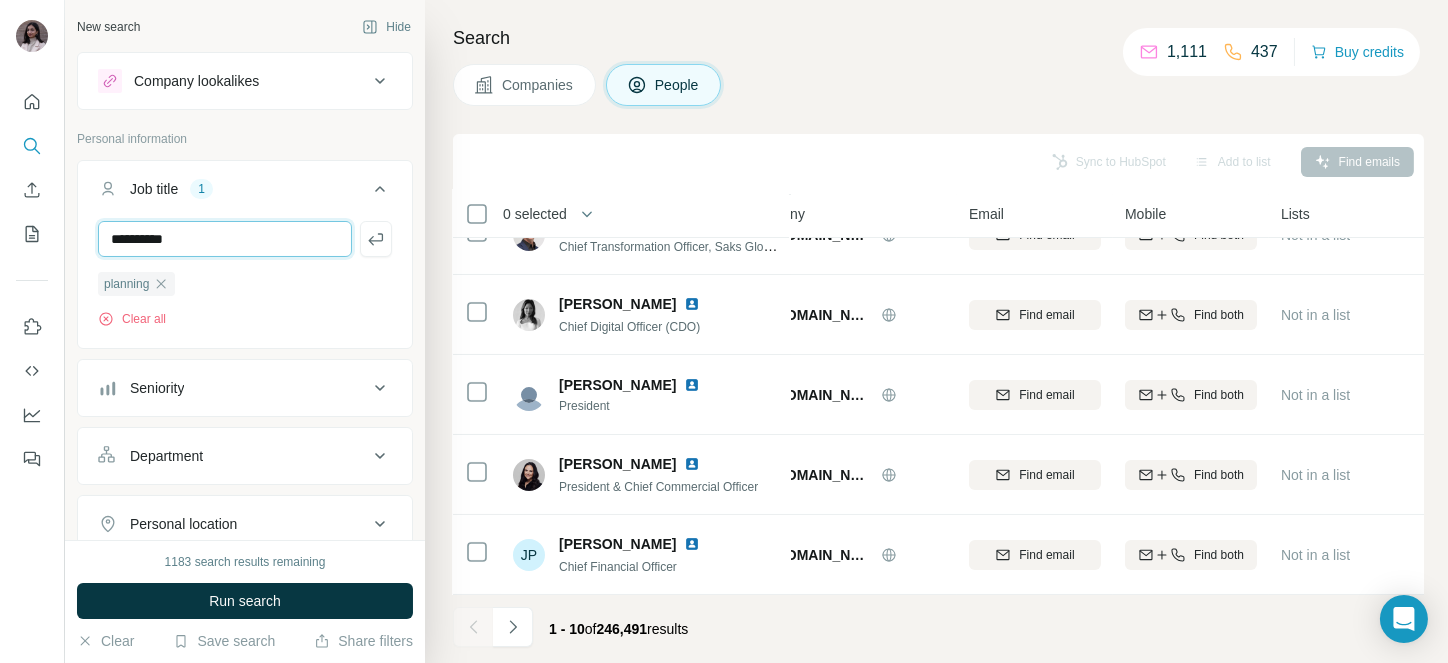 type on "**********" 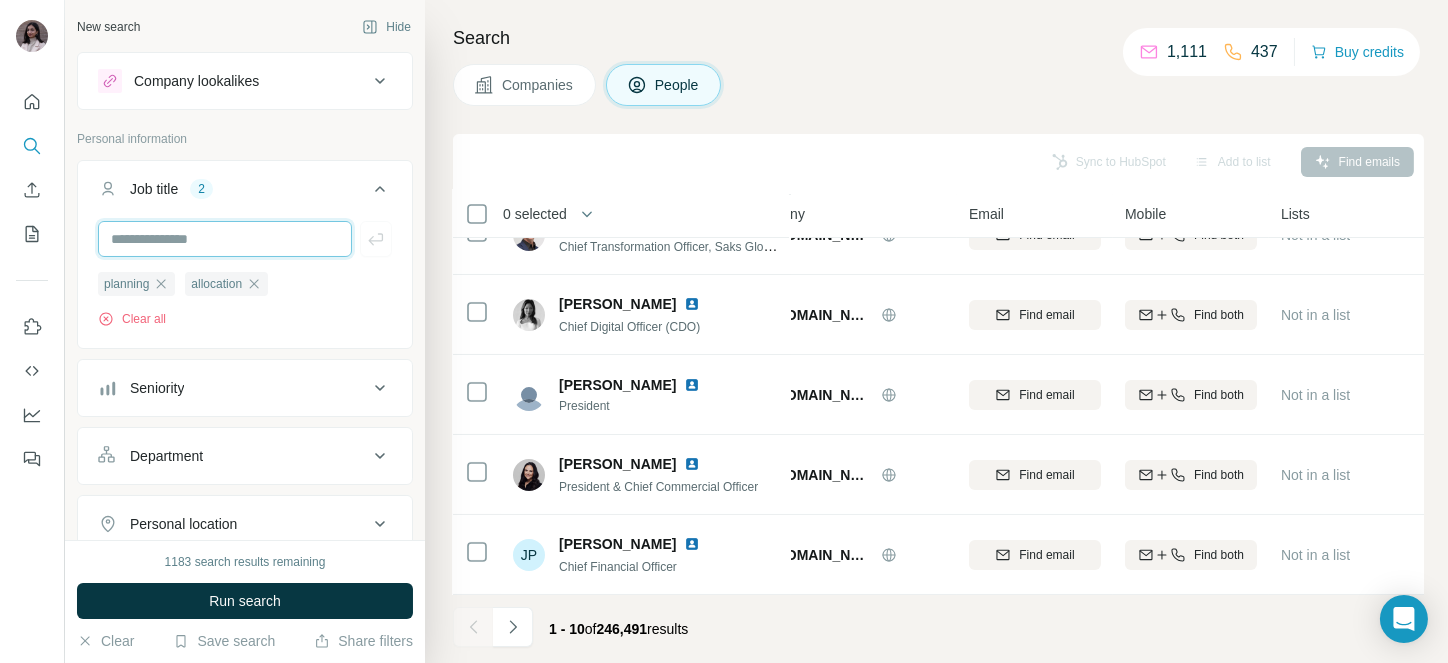 click at bounding box center [225, 239] 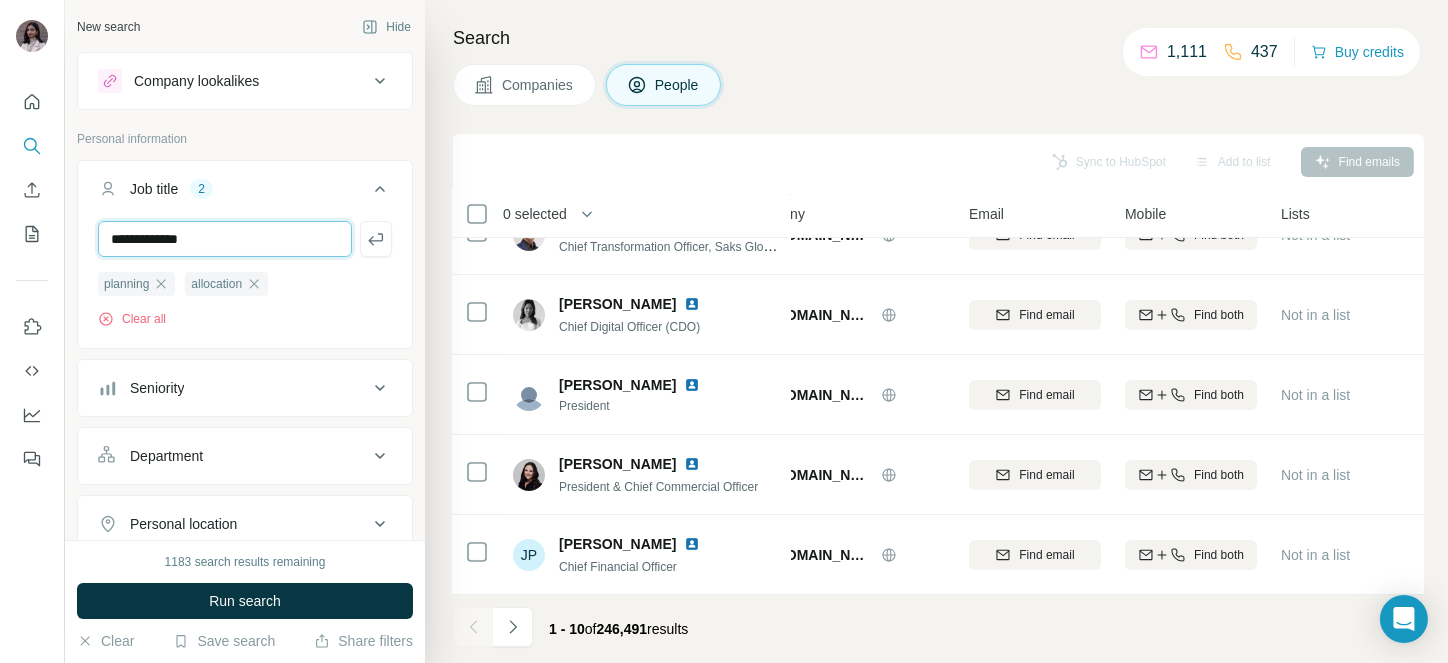 type on "**********" 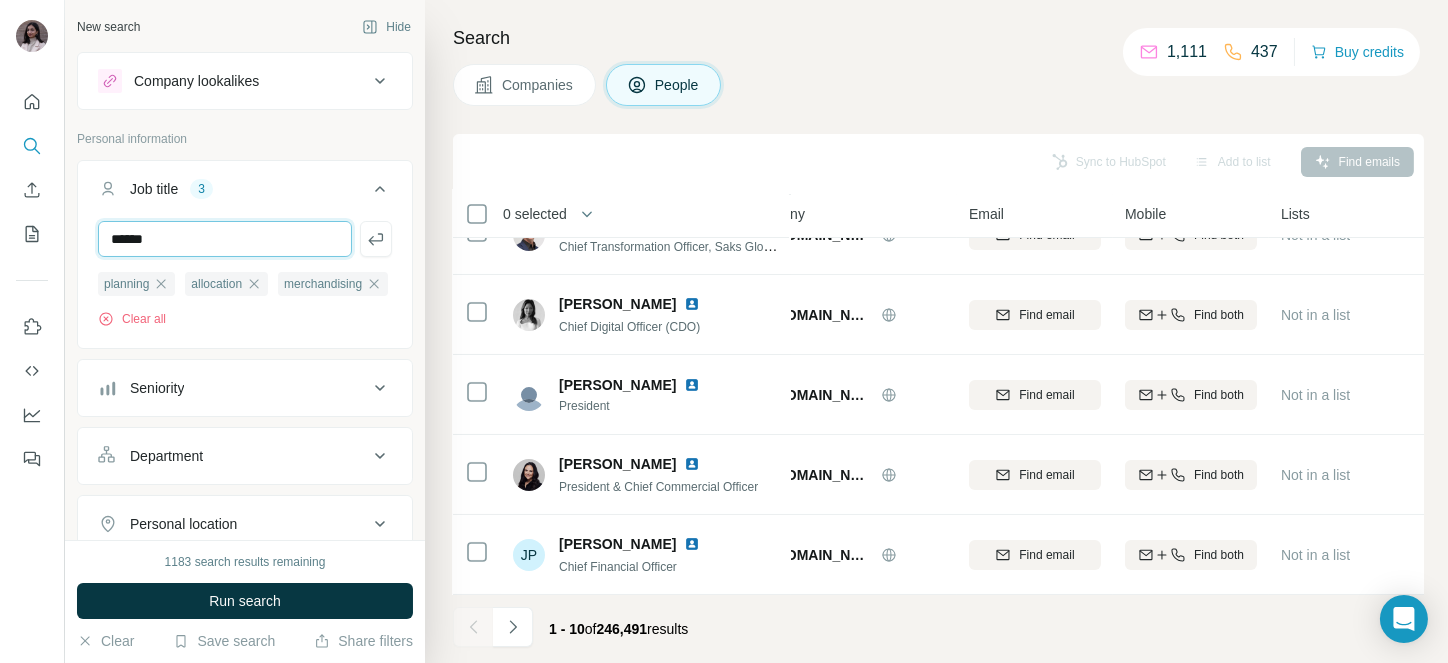 type on "******" 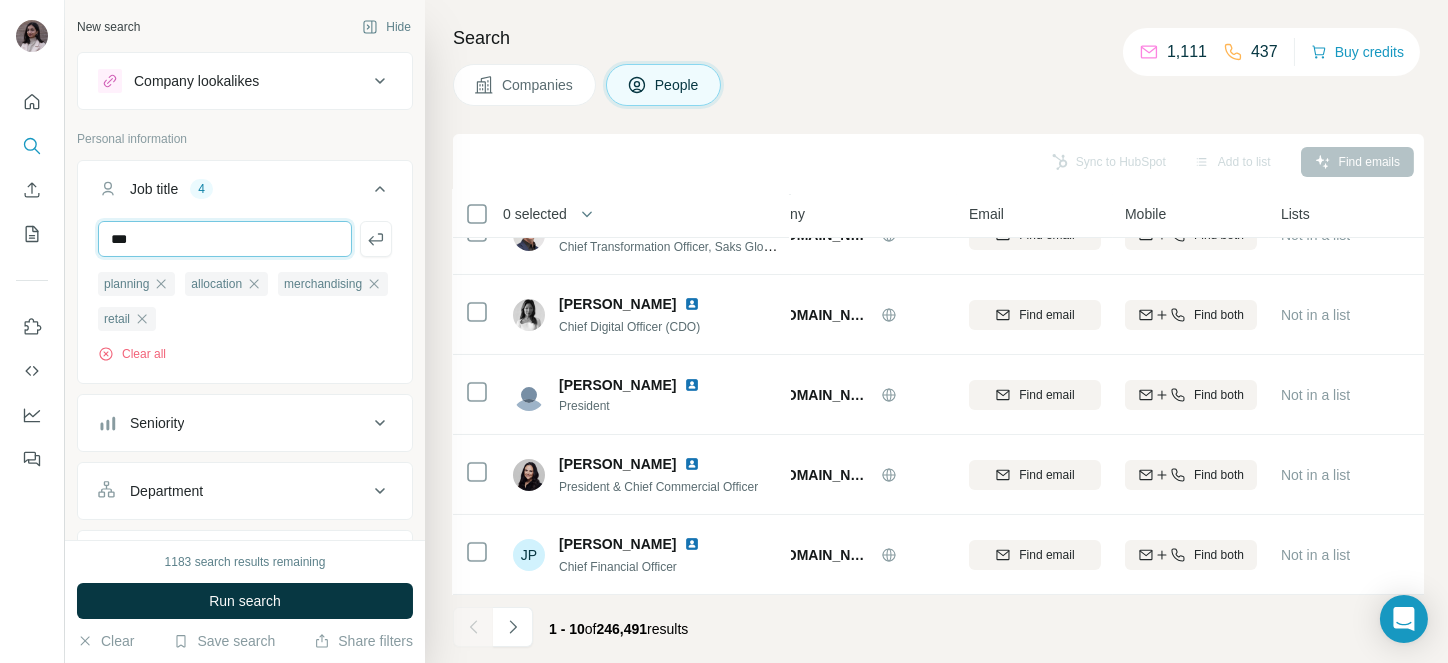 type on "***" 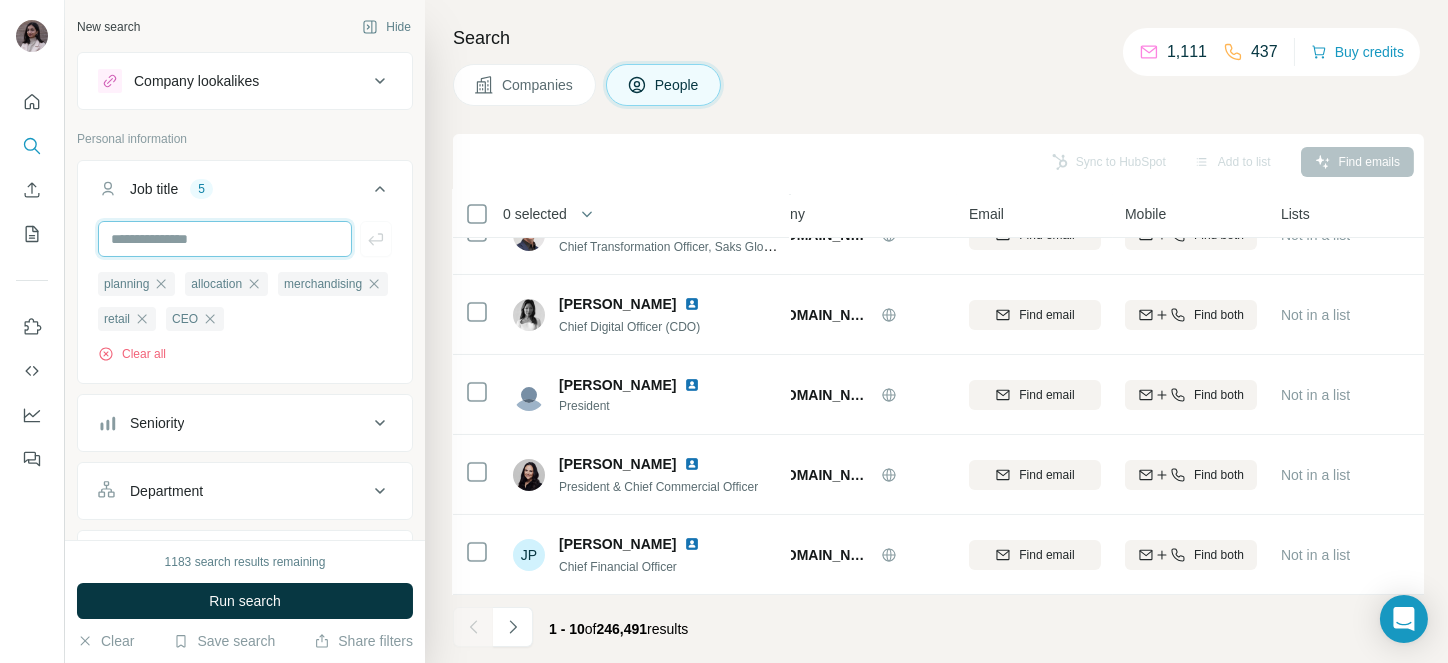 type on "*" 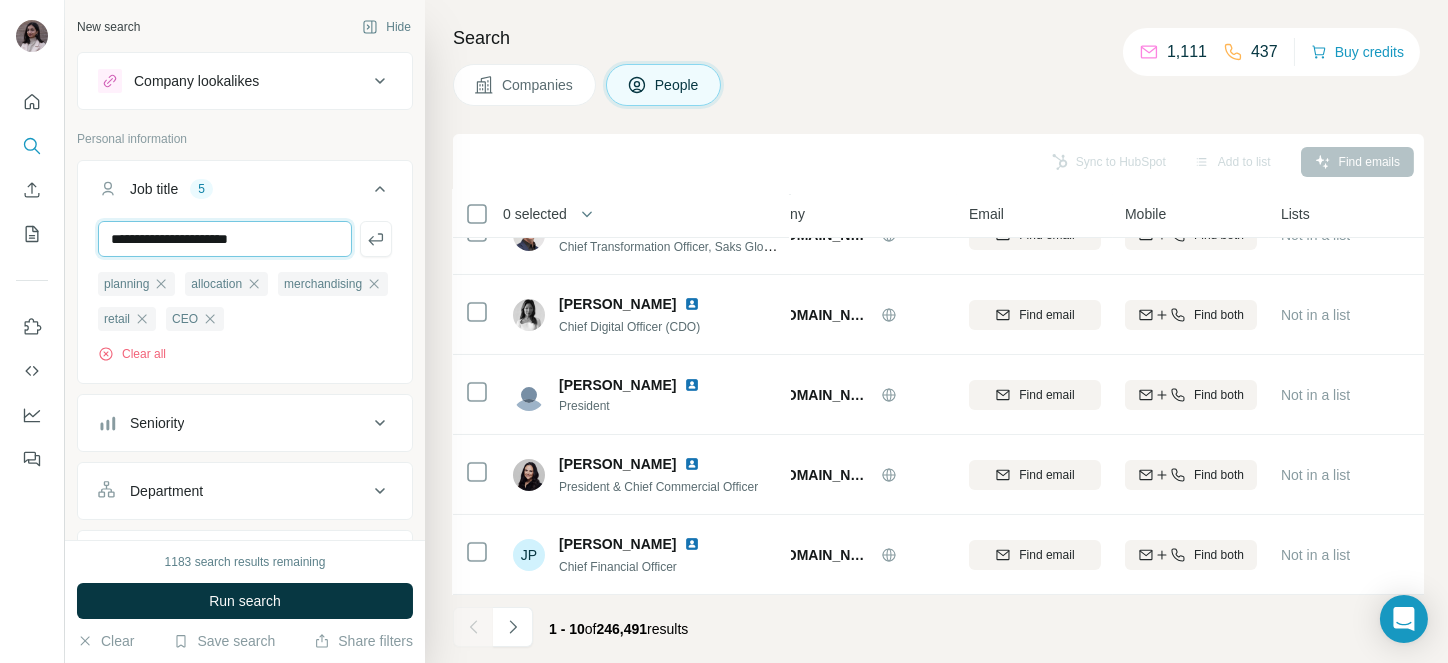type on "**********" 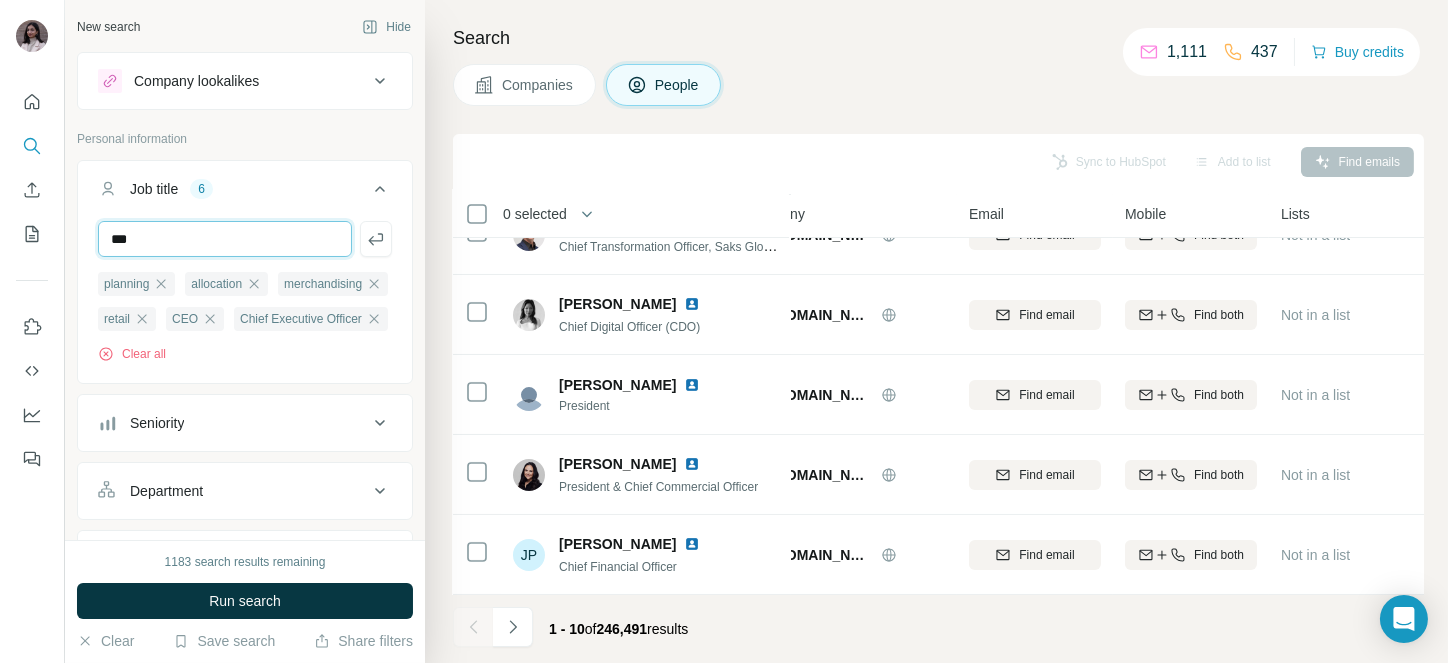 type on "***" 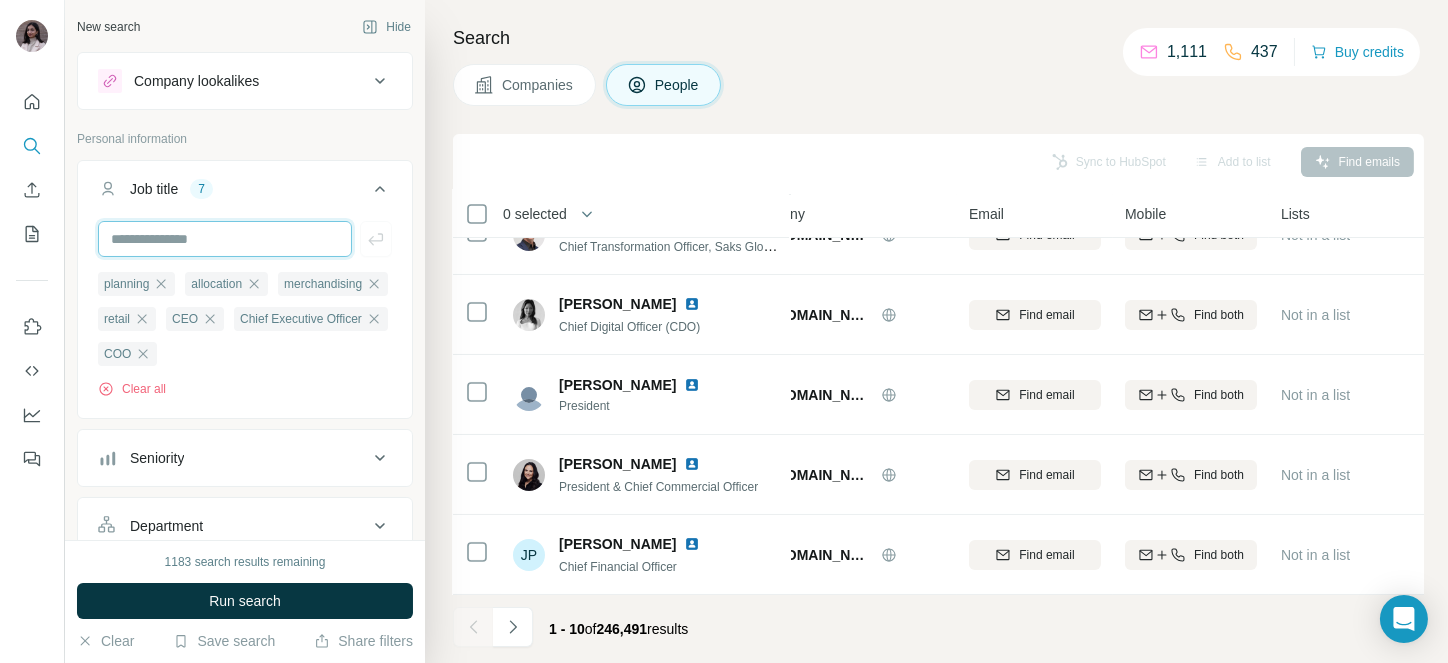 type on "*" 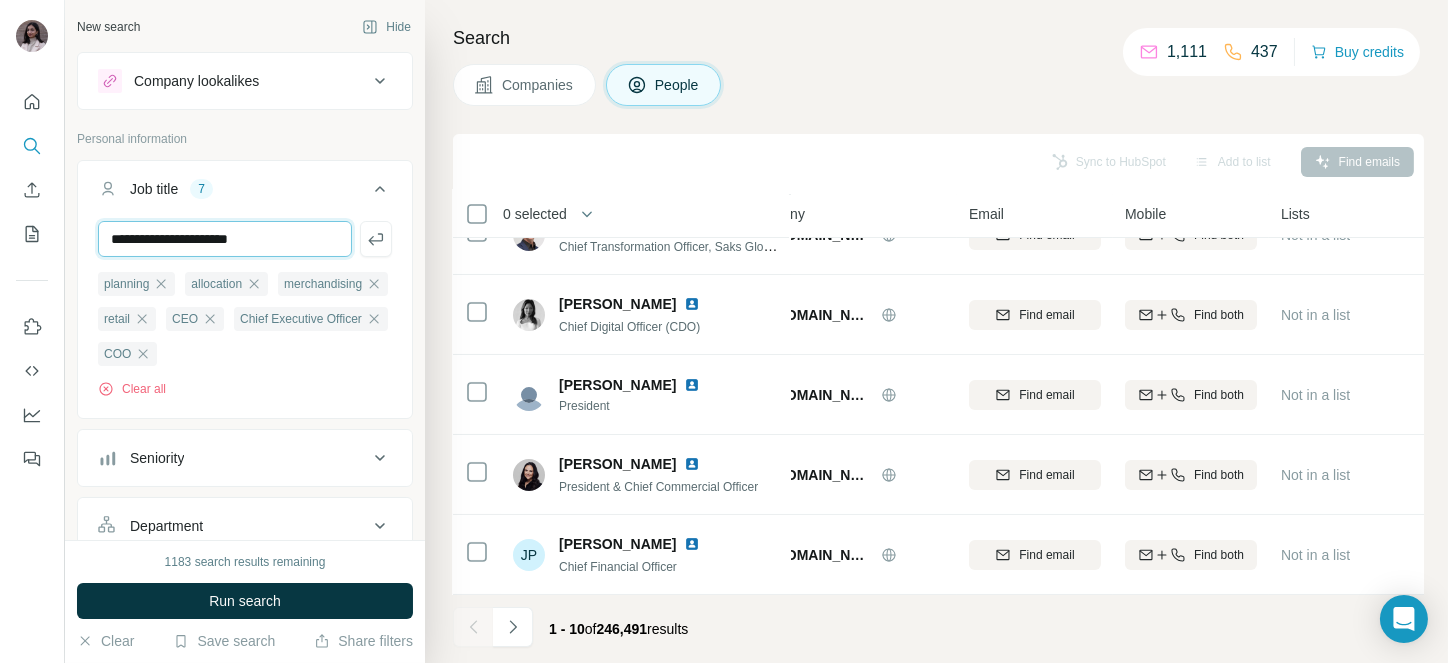 type on "**********" 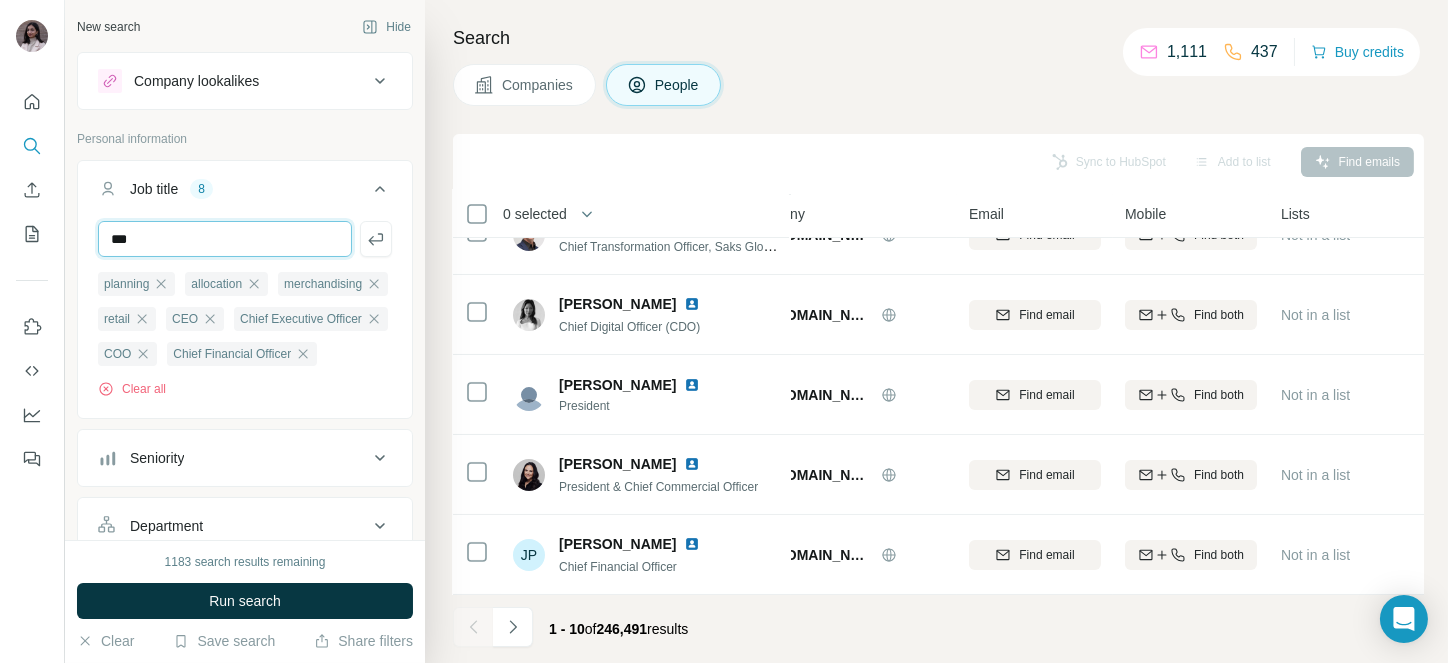 type on "***" 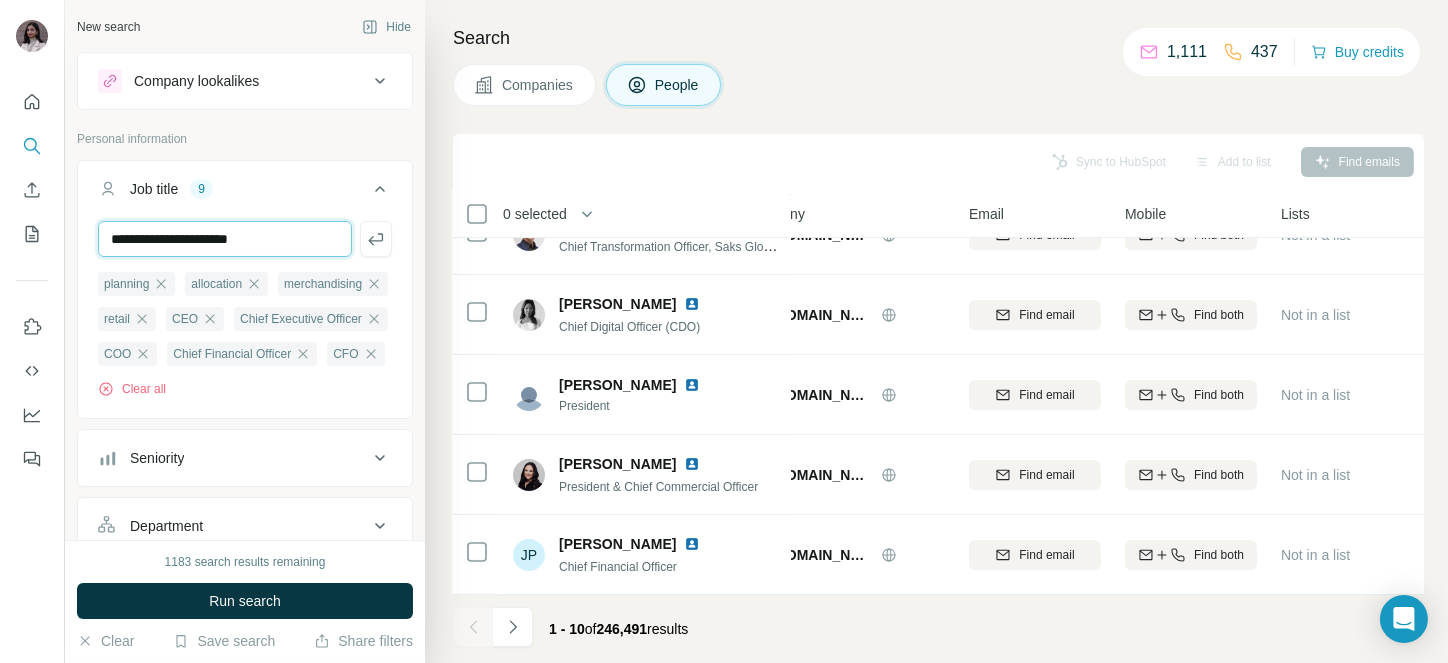 type on "**********" 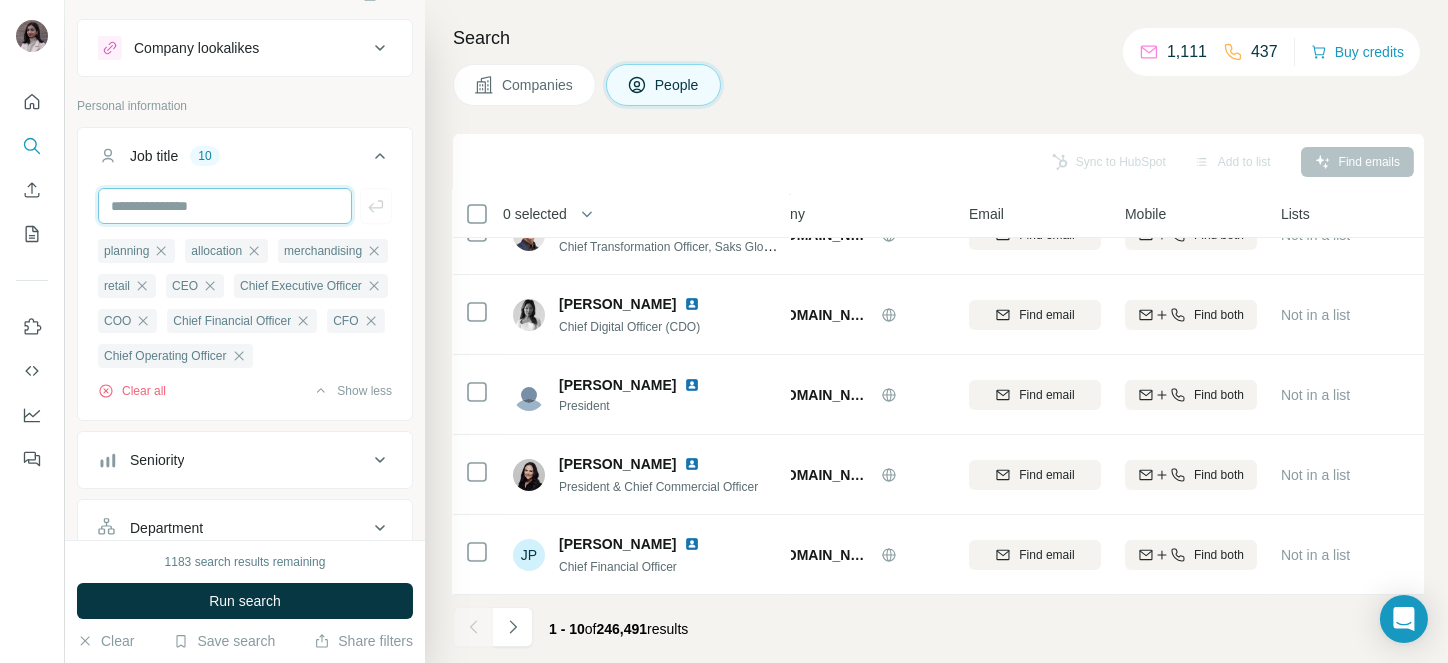 scroll, scrollTop: 34, scrollLeft: 0, axis: vertical 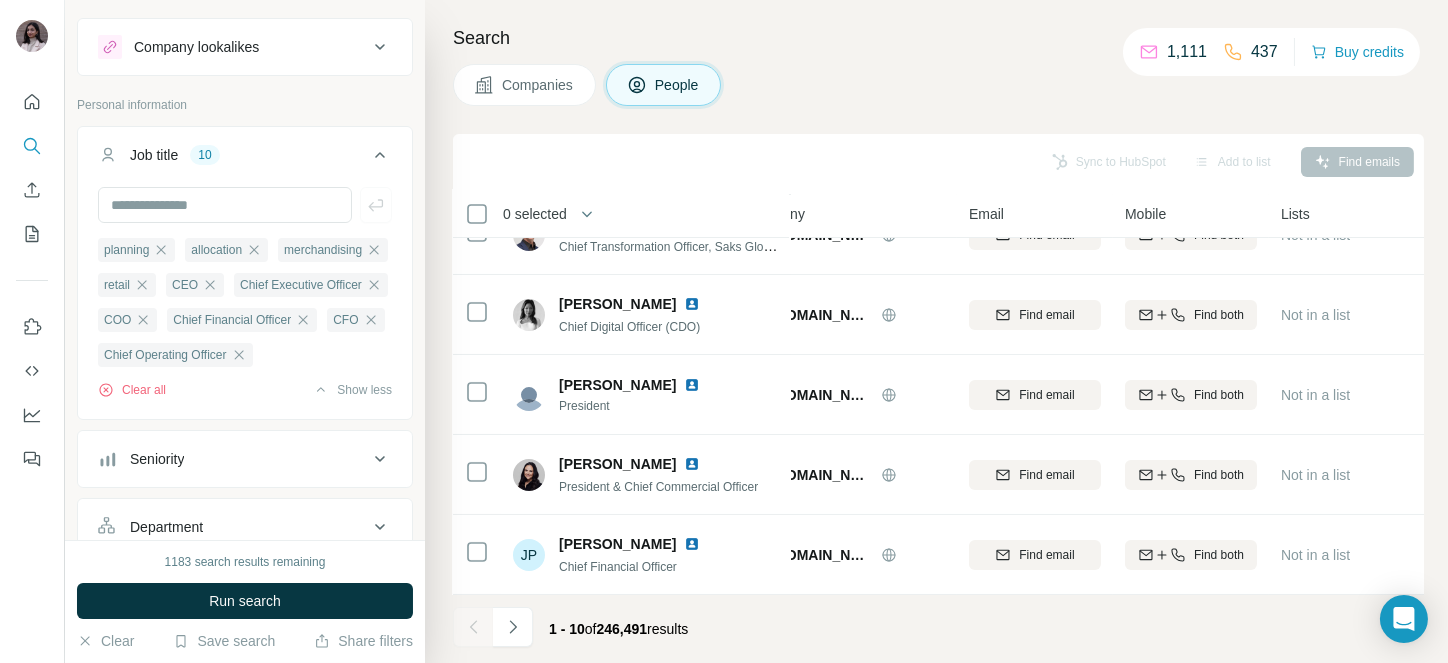 click on "Seniority" at bounding box center (245, 459) 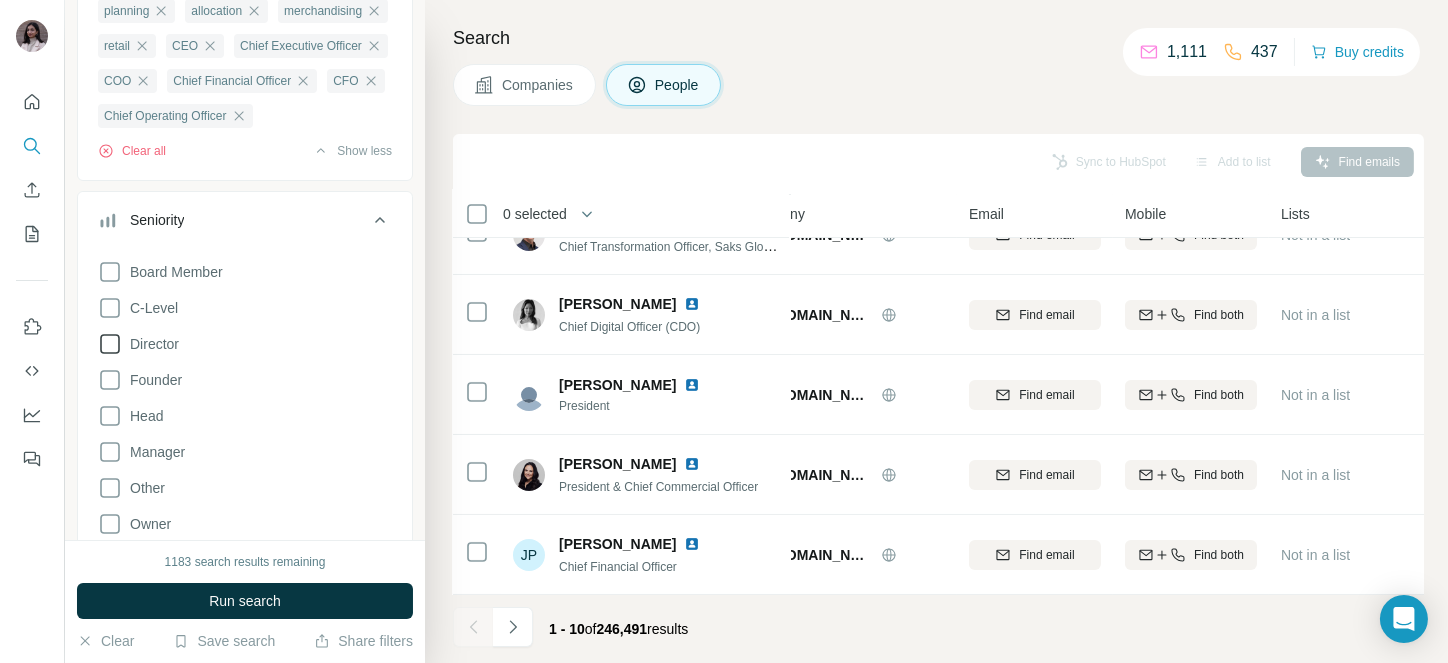 scroll, scrollTop: 274, scrollLeft: 0, axis: vertical 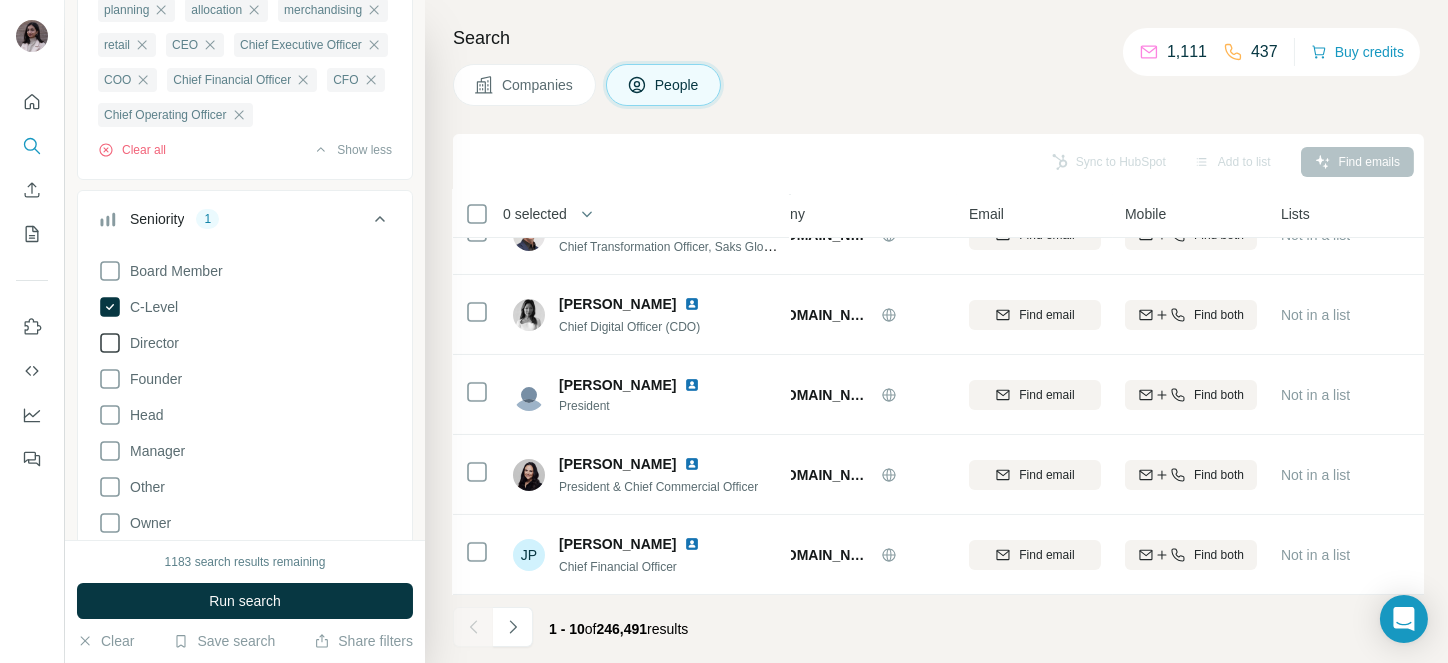 click on "Director" at bounding box center (150, 343) 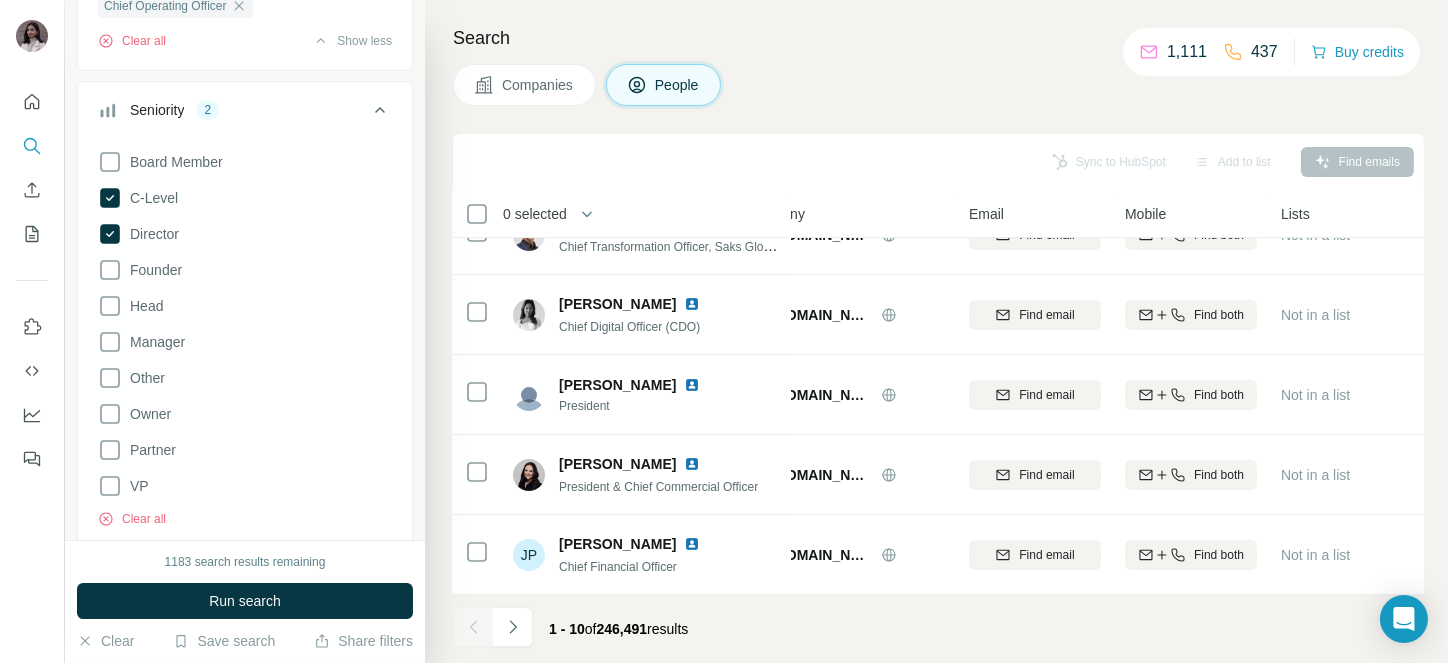 scroll, scrollTop: 385, scrollLeft: 0, axis: vertical 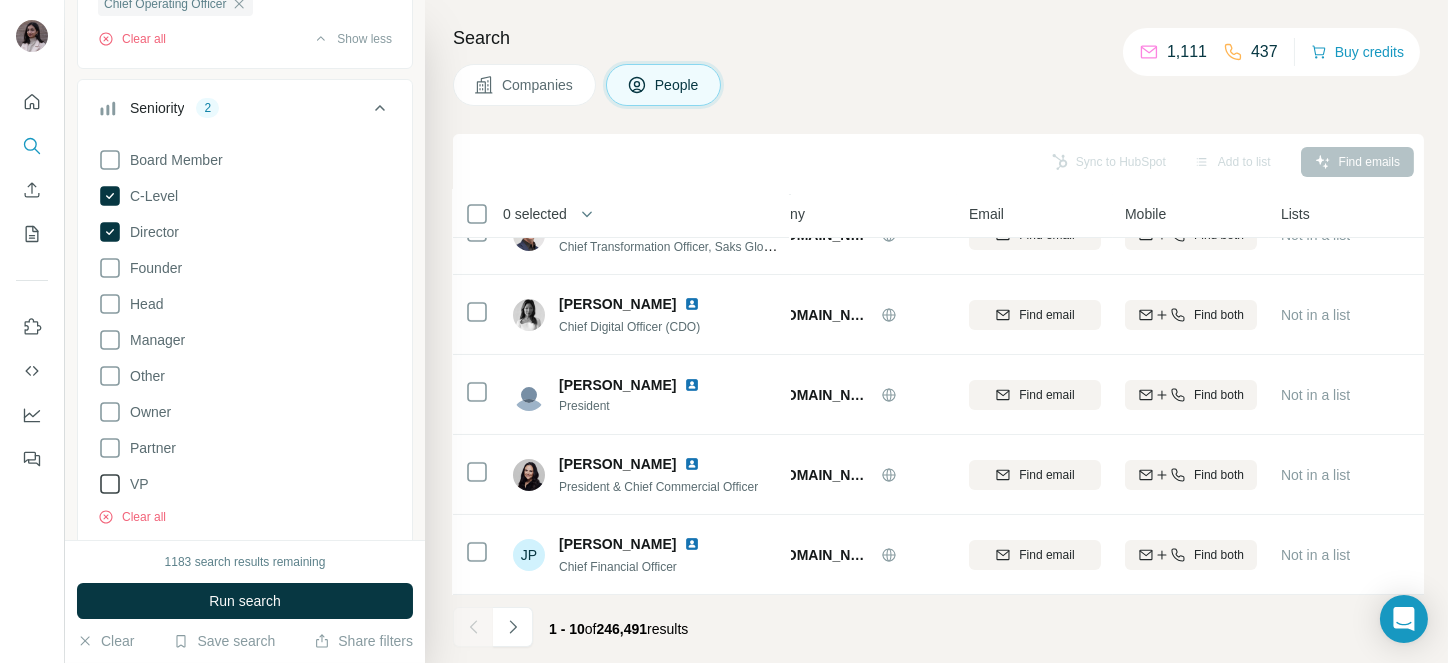 click on "VP" at bounding box center (135, 484) 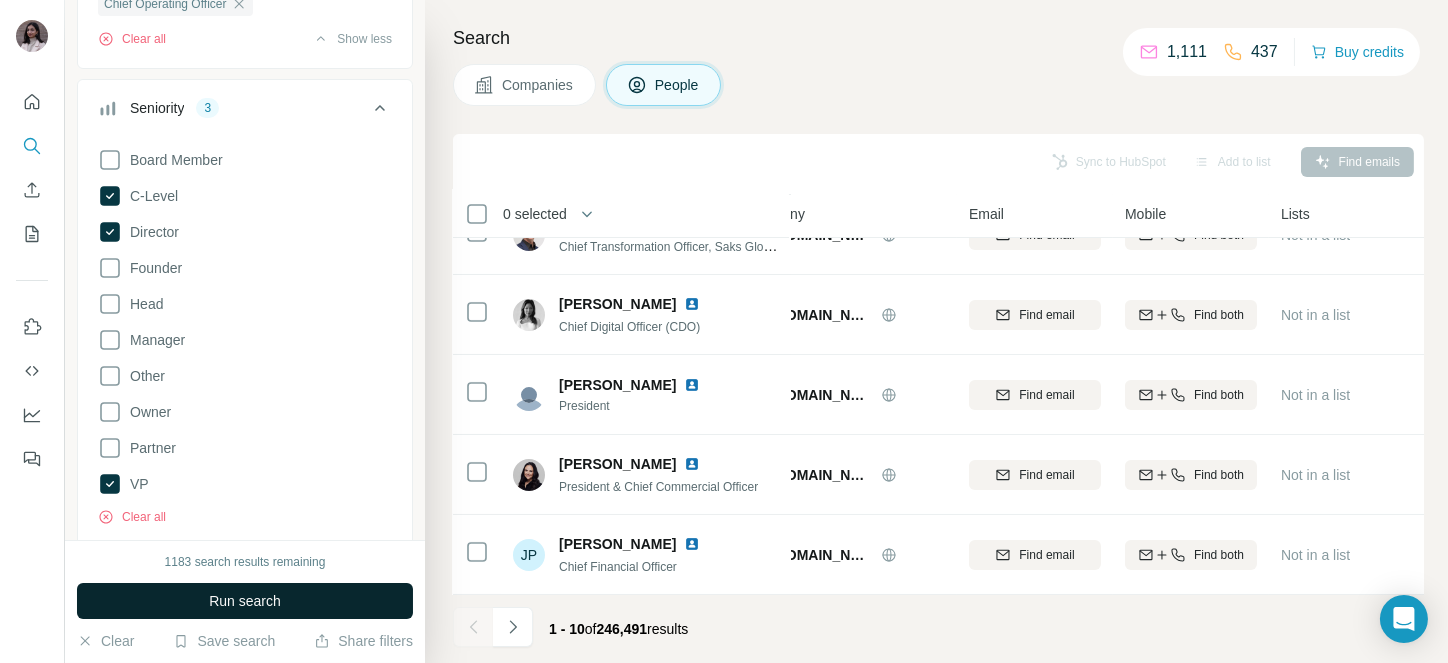 click on "Run search" at bounding box center (245, 601) 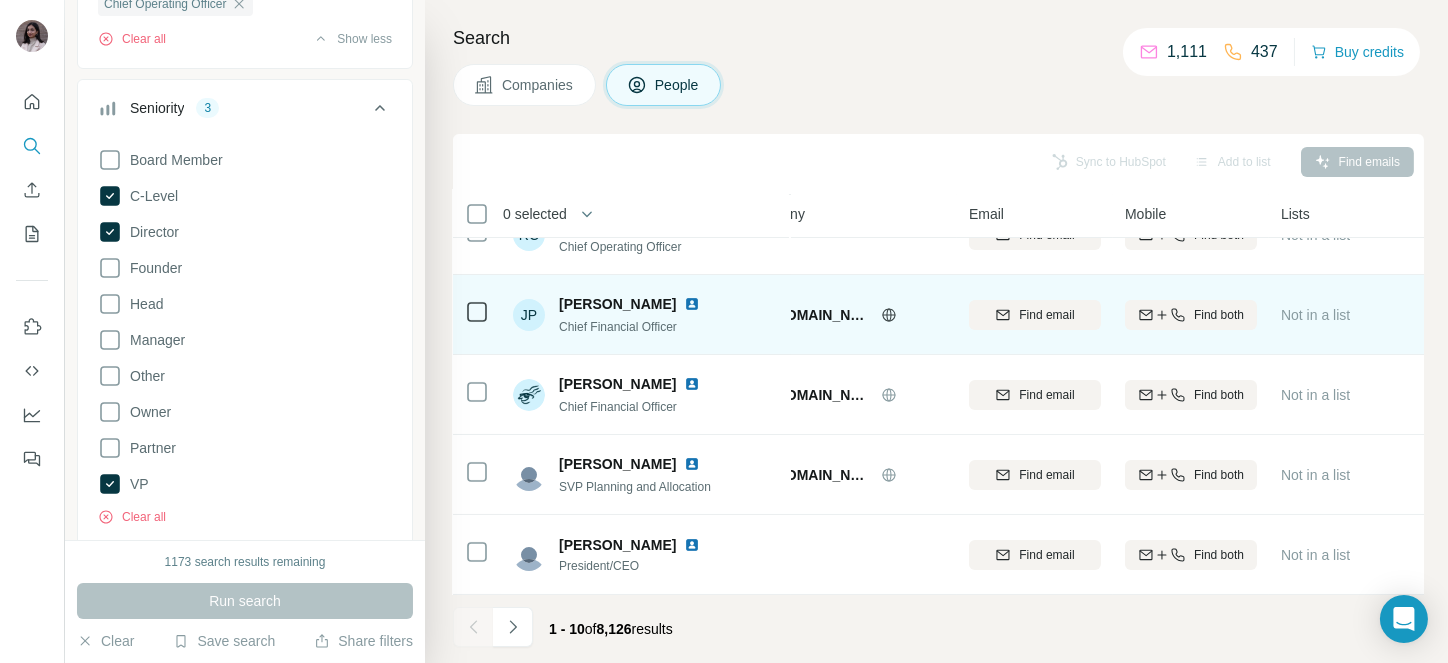 scroll, scrollTop: 0, scrollLeft: 0, axis: both 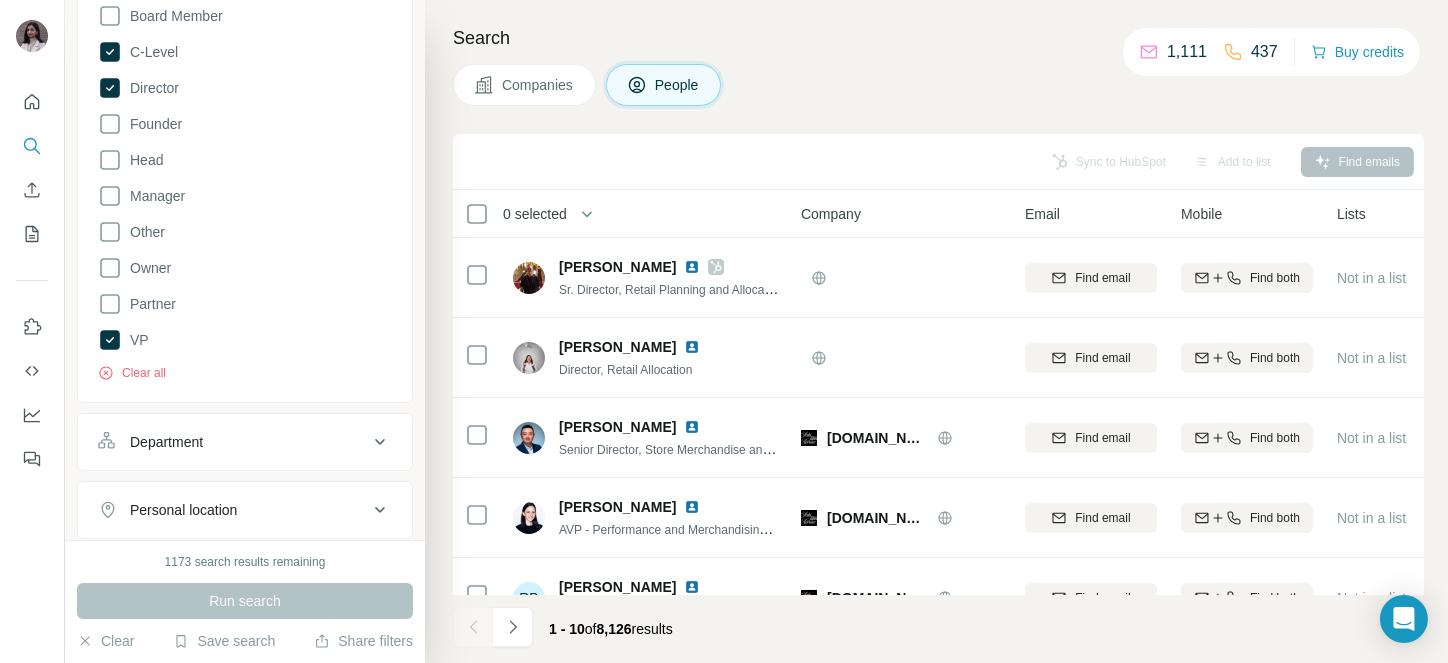 click on "0 selected" at bounding box center [535, 214] 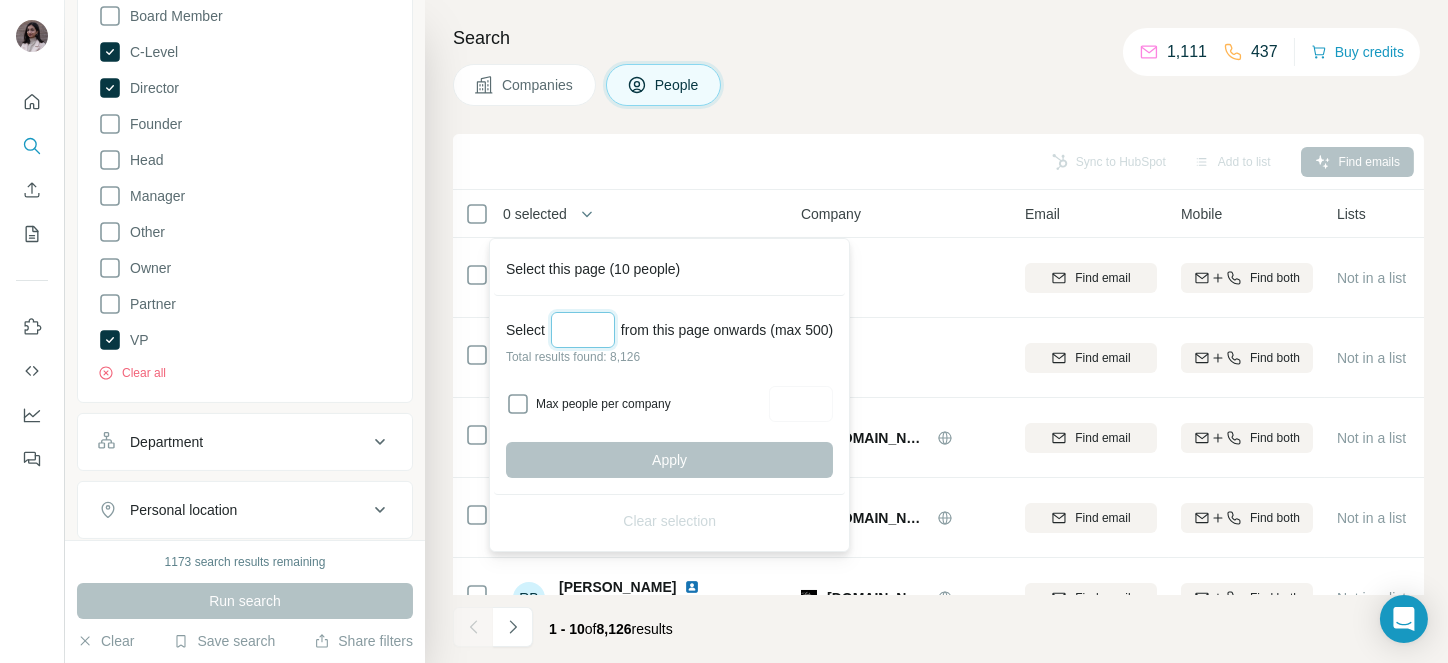 click at bounding box center (583, 330) 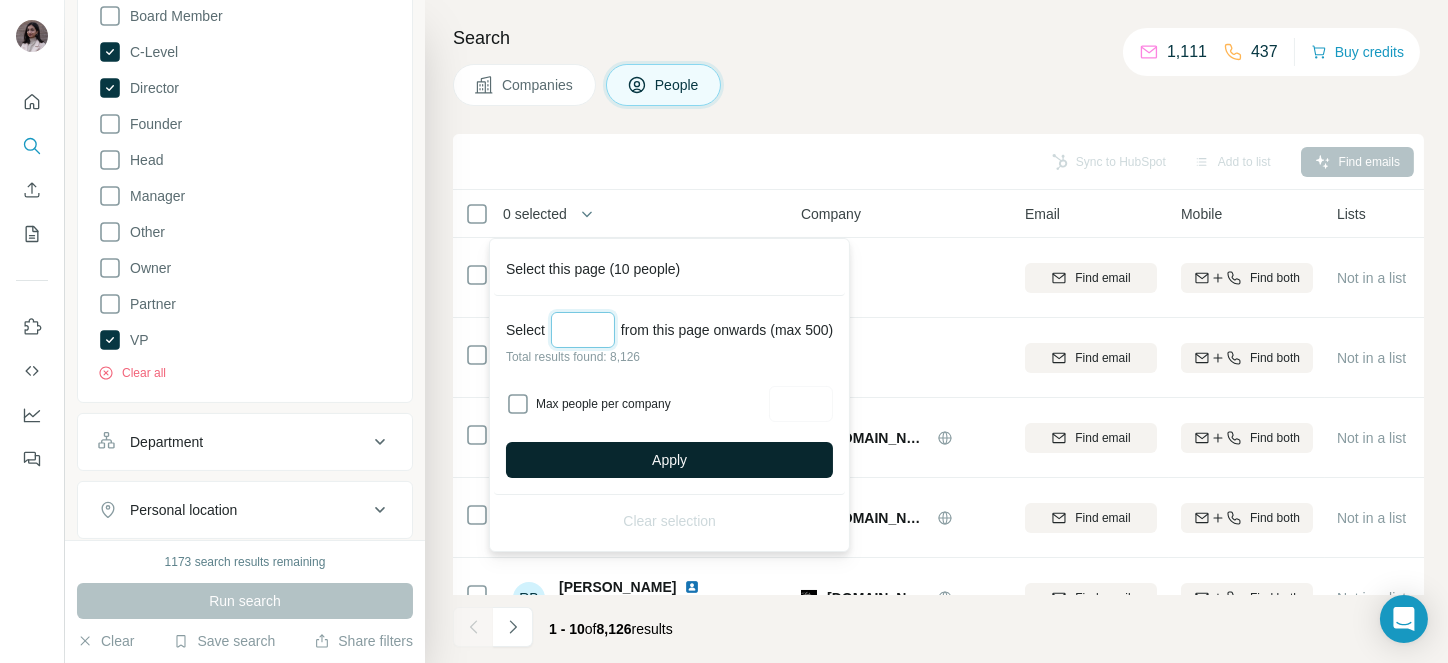 type on "***" 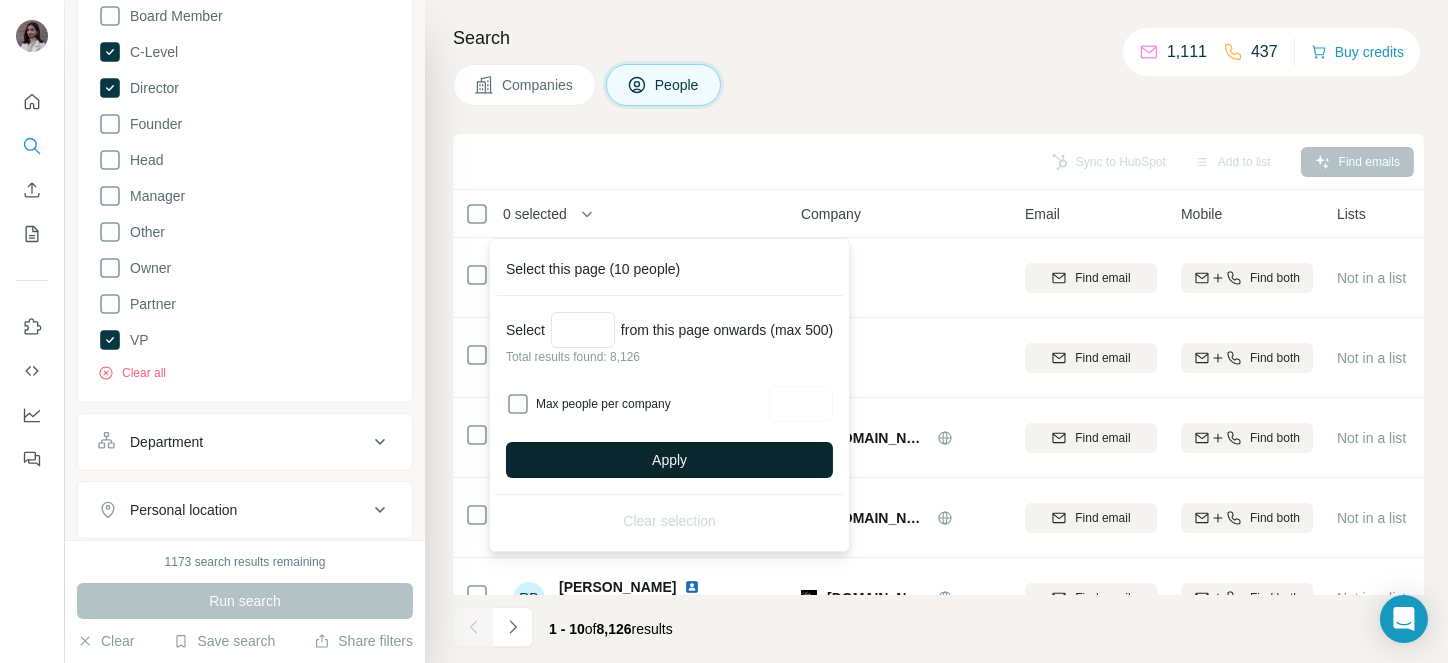click on "Apply" at bounding box center (669, 460) 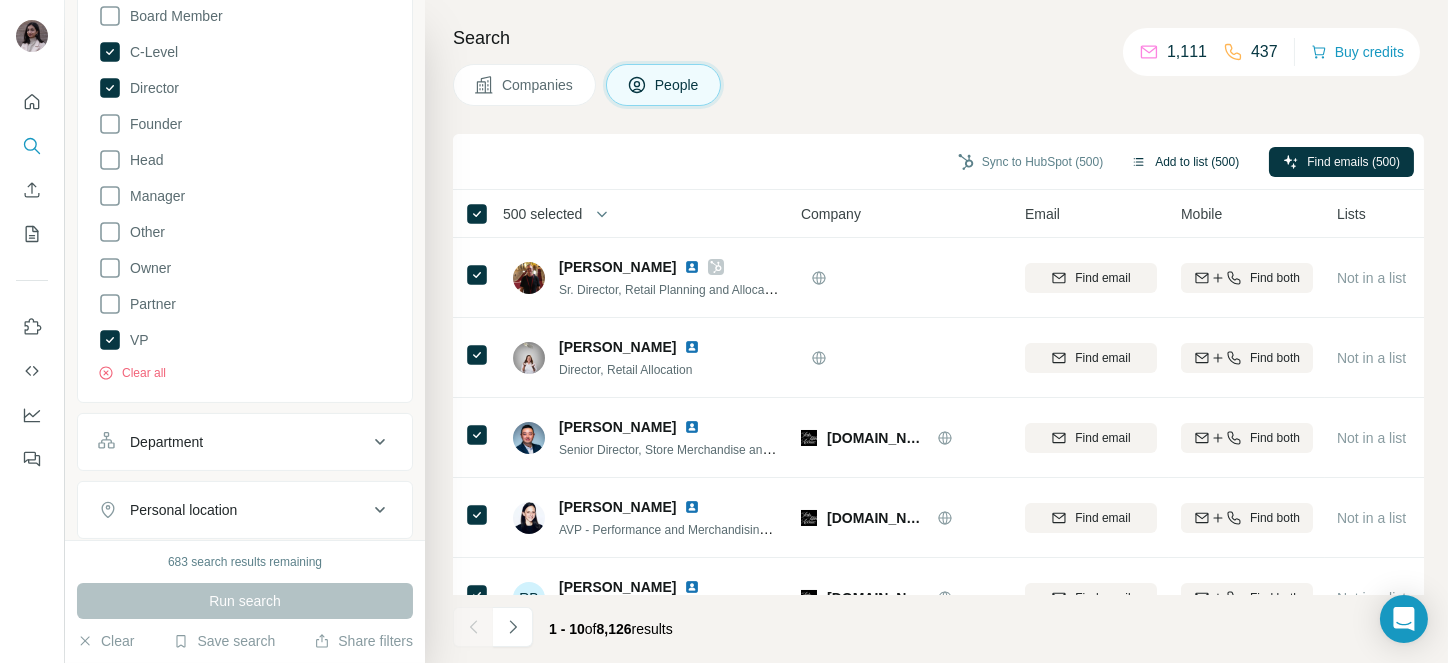 click on "Add to list (500)" at bounding box center [1185, 162] 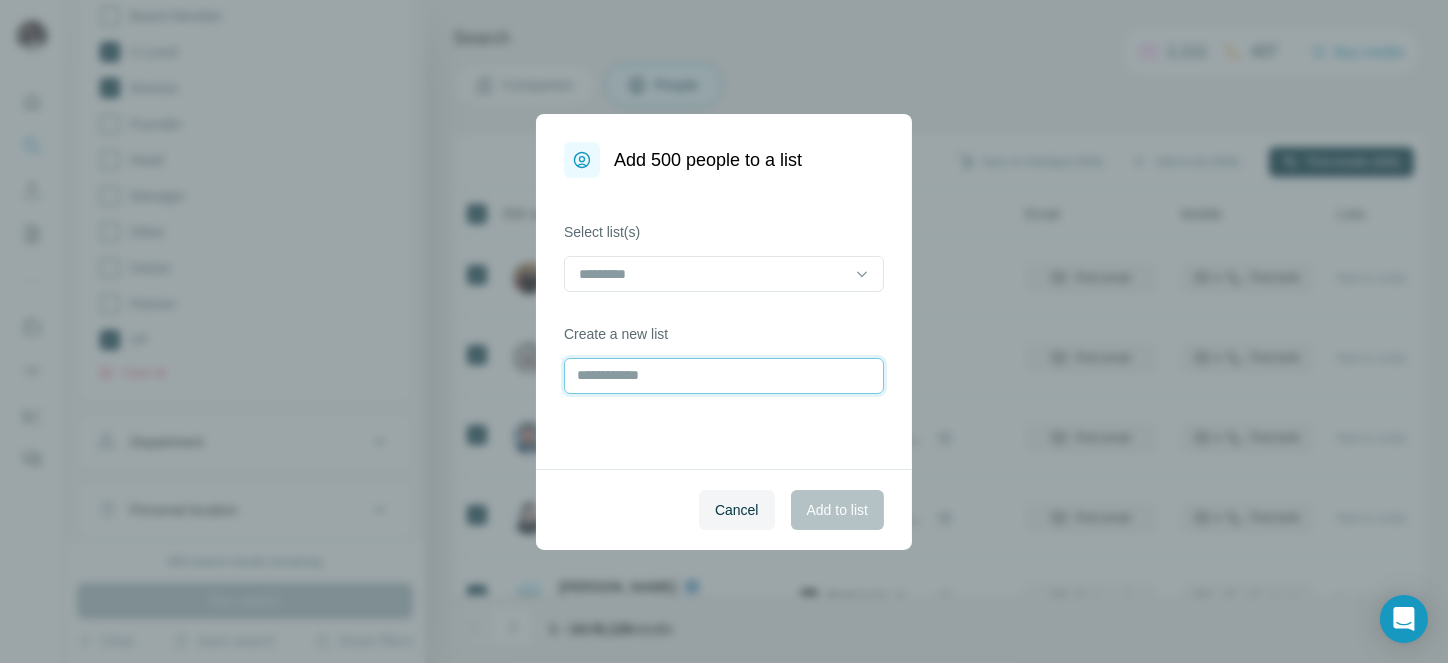 click at bounding box center (724, 376) 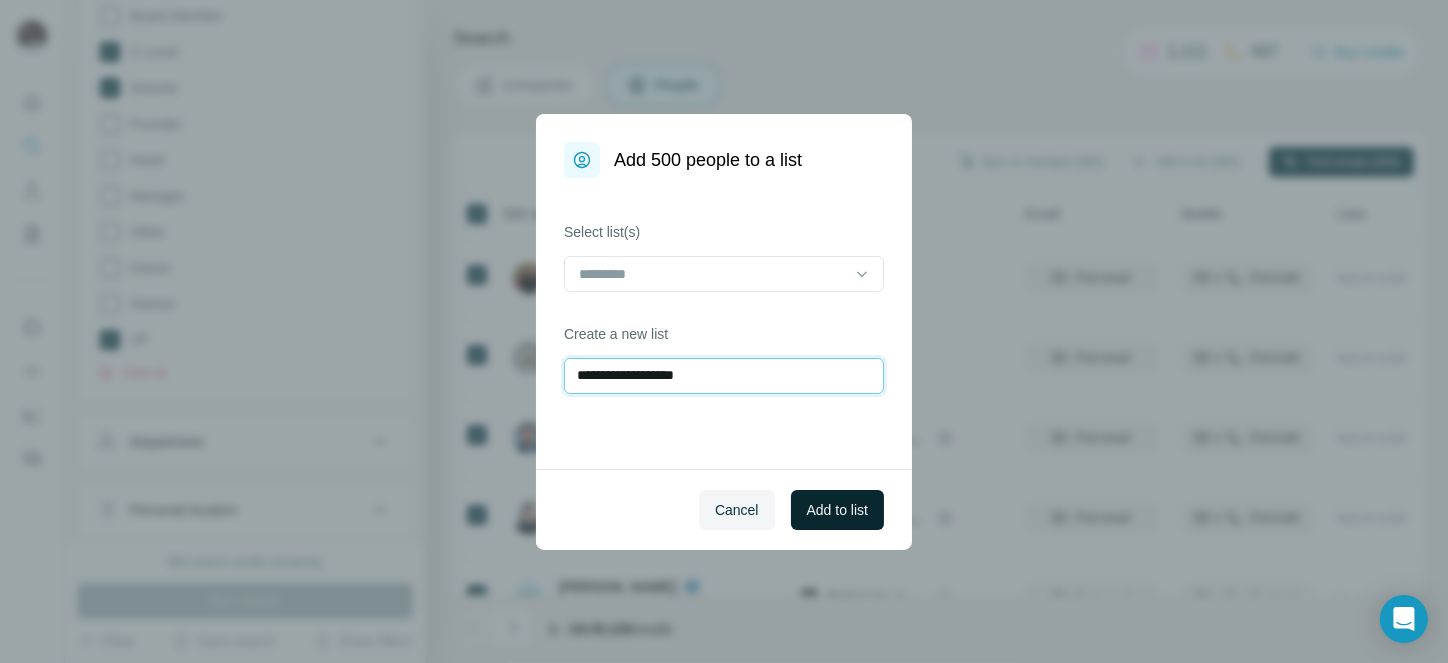 type on "**********" 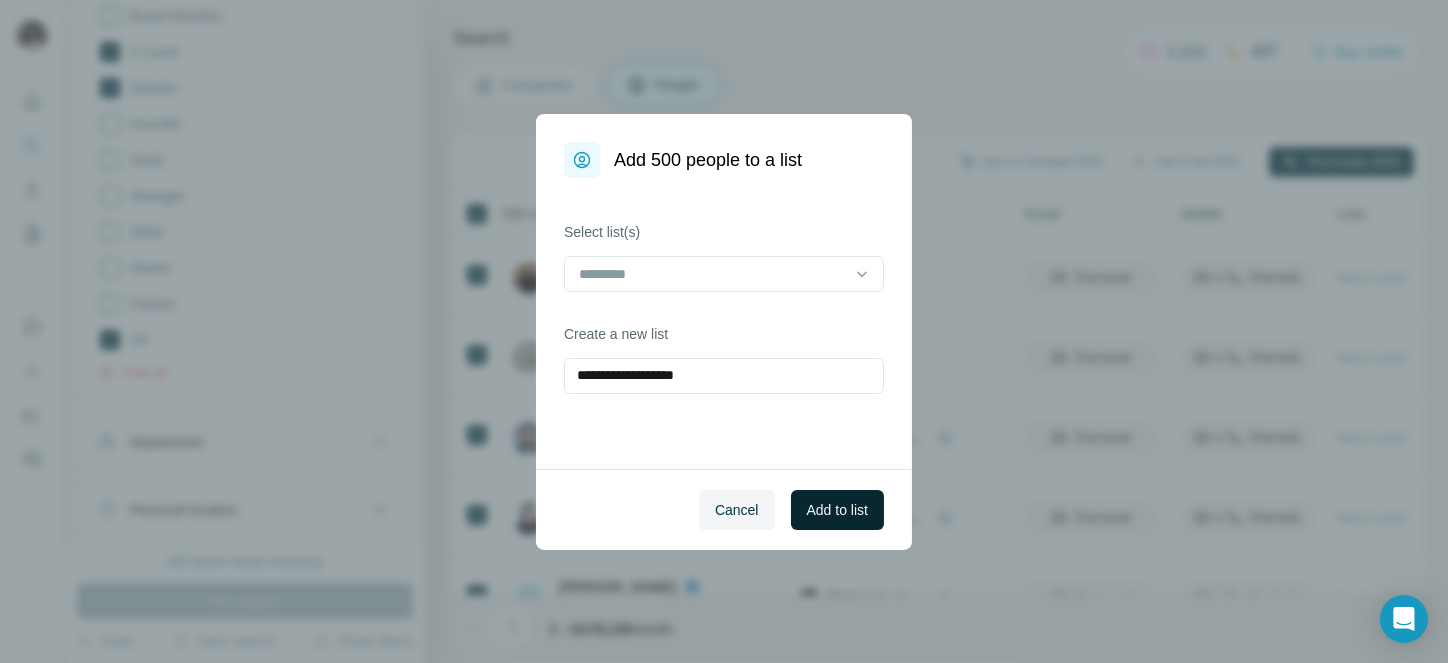 click on "Add to list" at bounding box center (837, 510) 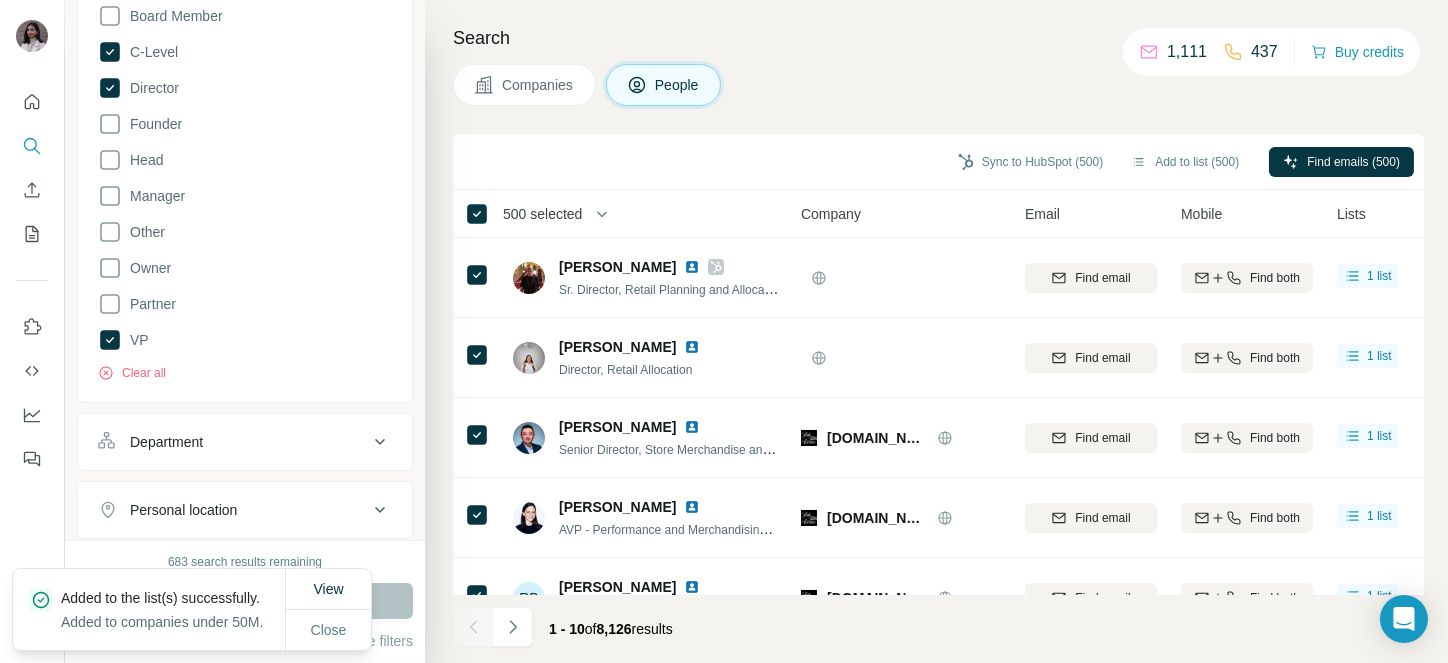 click on "500 selected" at bounding box center [542, 214] 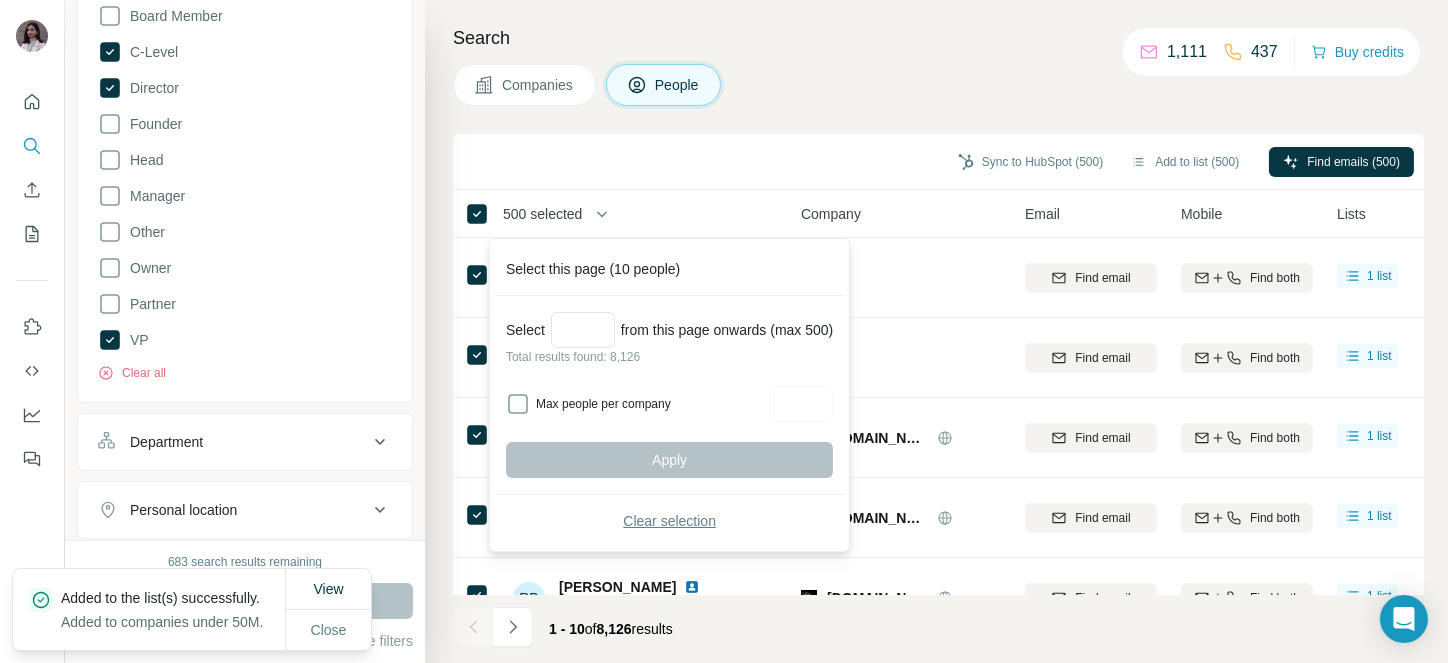 click on "Clear selection" at bounding box center (669, 521) 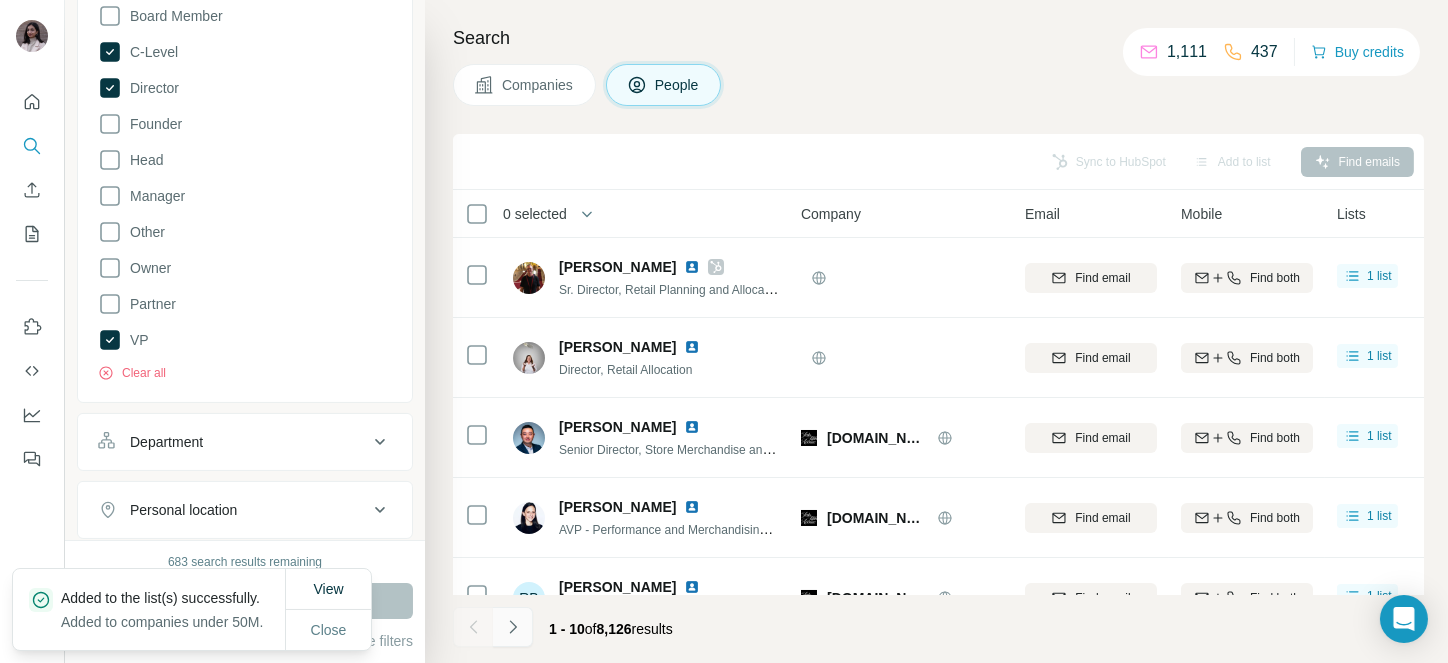 click at bounding box center [513, 627] 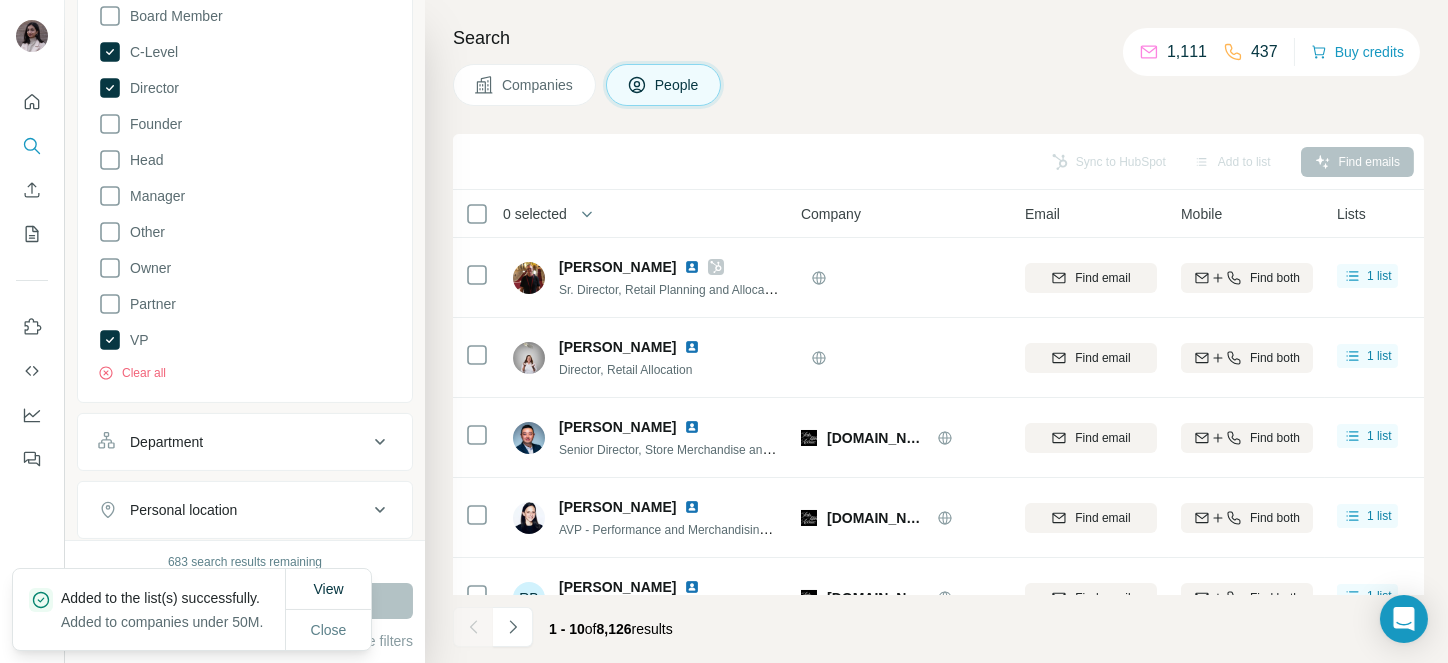 click at bounding box center (513, 627) 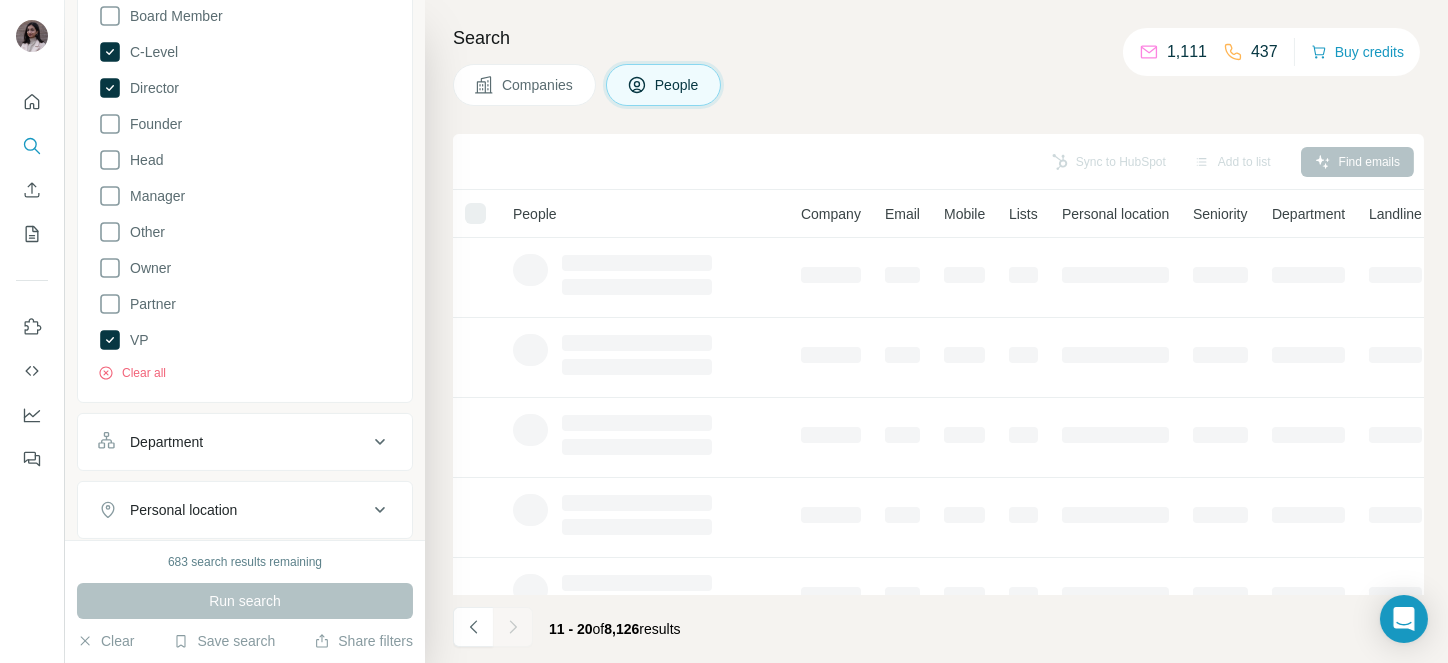 click at bounding box center [513, 627] 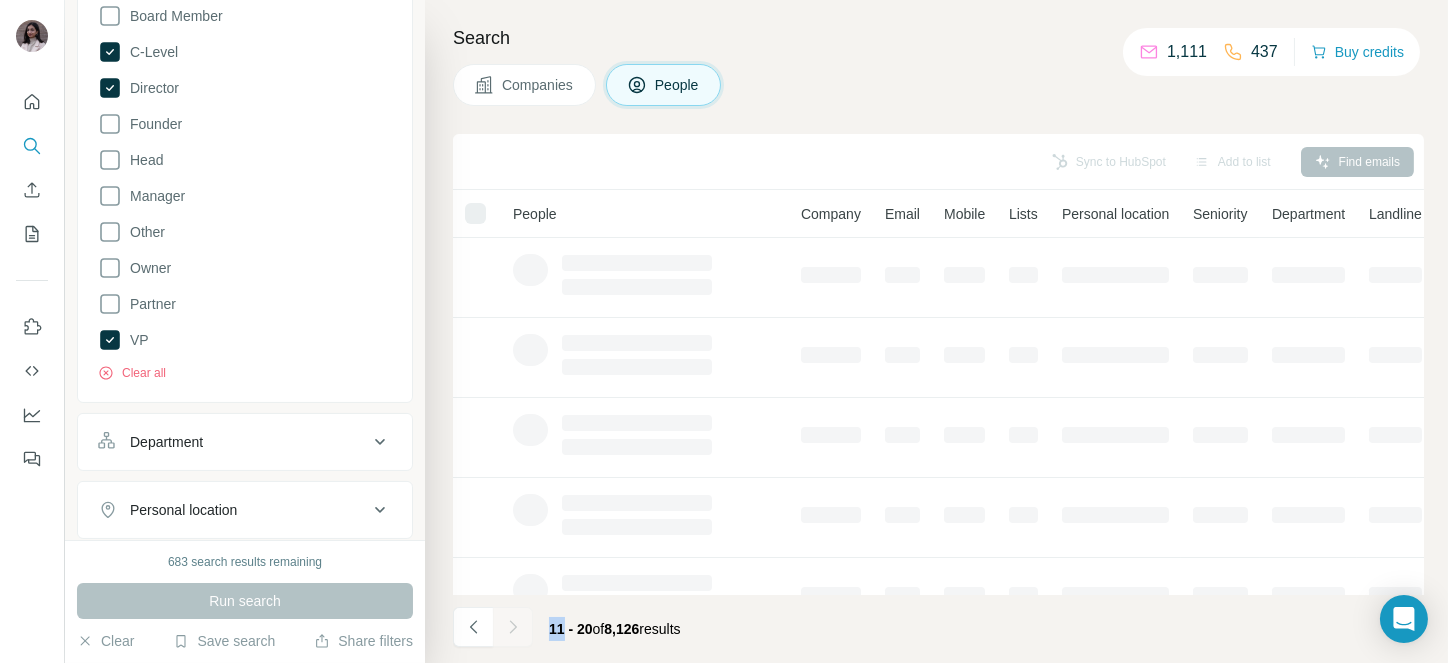 drag, startPoint x: 523, startPoint y: 621, endPoint x: 503, endPoint y: 627, distance: 20.880613 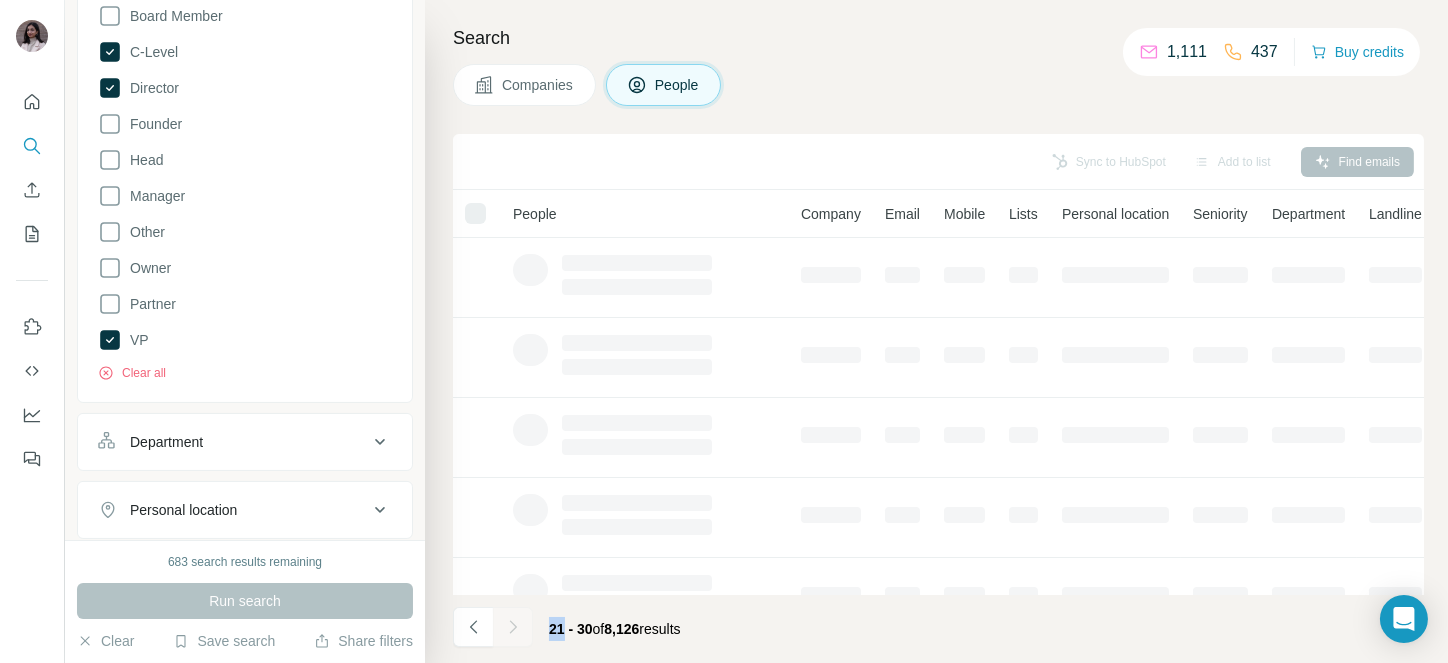 click at bounding box center (513, 627) 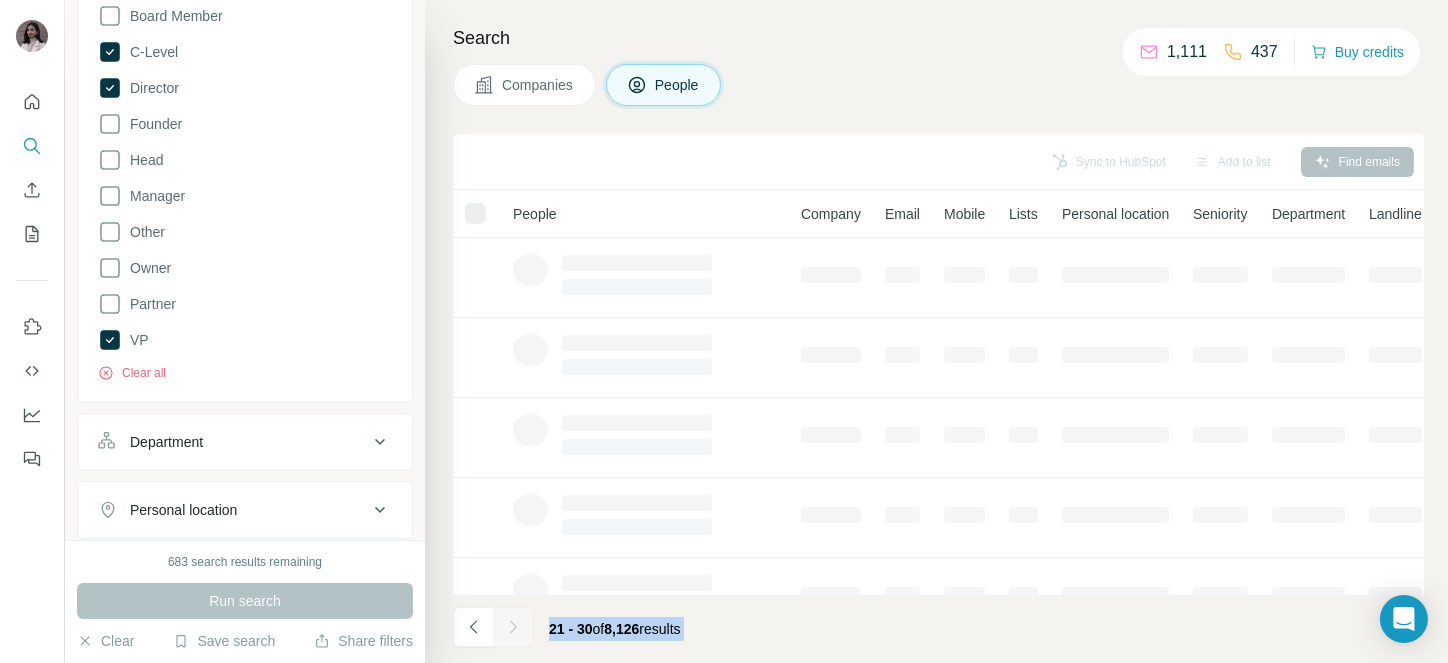 click at bounding box center [513, 627] 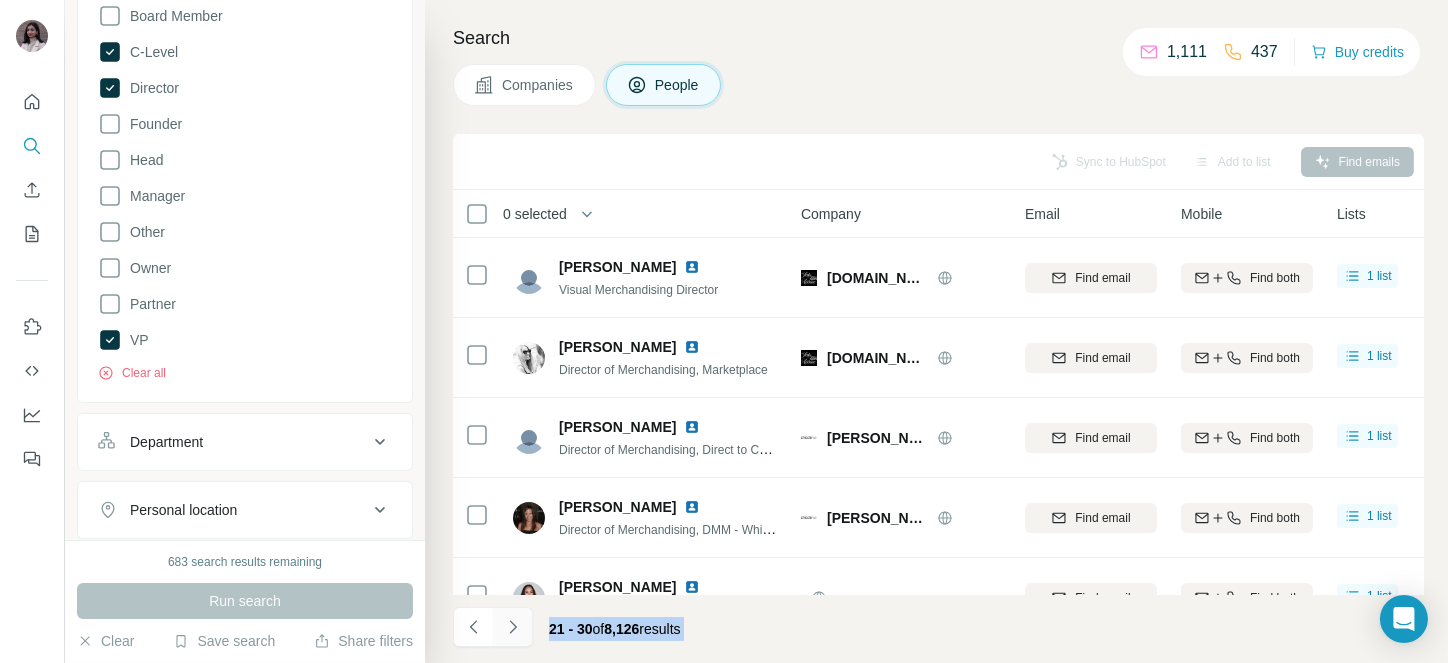 click 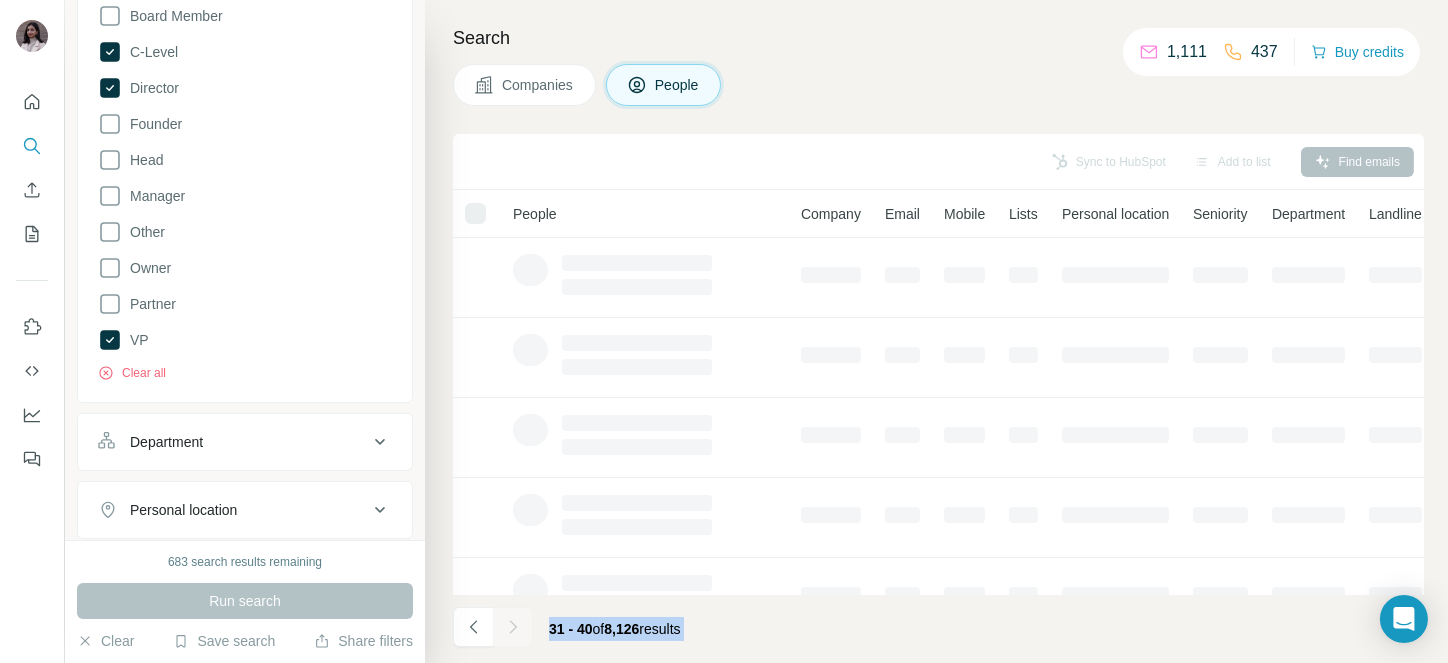 click at bounding box center (513, 627) 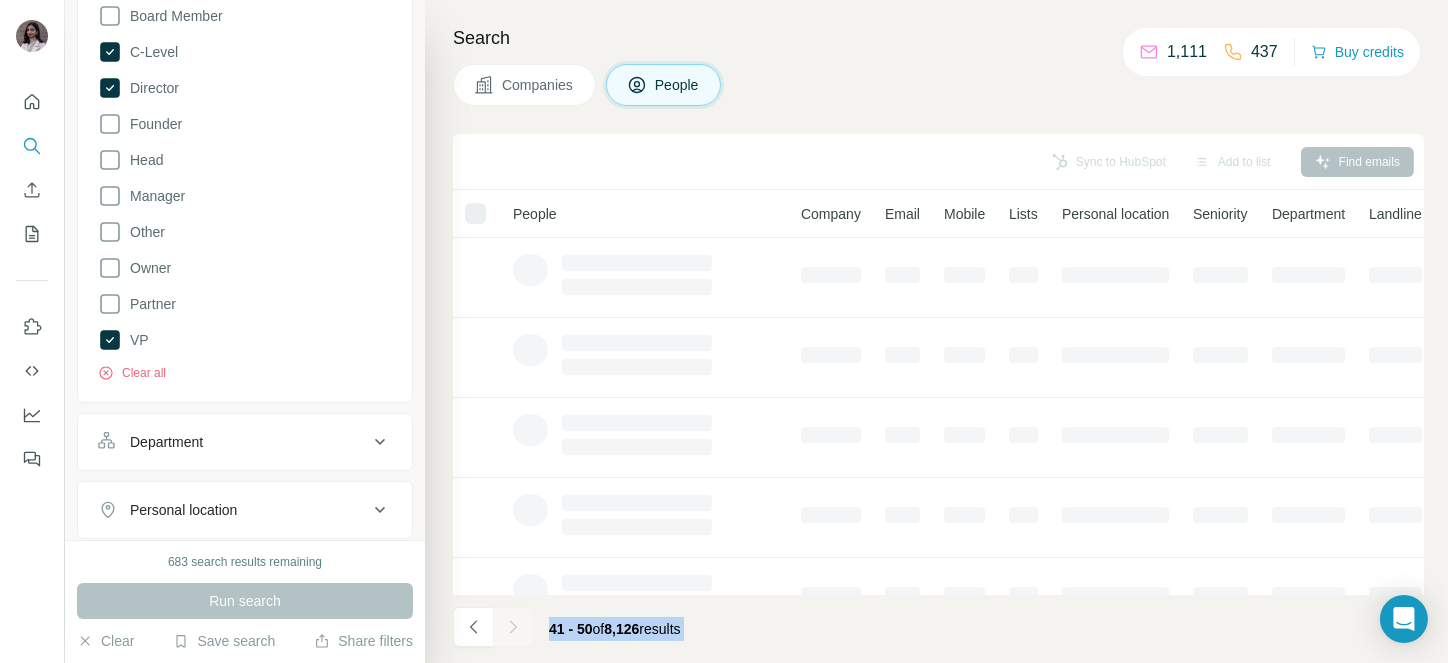 click at bounding box center (513, 627) 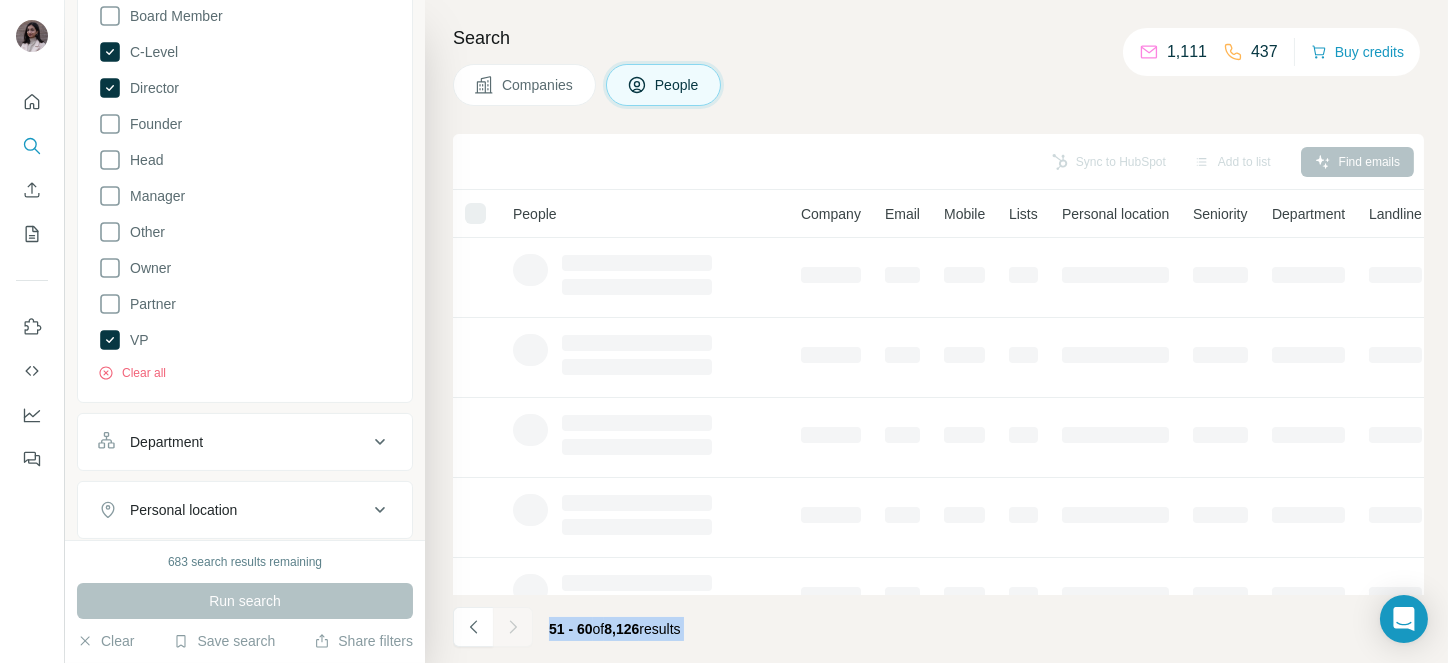 click at bounding box center (513, 627) 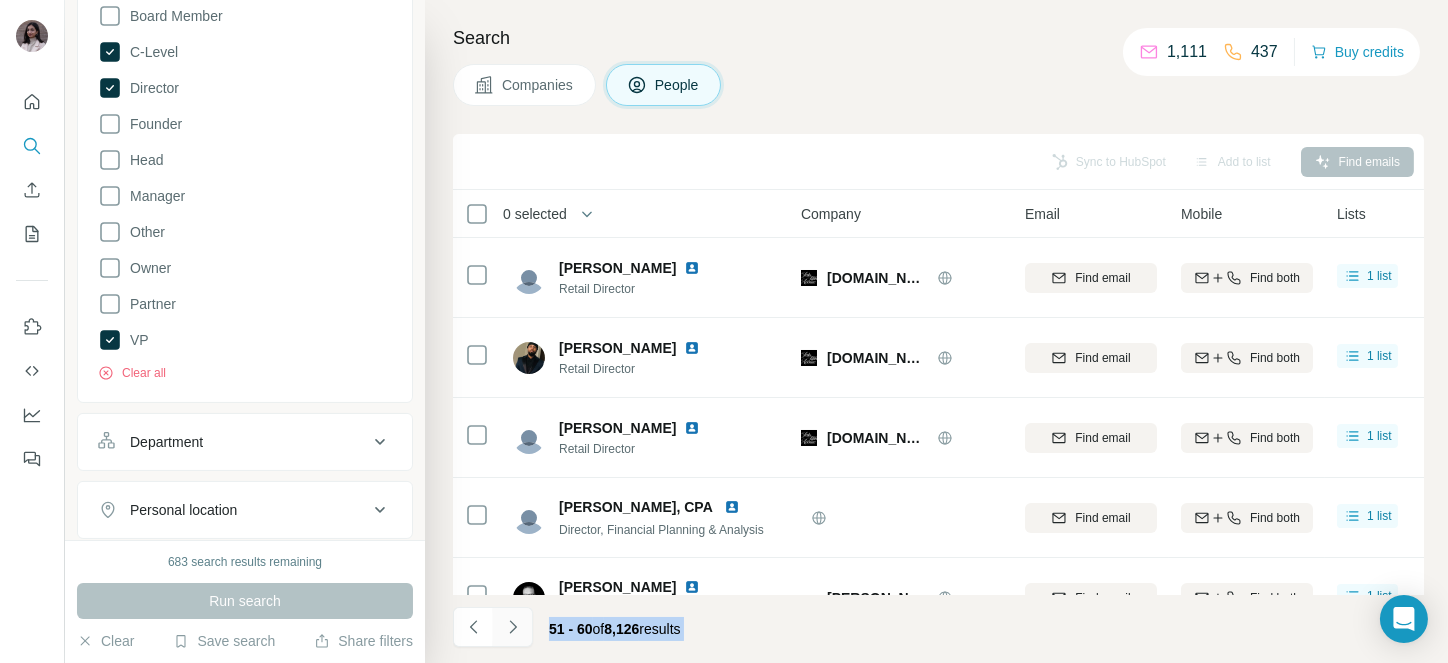 click 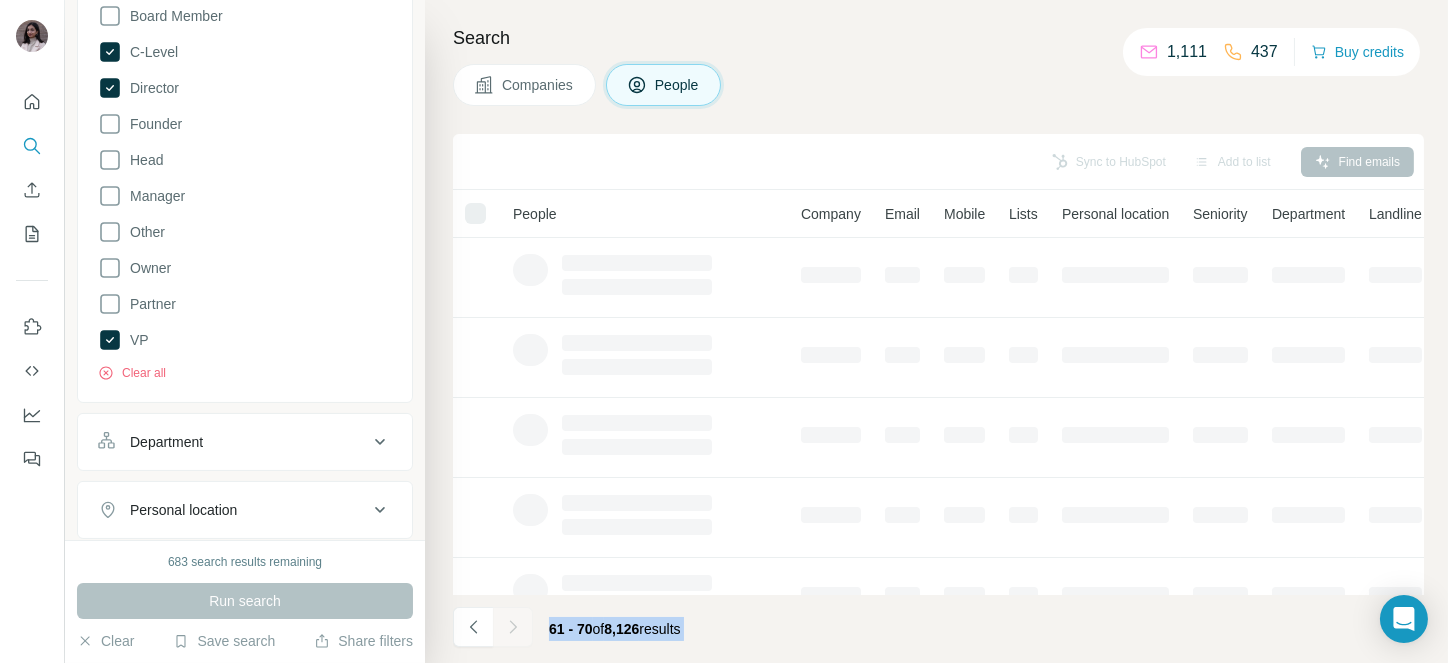 click 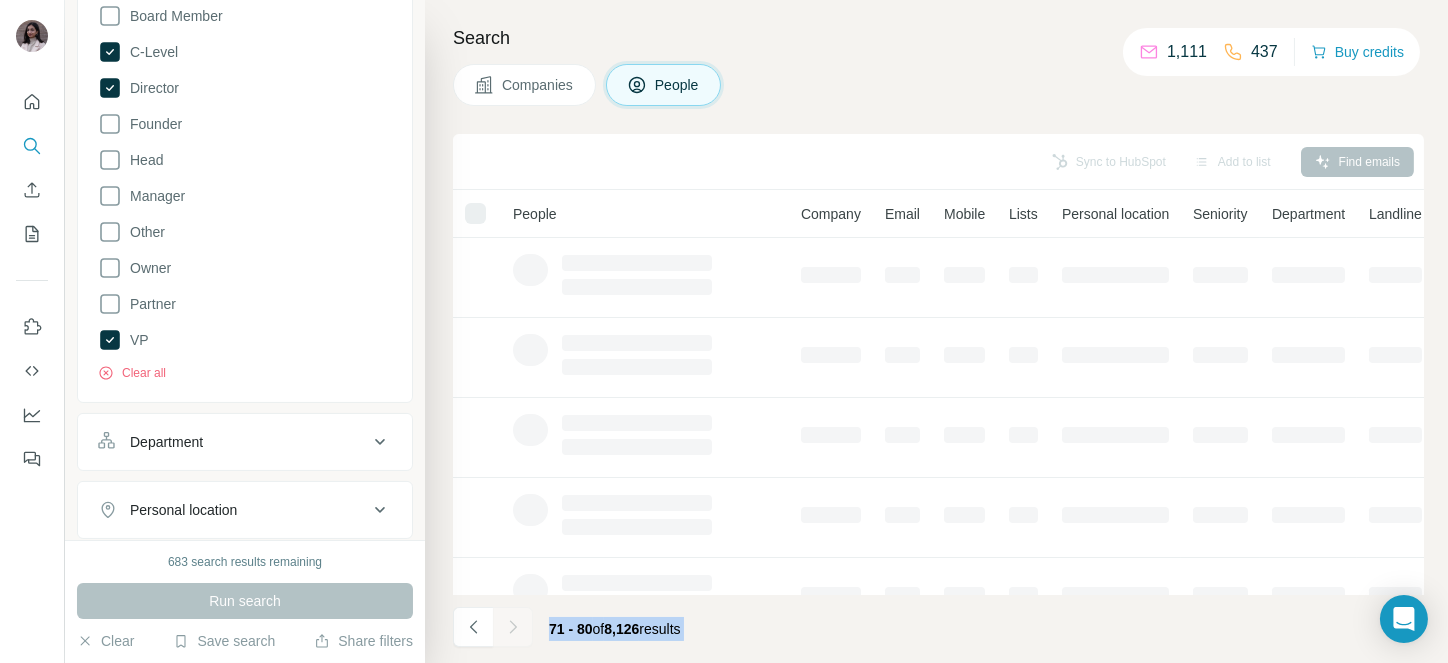 click at bounding box center [513, 627] 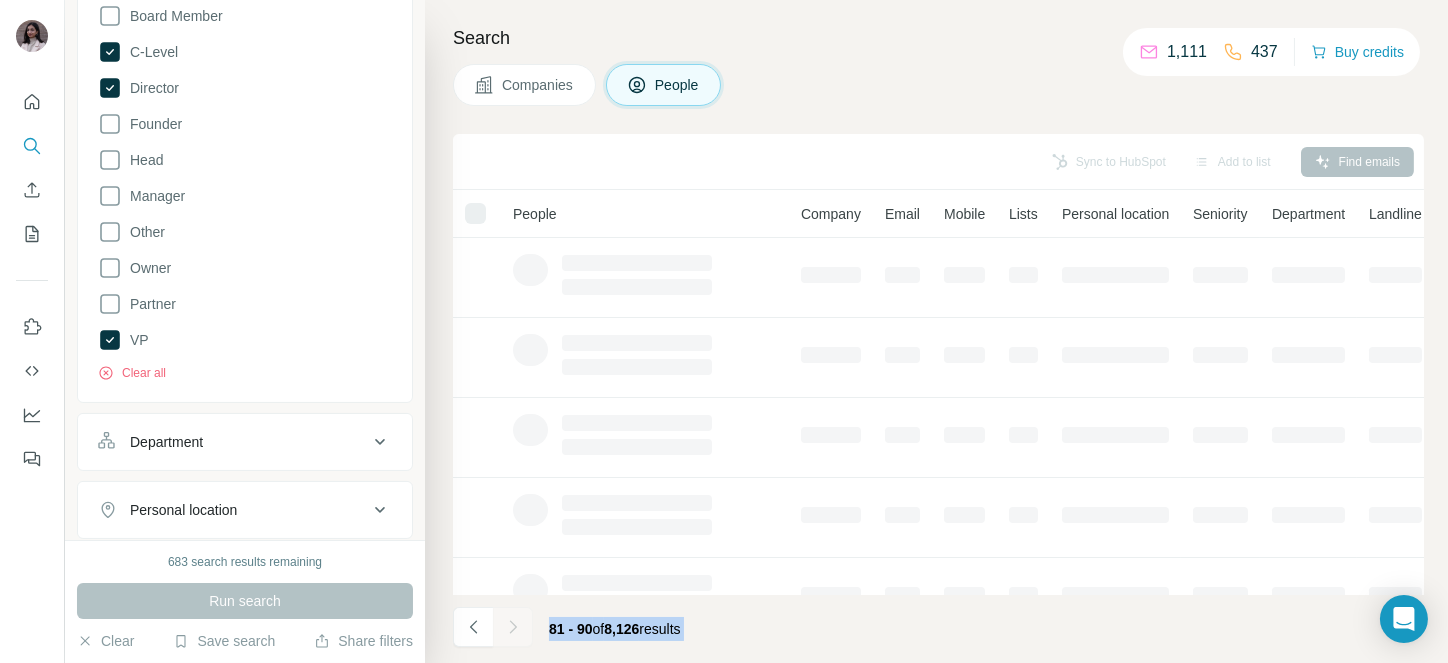 click at bounding box center (513, 627) 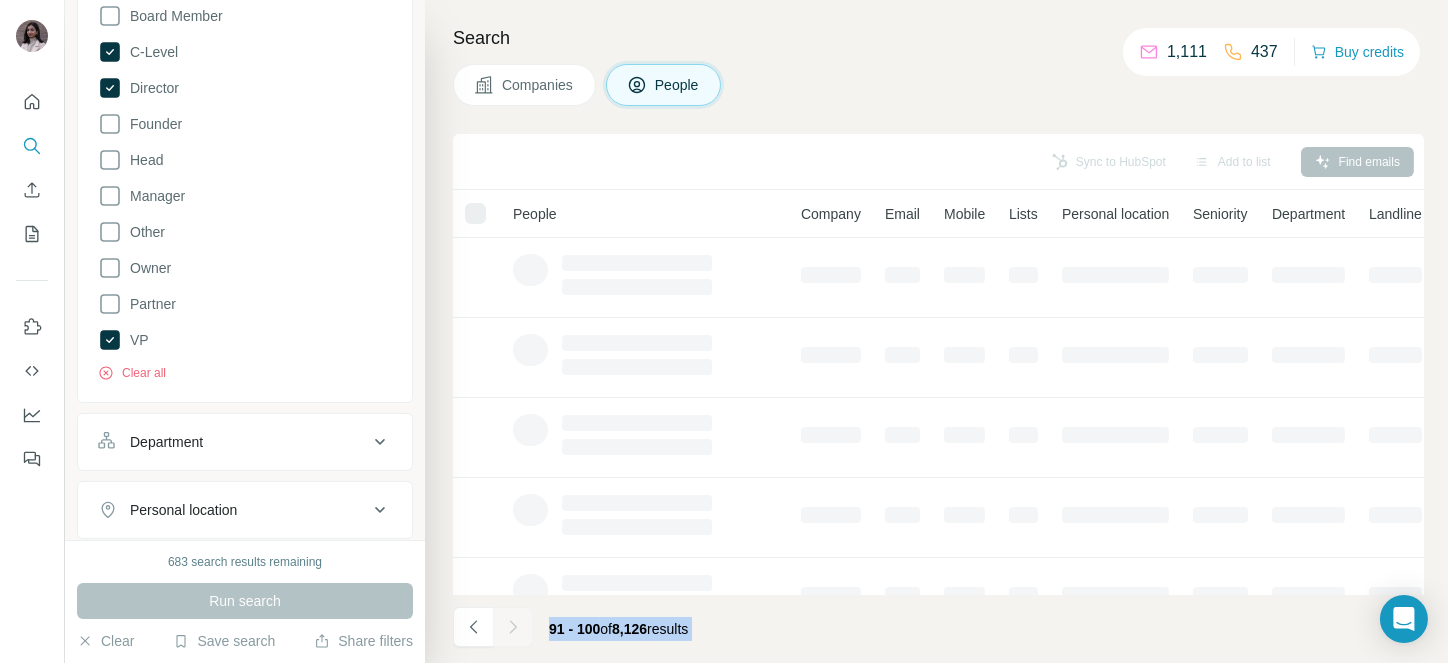 click at bounding box center (513, 627) 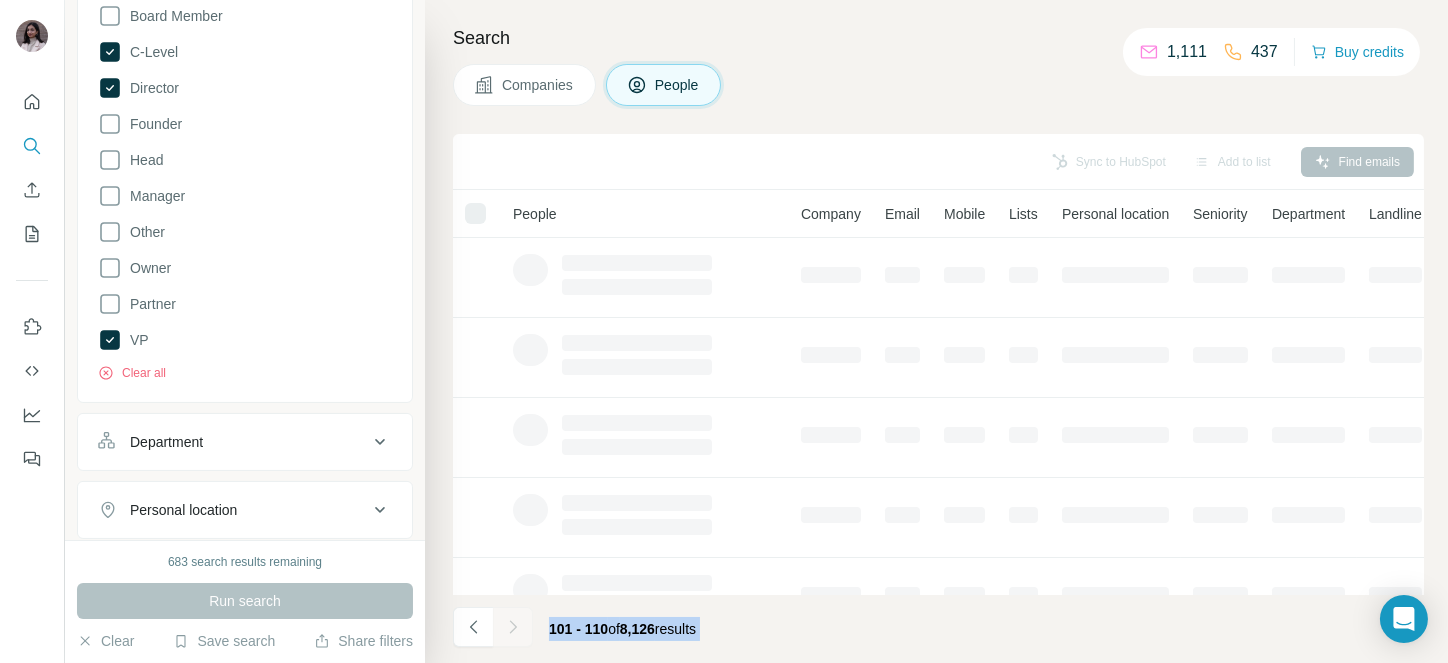 click at bounding box center (513, 627) 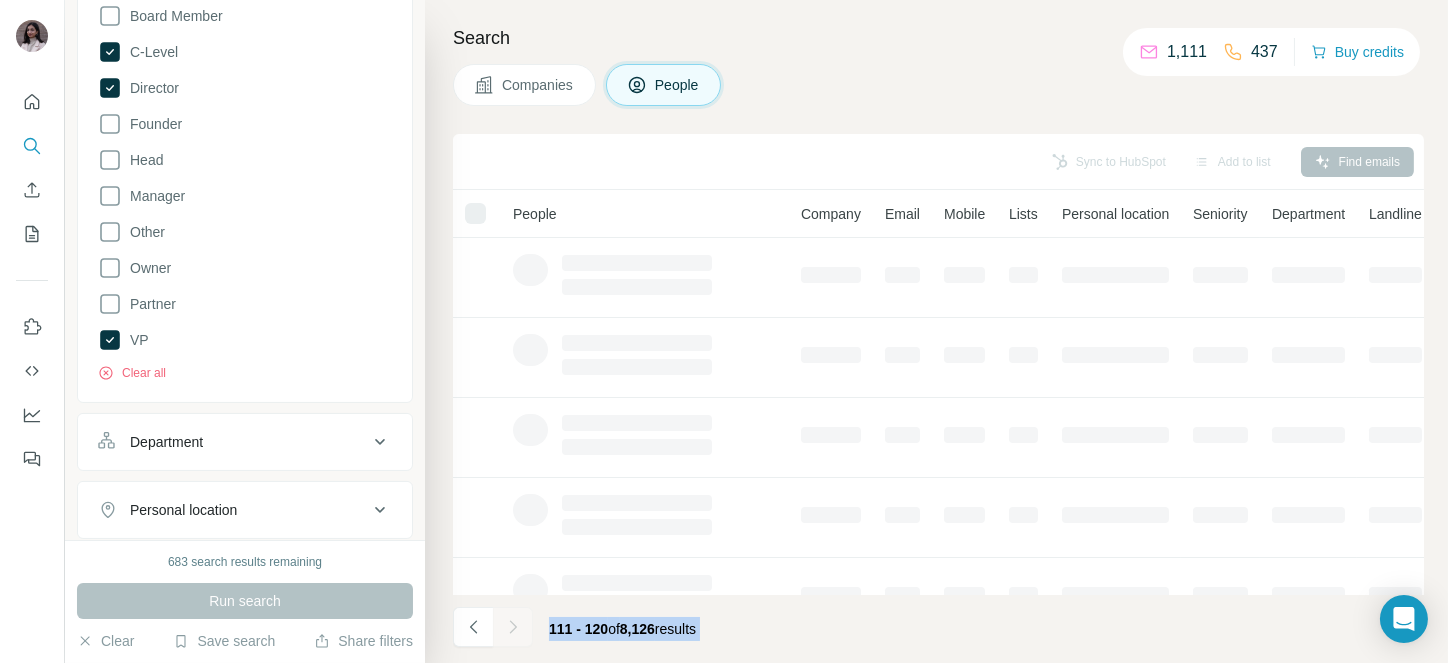 click at bounding box center [513, 627] 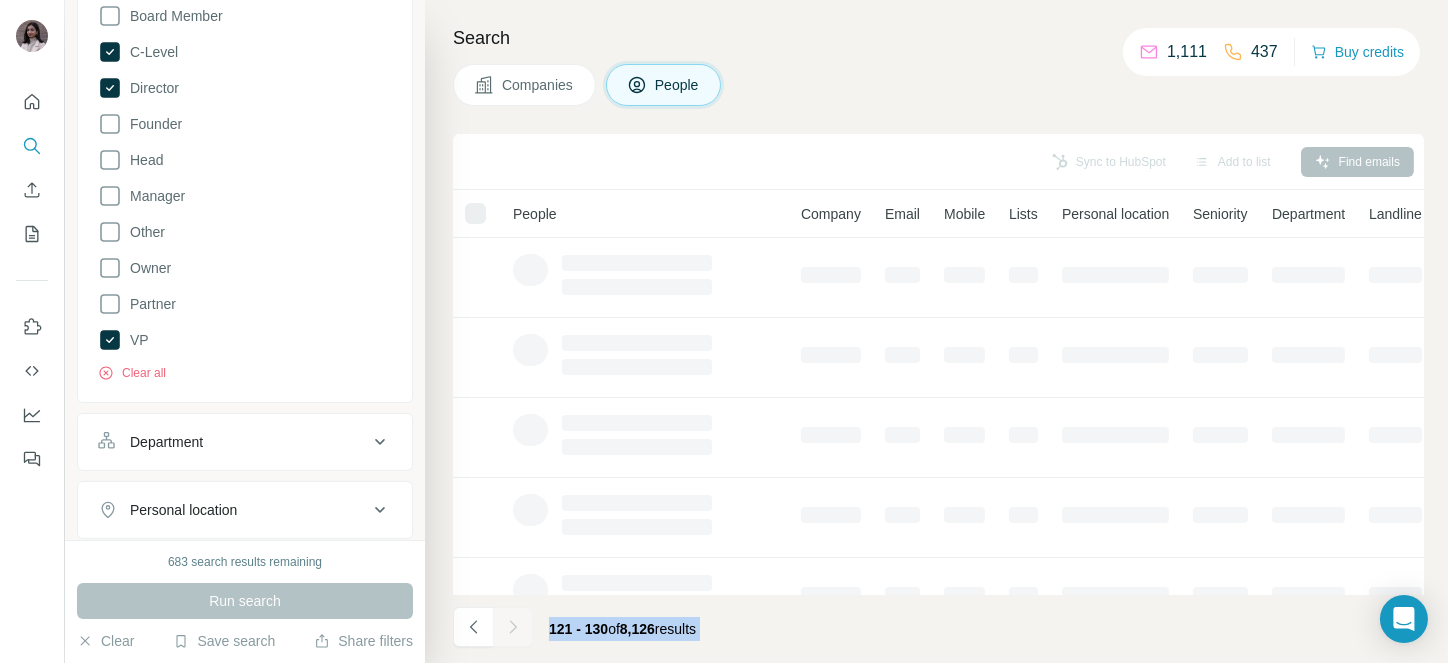 click at bounding box center [513, 627] 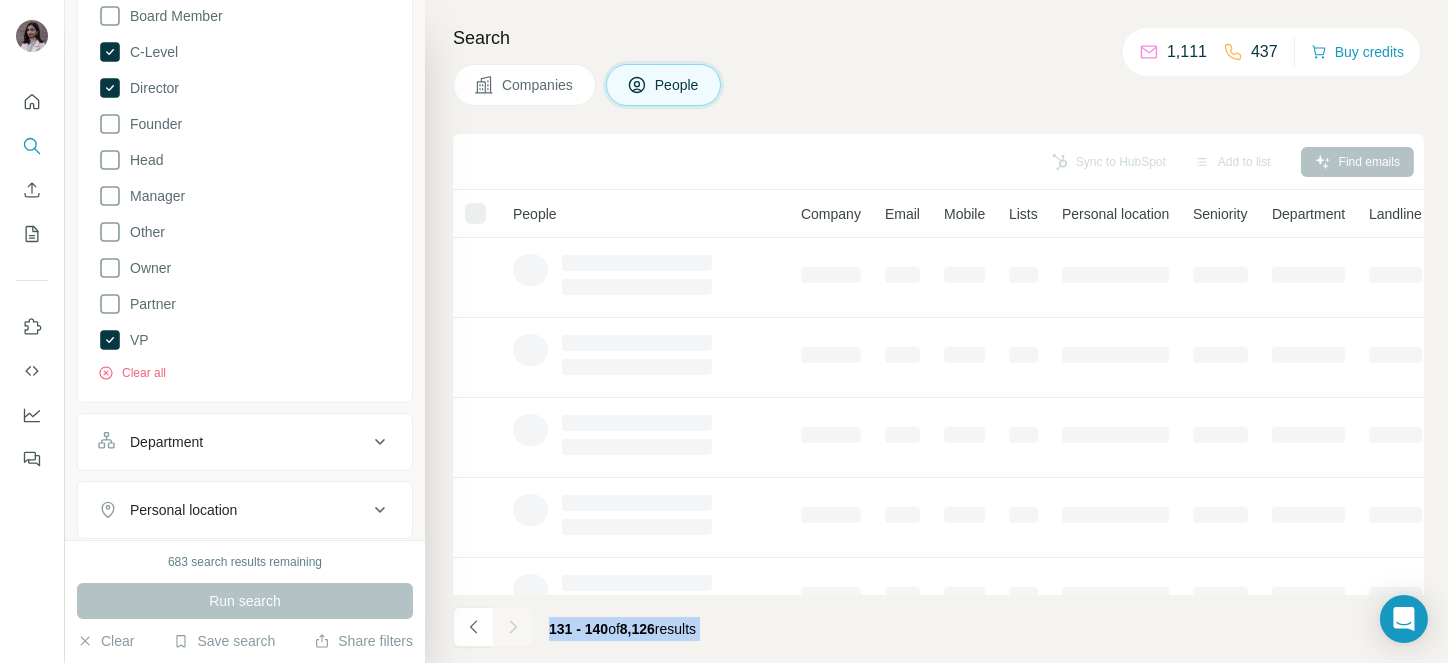 click at bounding box center [513, 627] 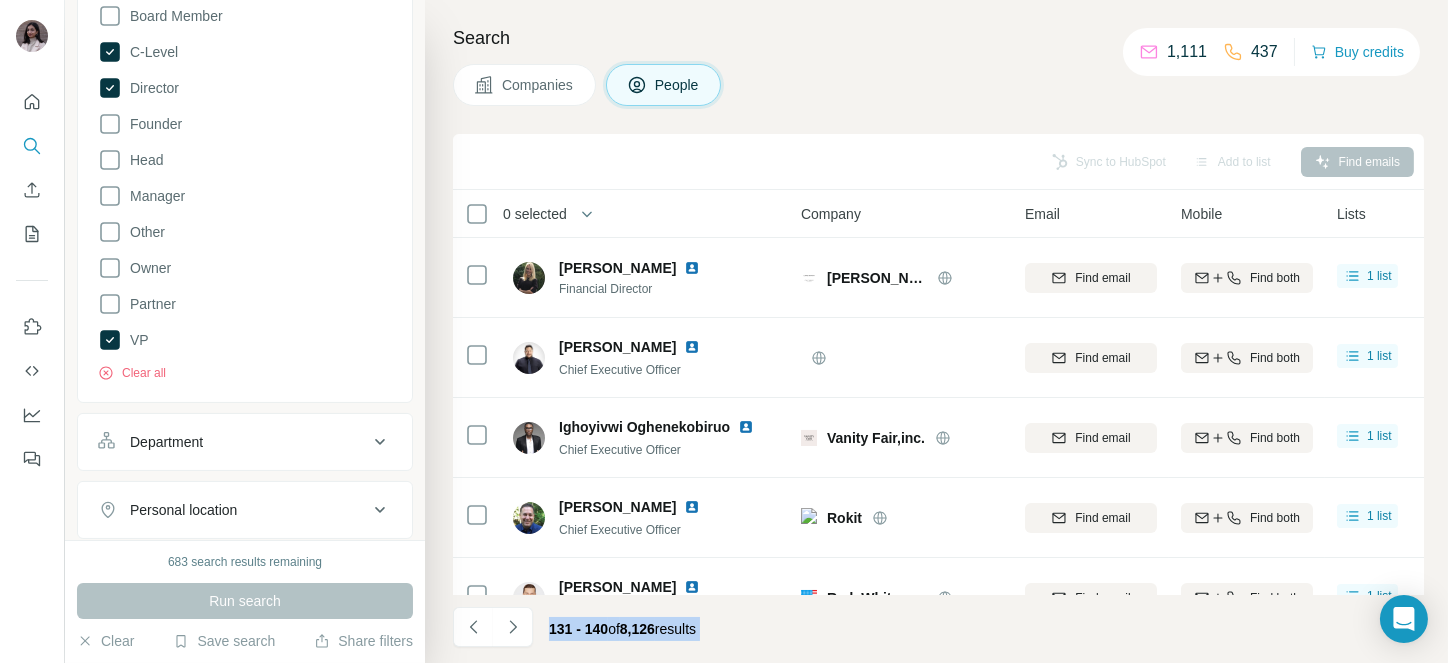 click 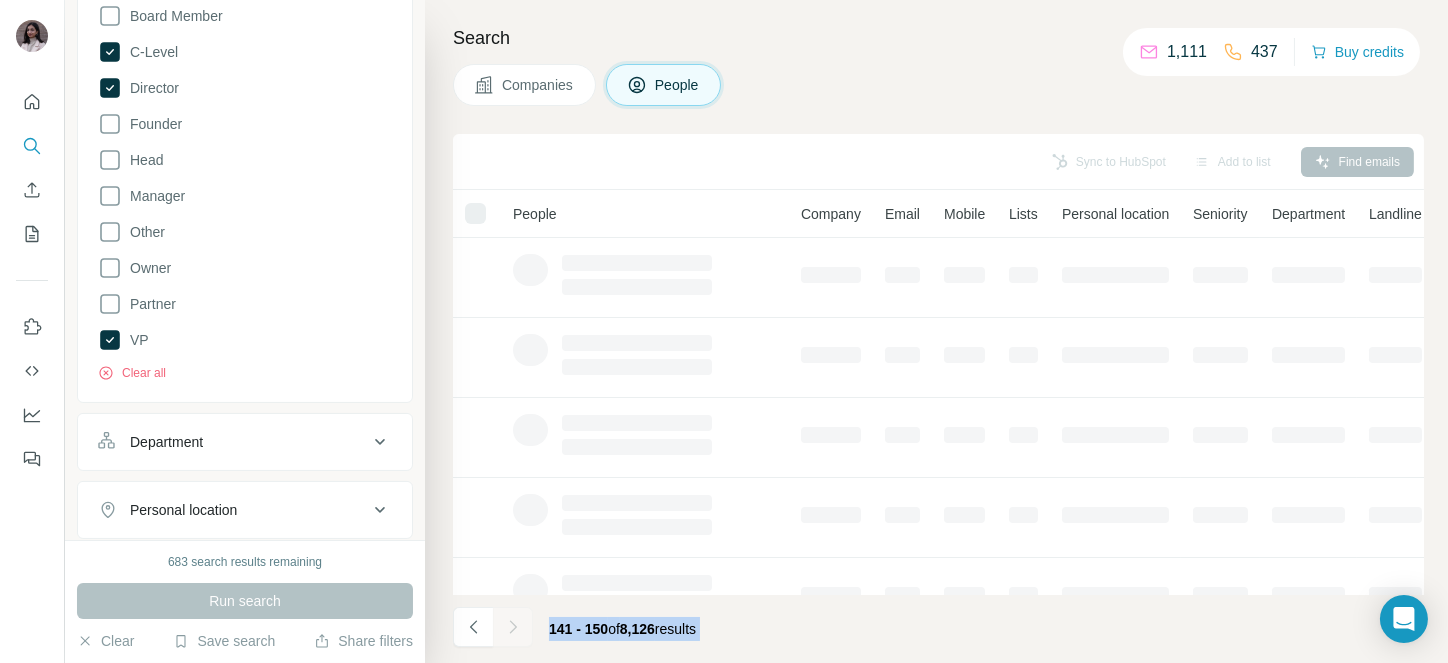 click at bounding box center [513, 627] 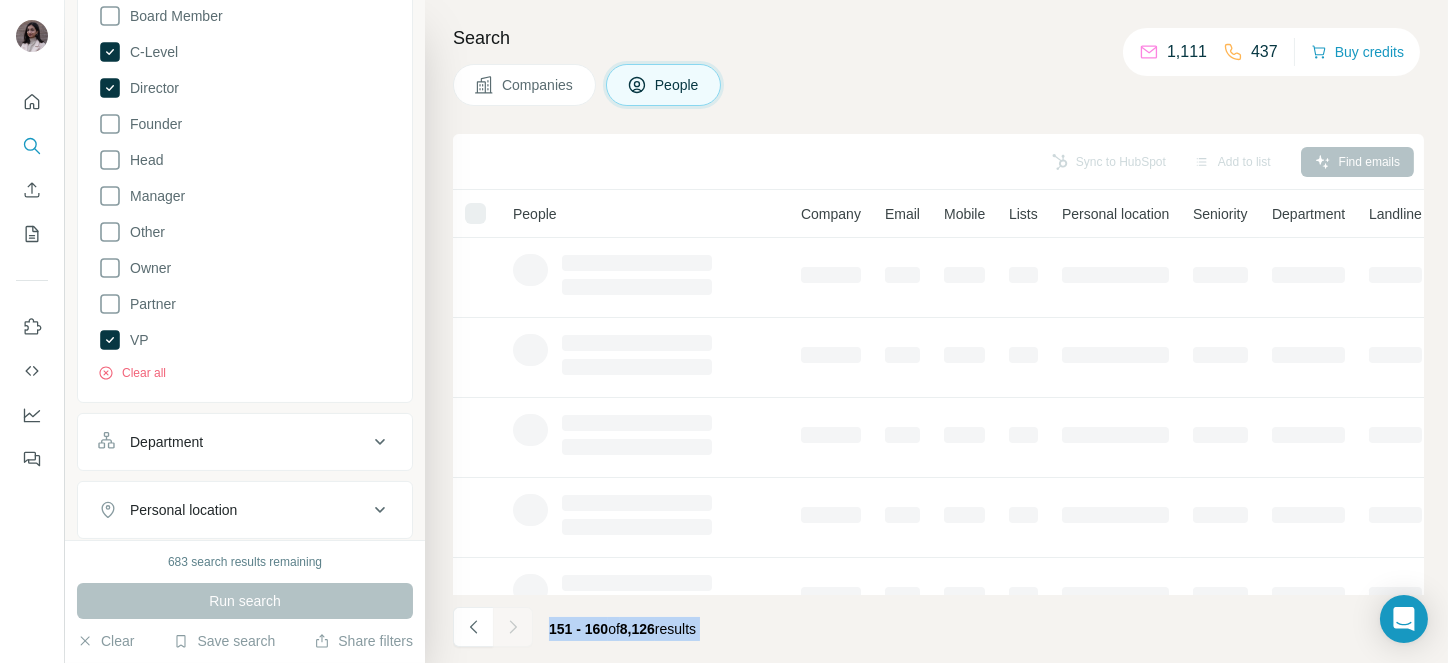 click at bounding box center [513, 627] 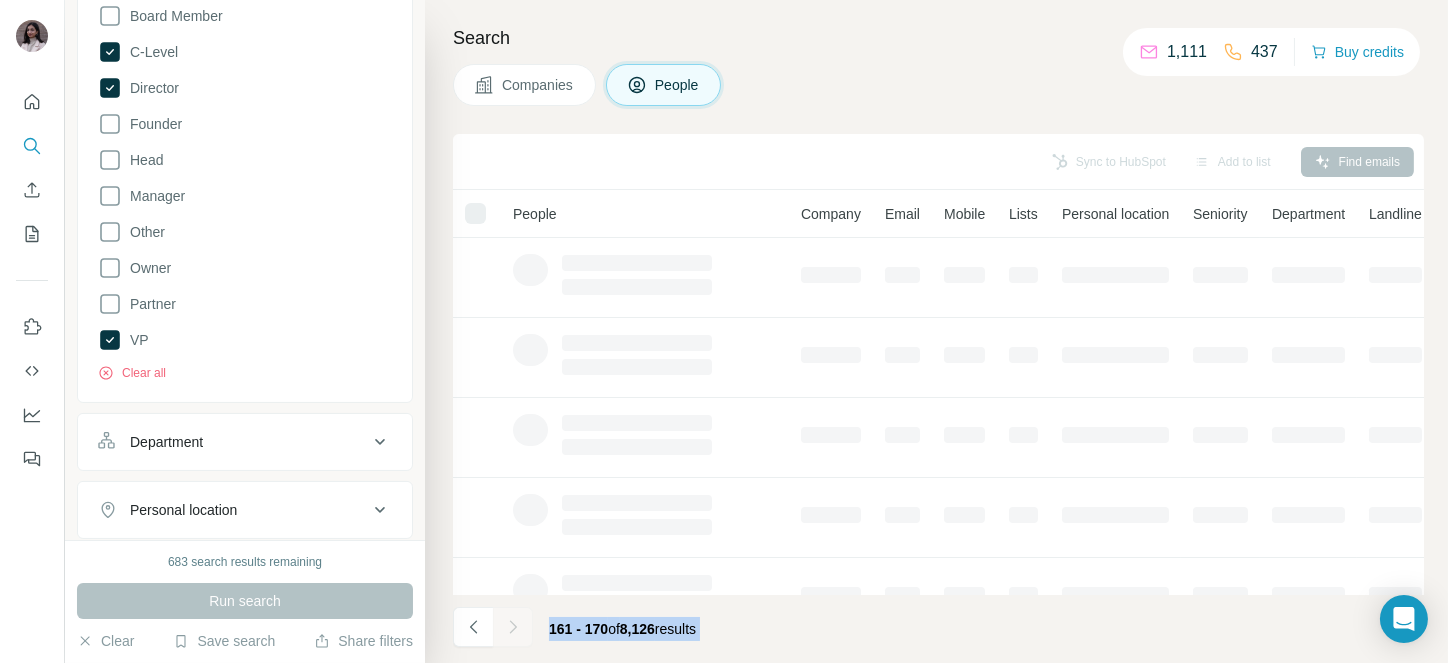 click at bounding box center [513, 627] 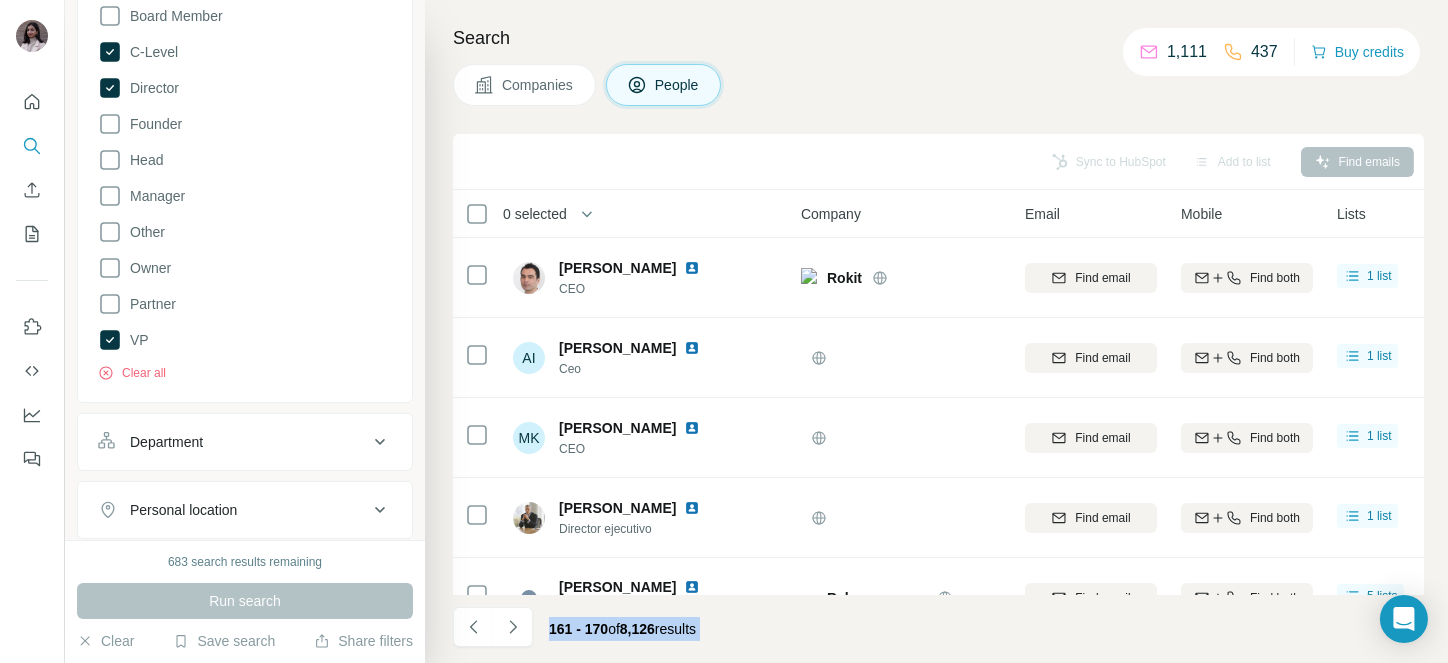 click 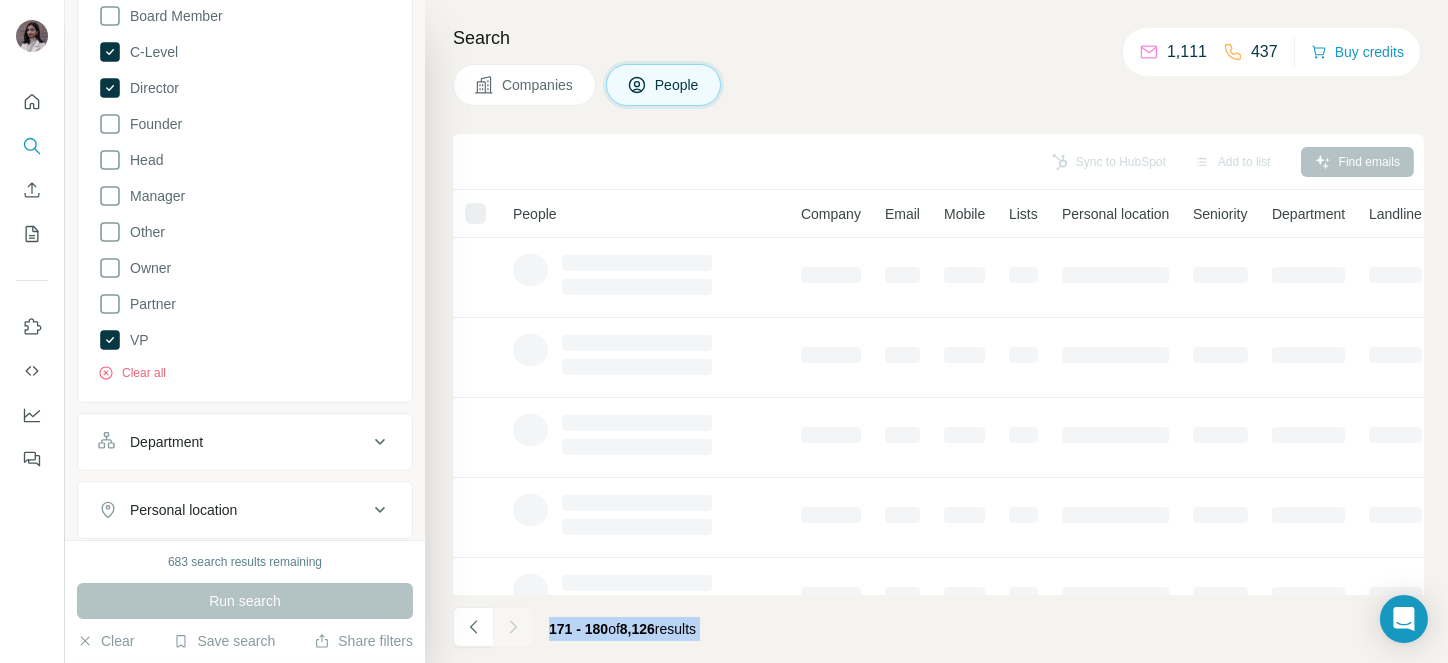 click at bounding box center (513, 627) 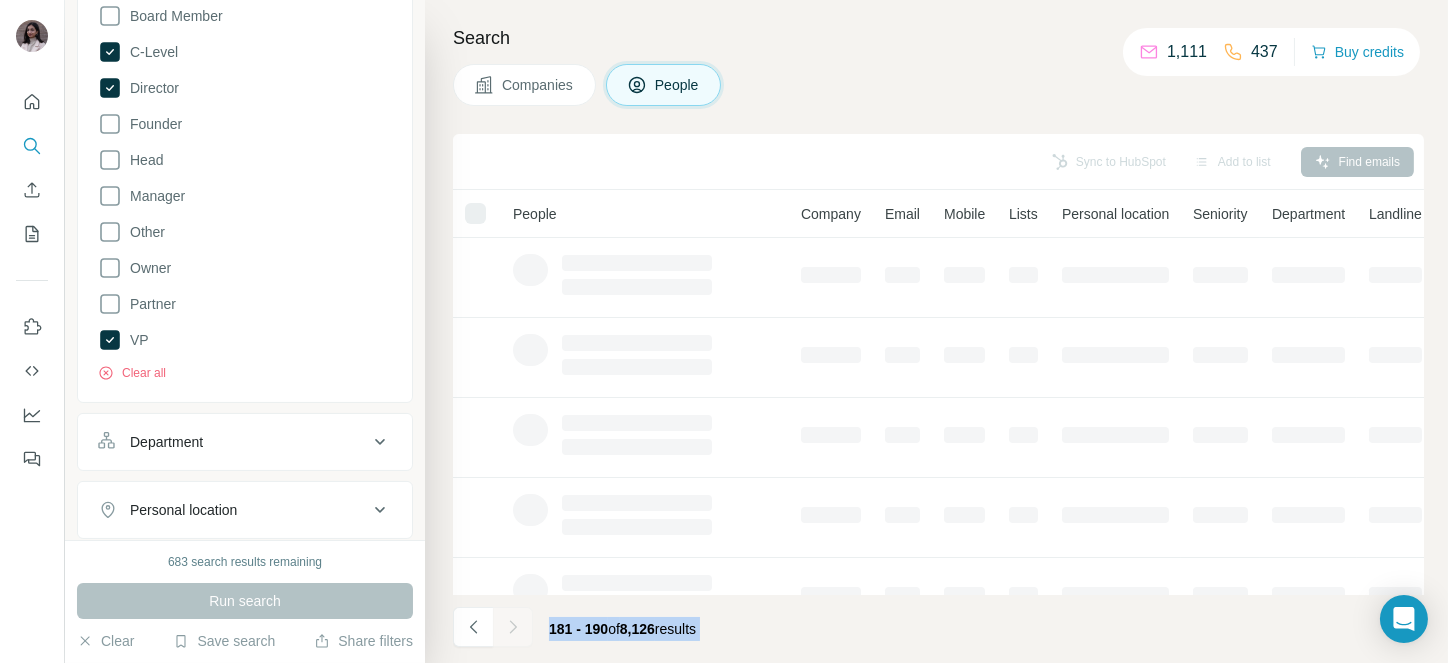 click at bounding box center [513, 627] 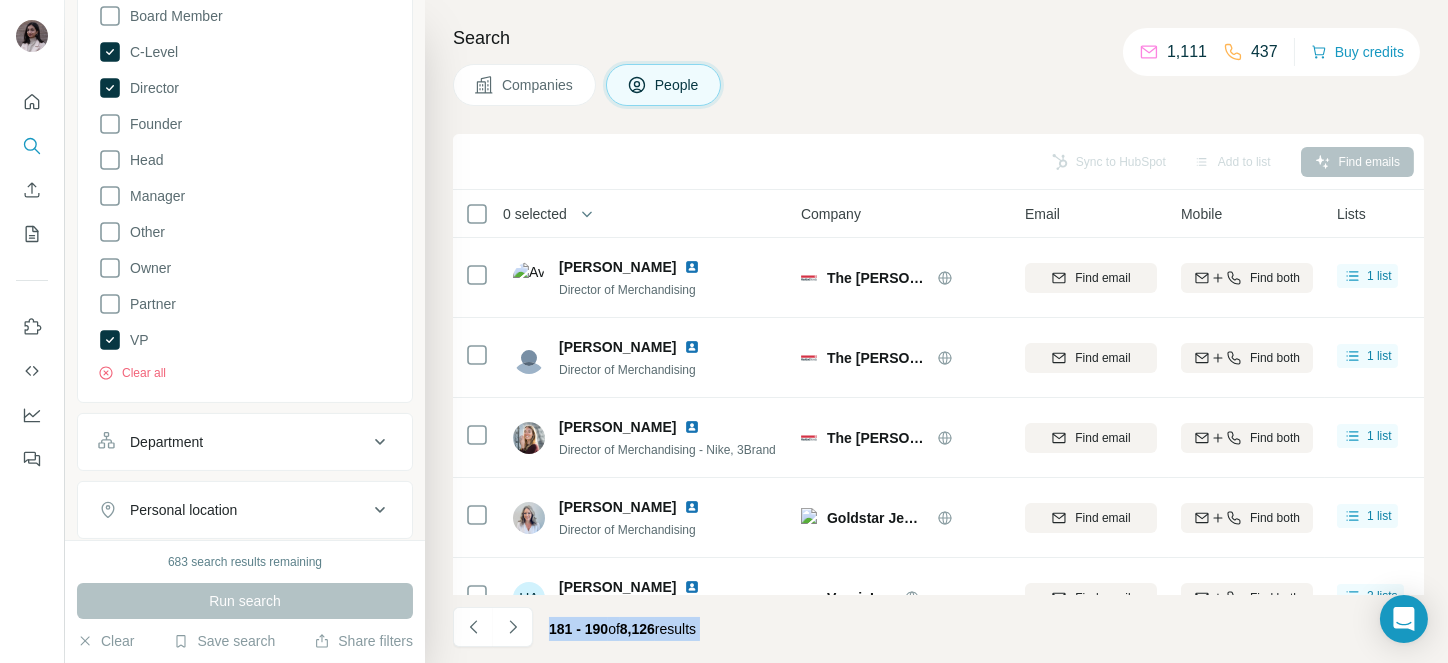 click 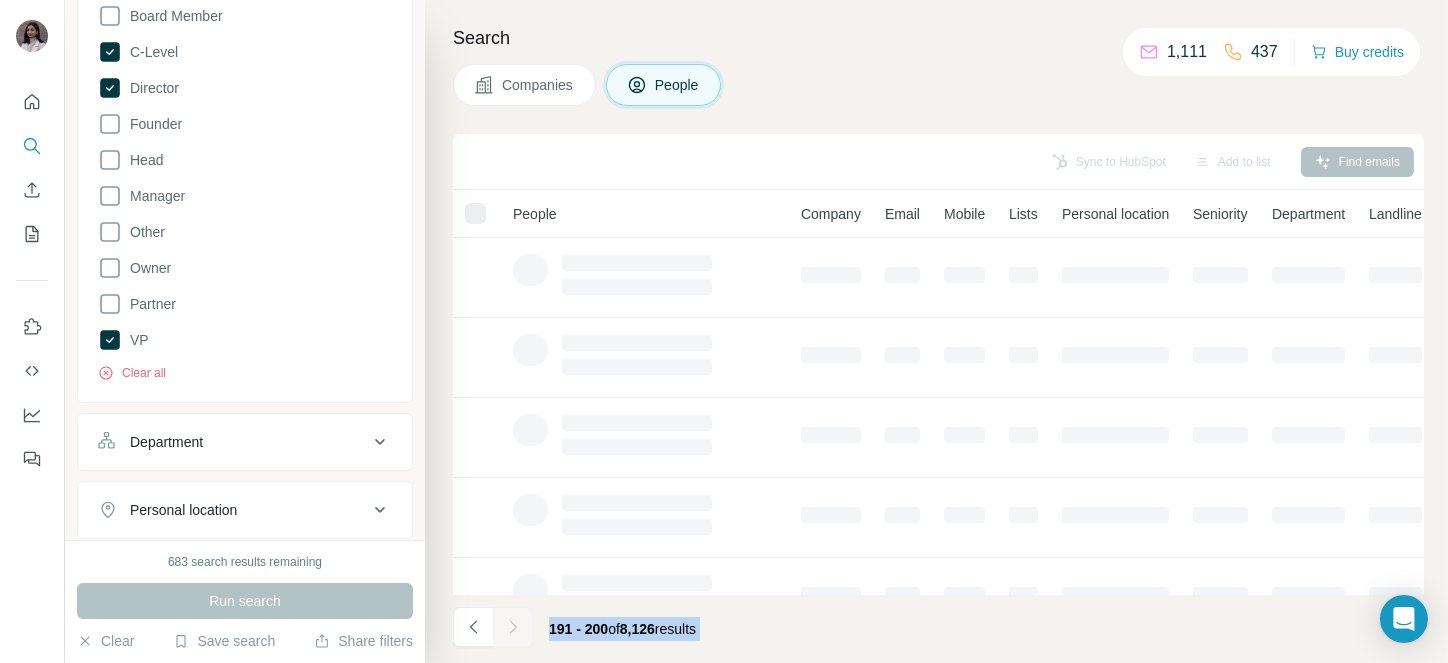 click at bounding box center (513, 627) 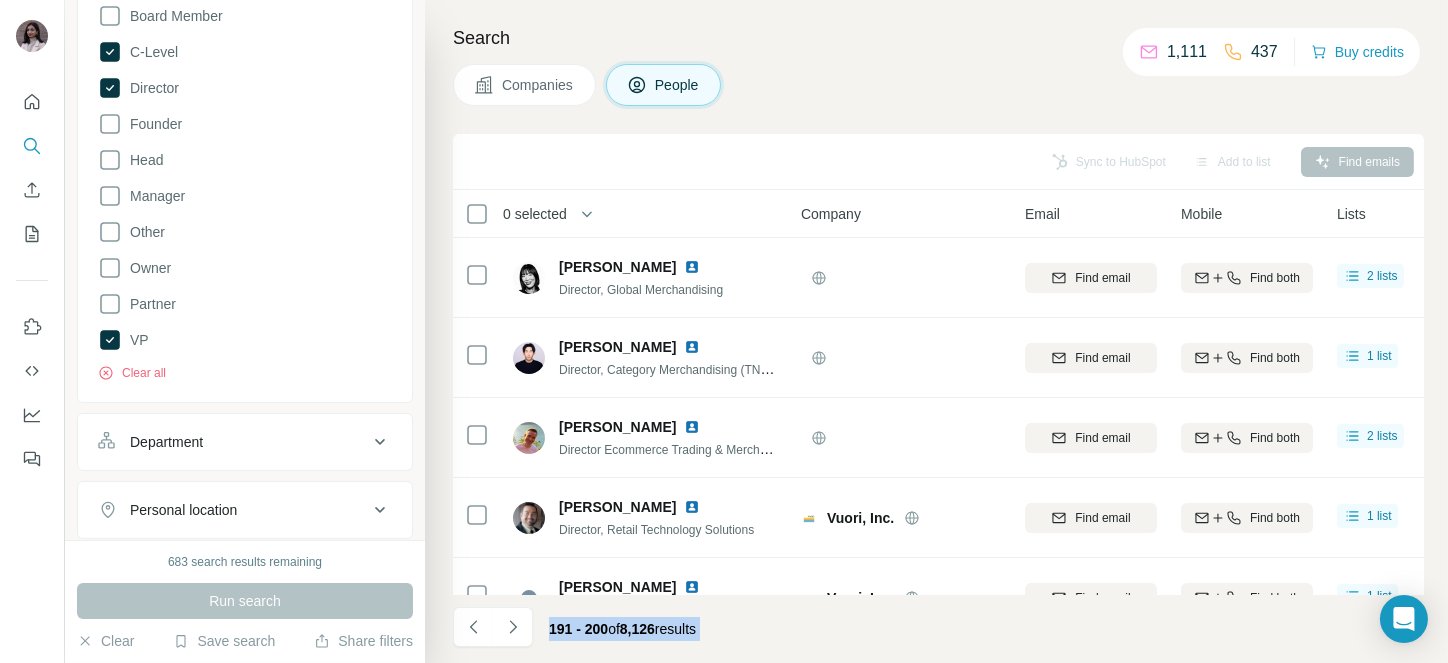 click 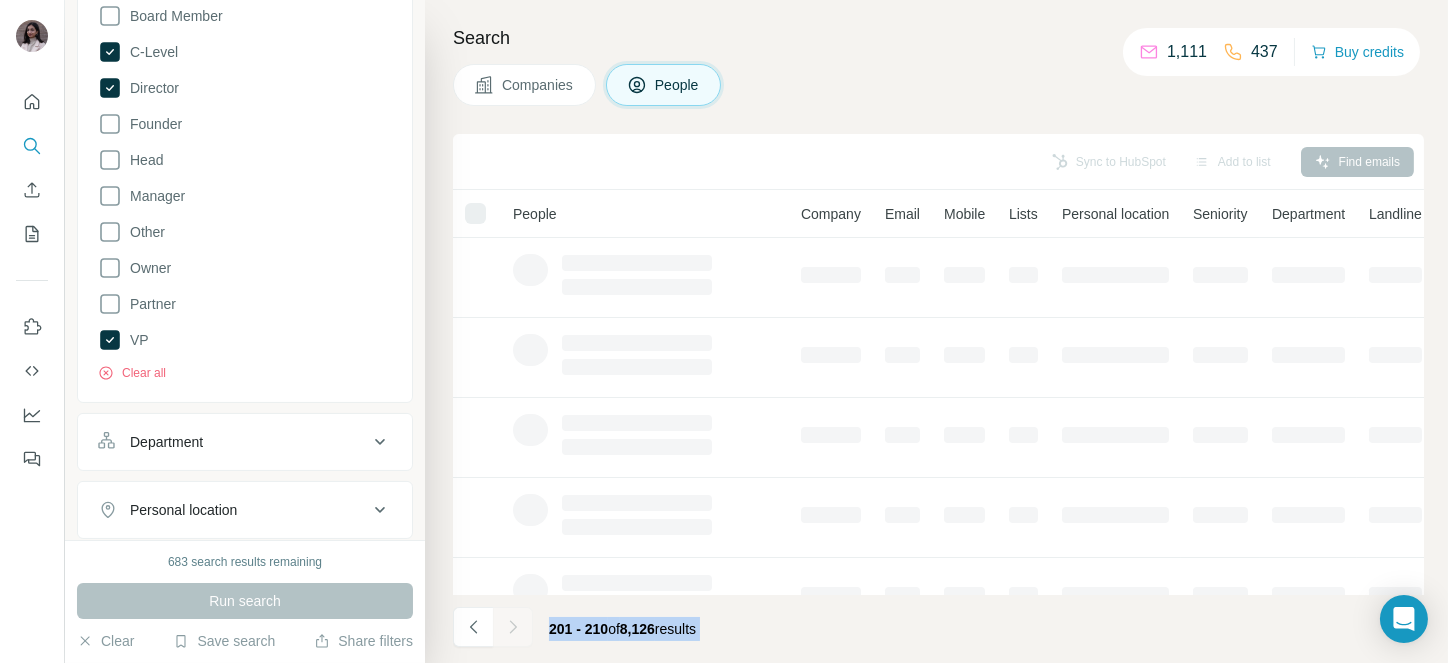 click at bounding box center (513, 627) 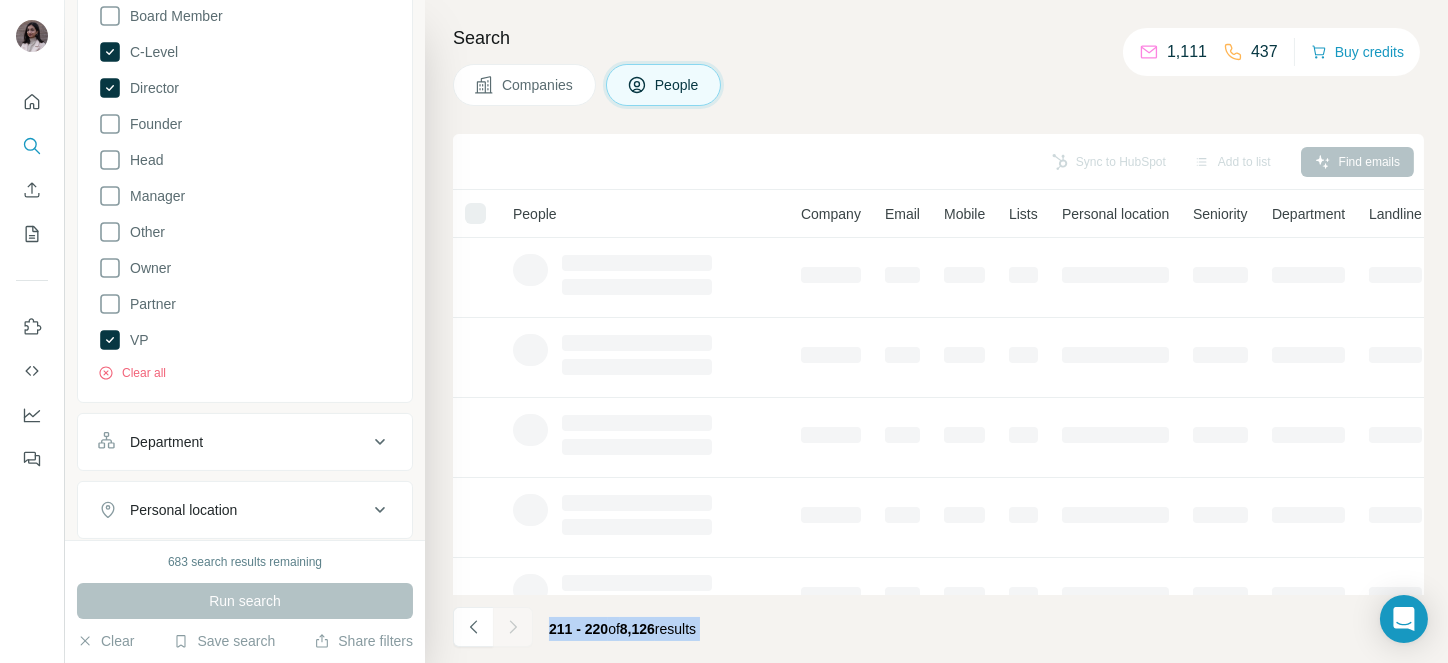 click at bounding box center [513, 627] 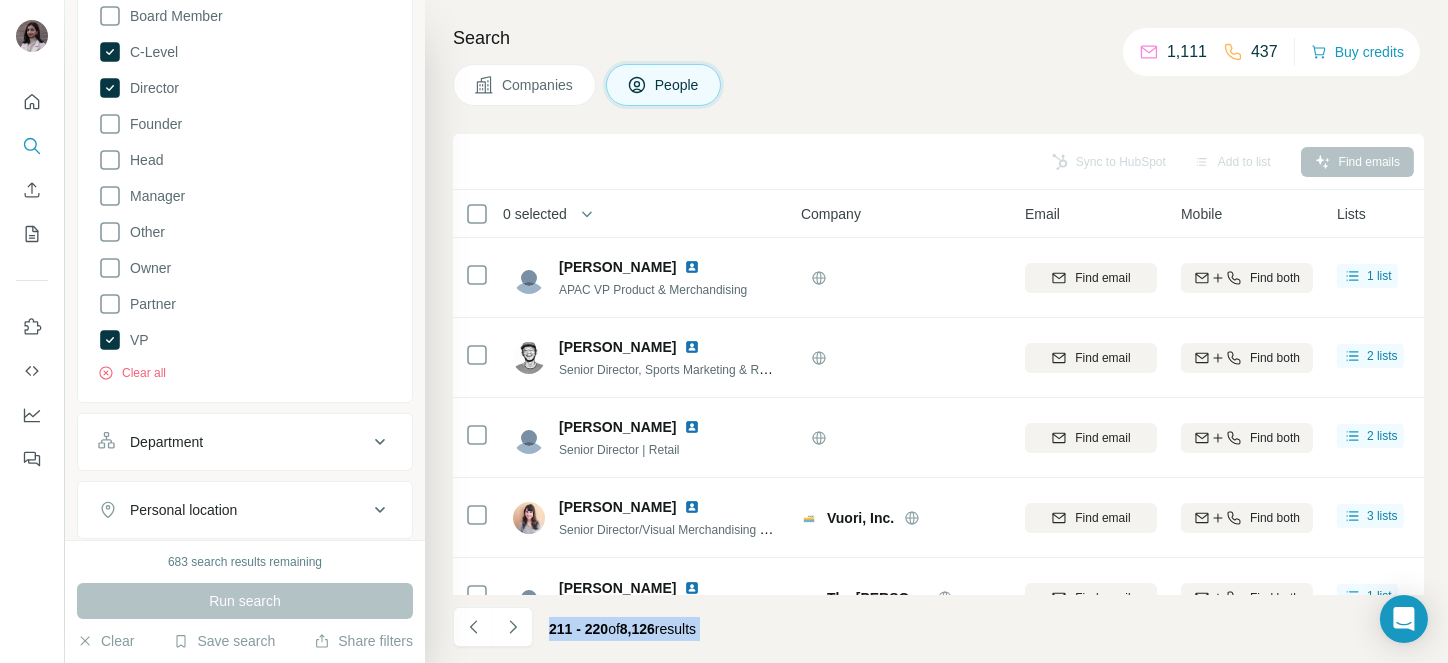 click 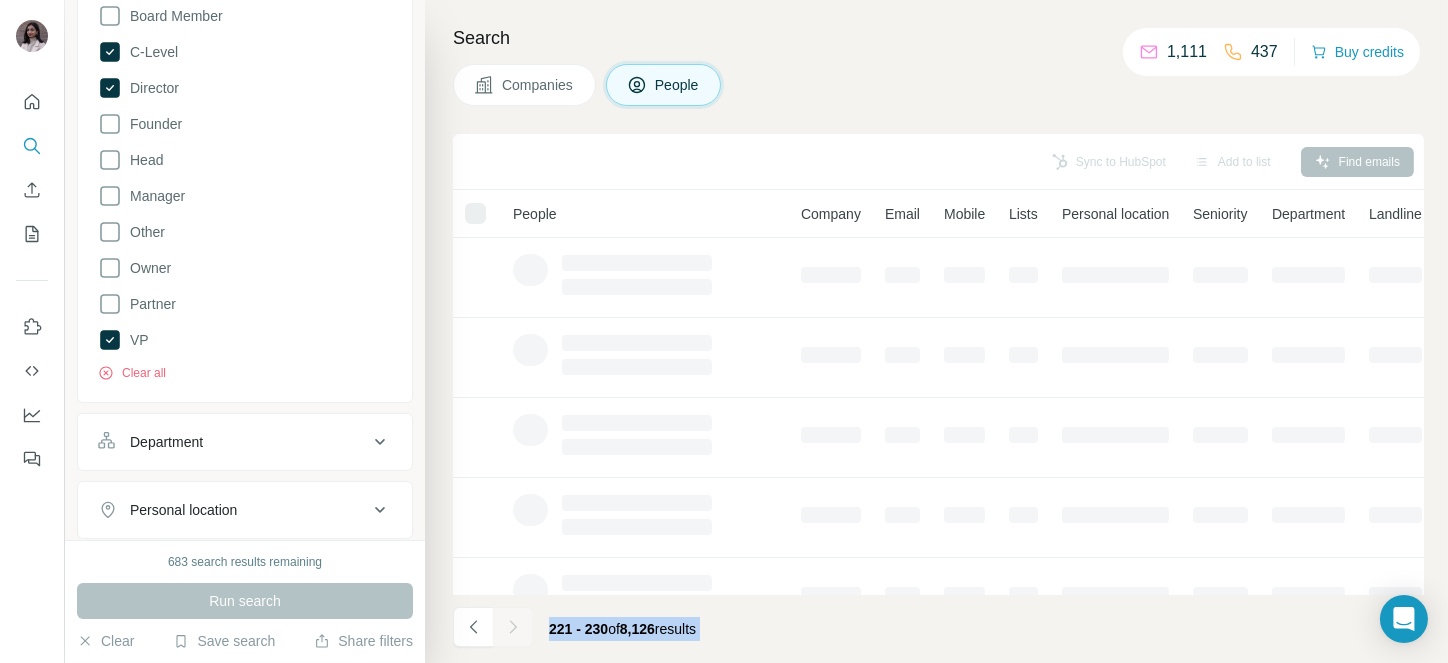 click at bounding box center (513, 627) 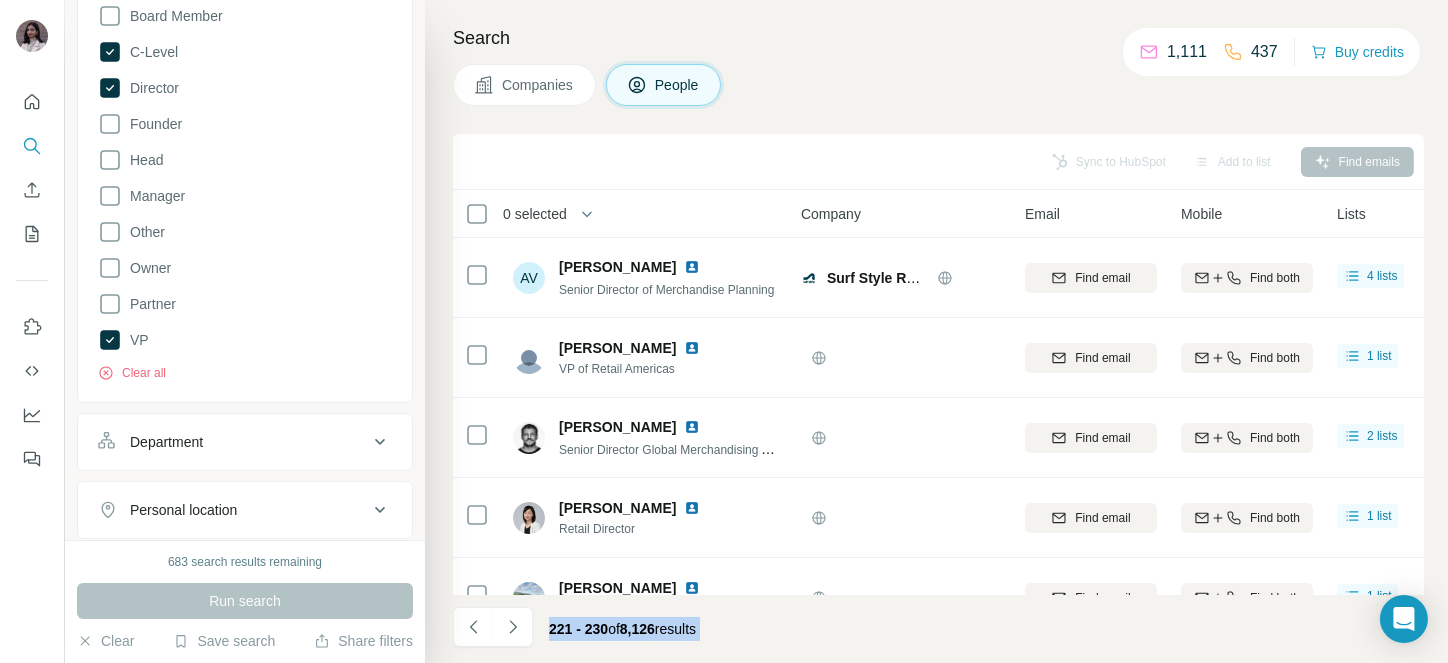 click 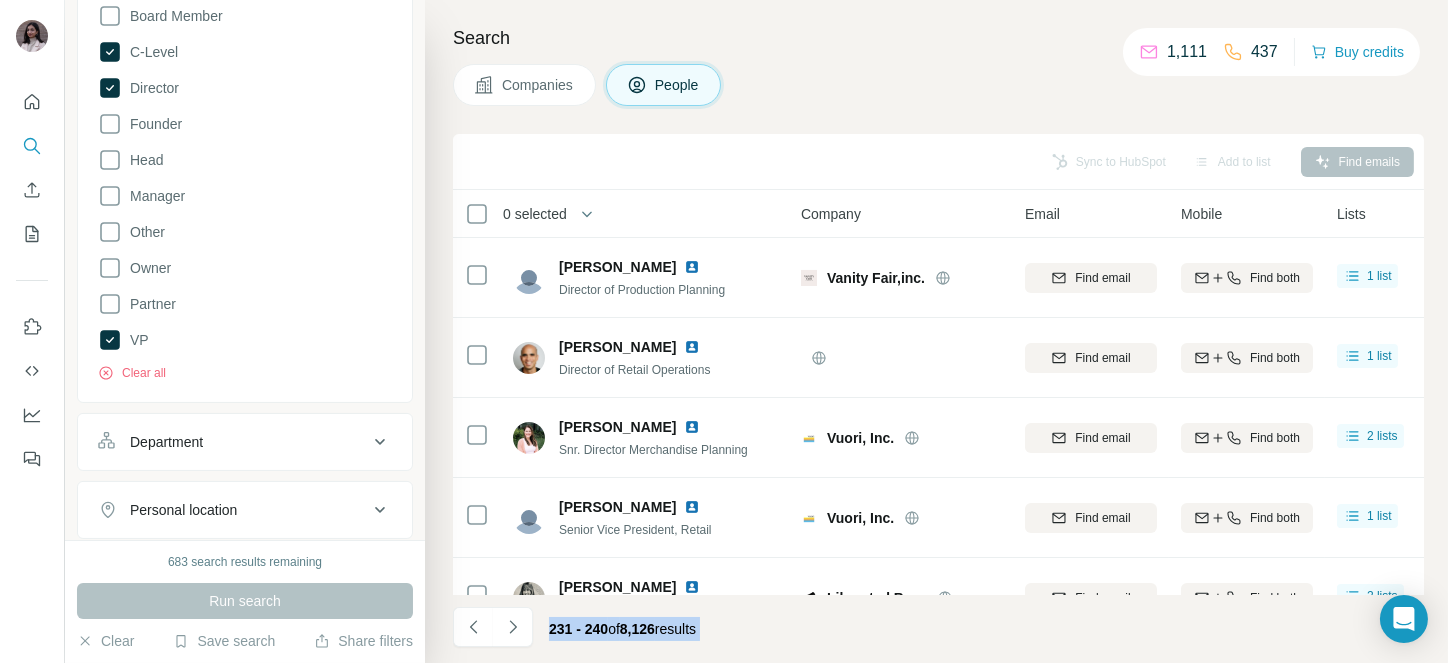 click 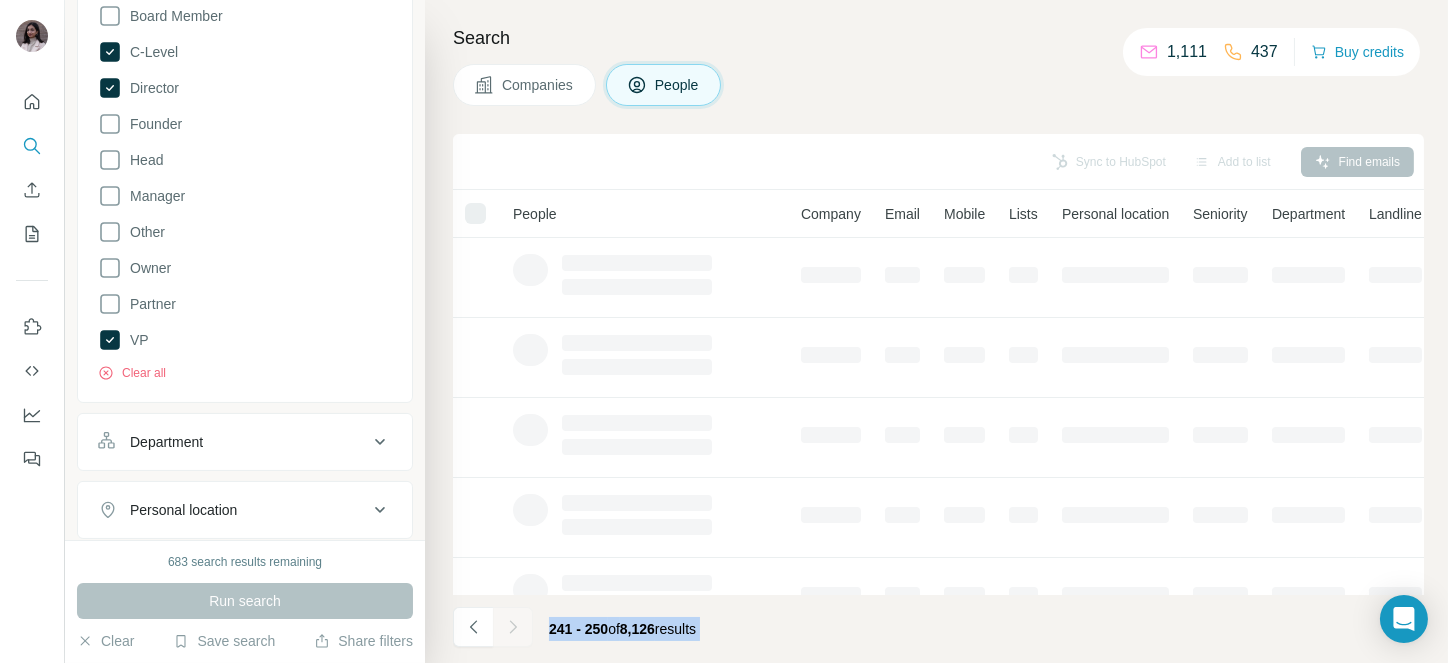 click 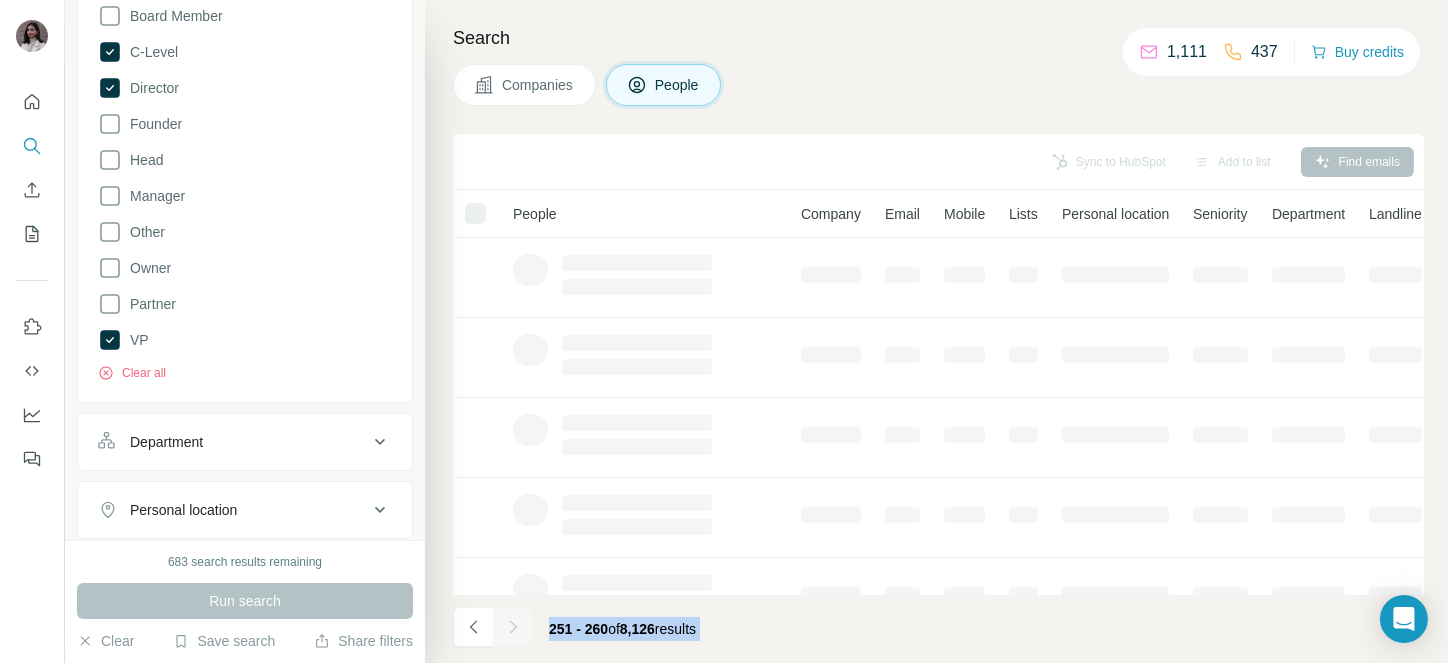 click at bounding box center (513, 627) 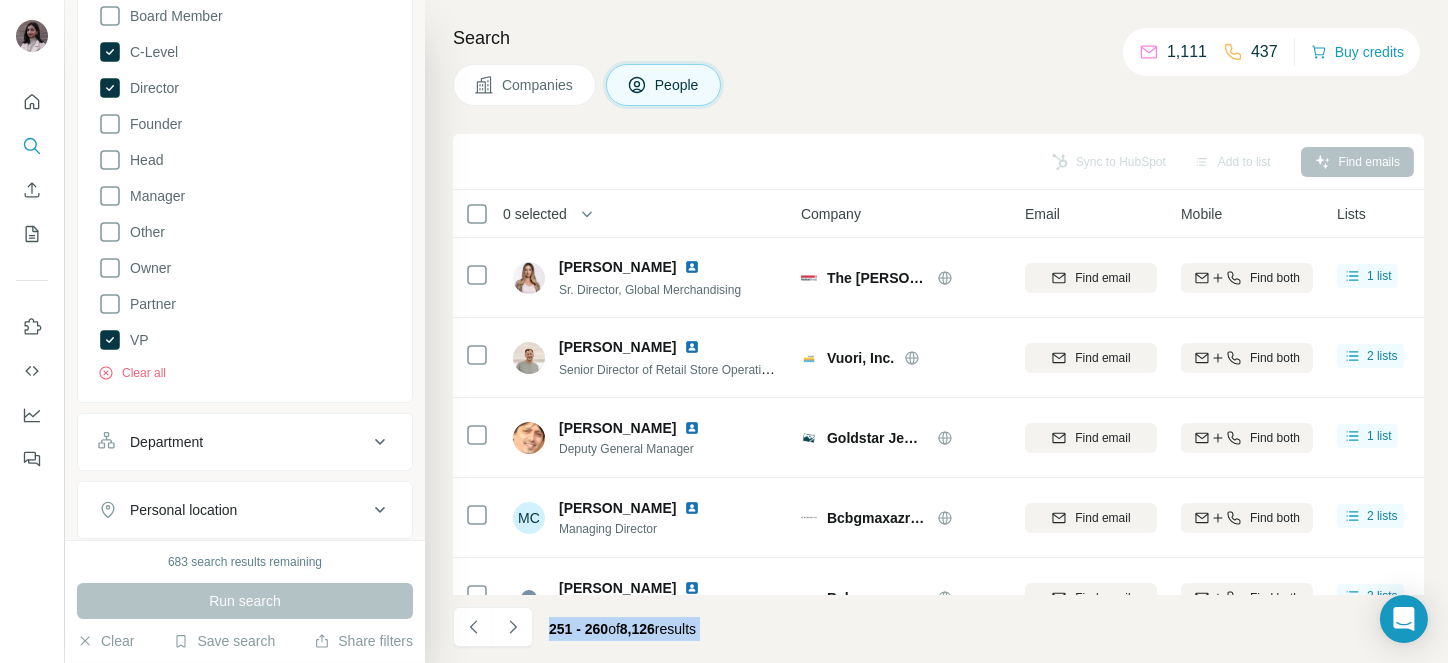 click 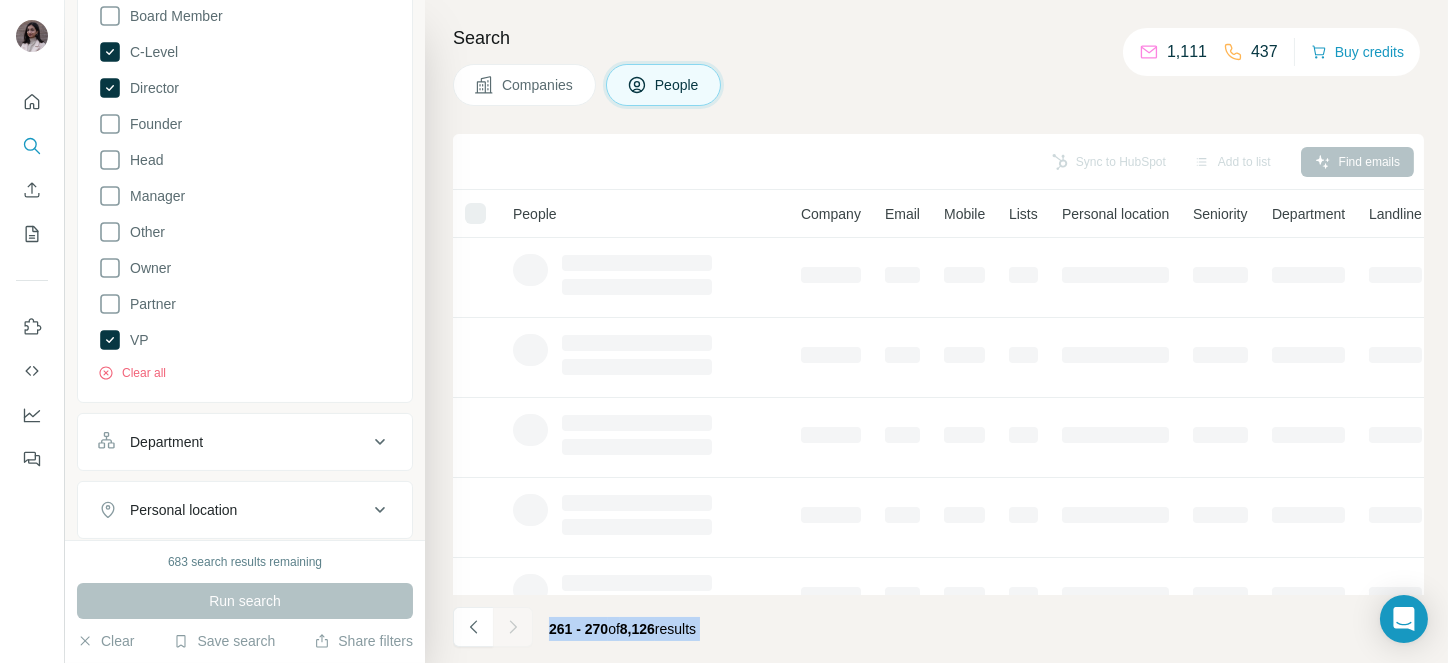 click at bounding box center (513, 627) 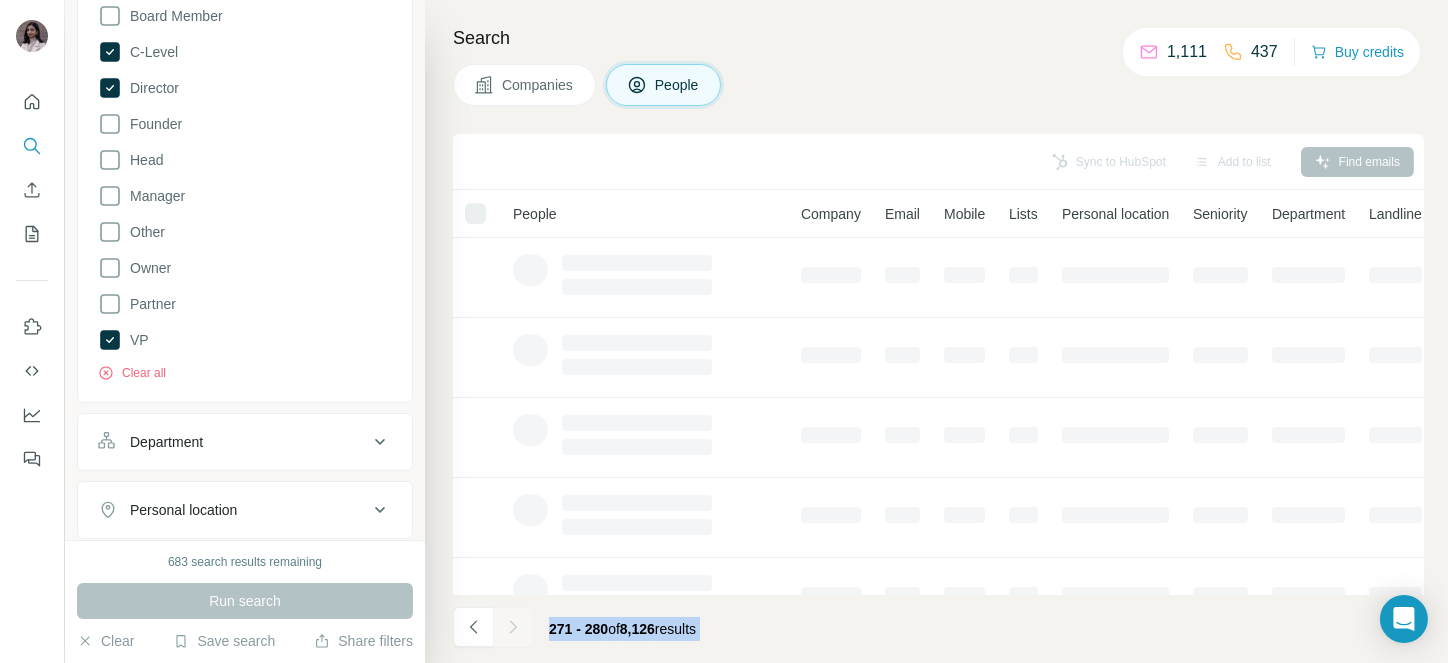 click at bounding box center [513, 627] 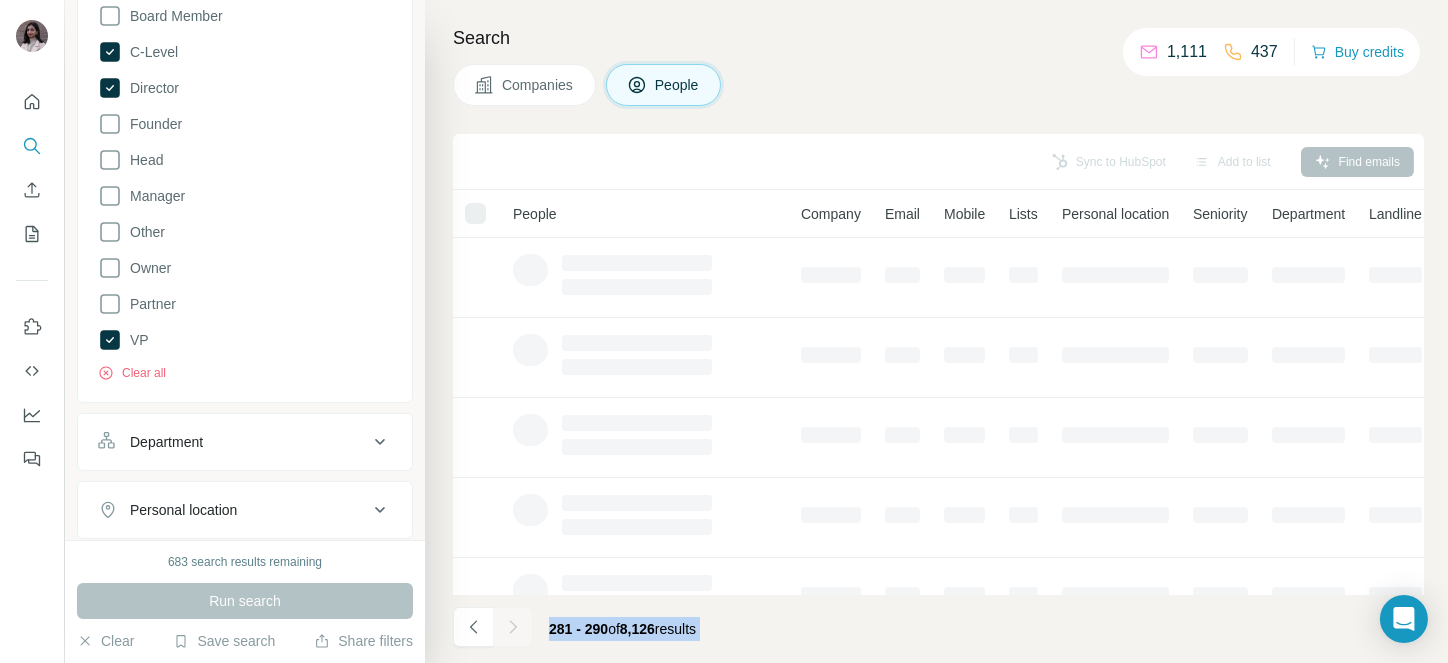 click at bounding box center (513, 627) 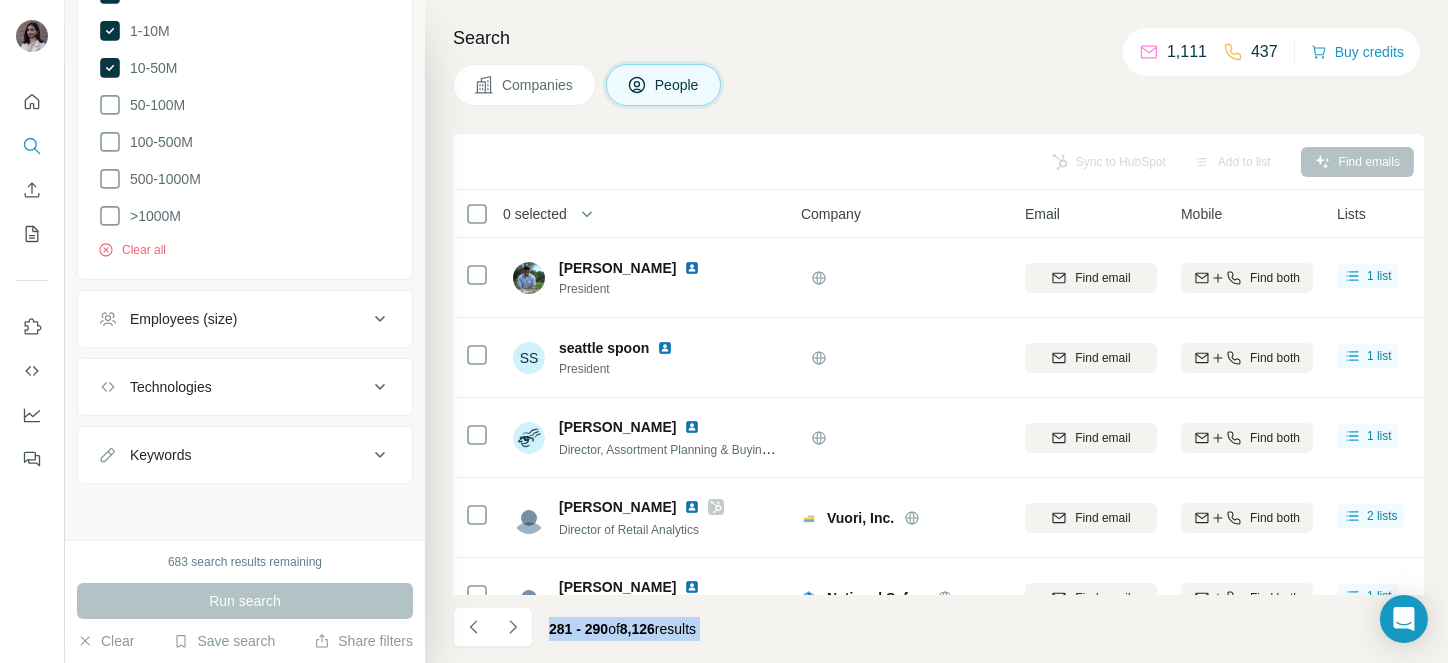 scroll, scrollTop: 1563, scrollLeft: 0, axis: vertical 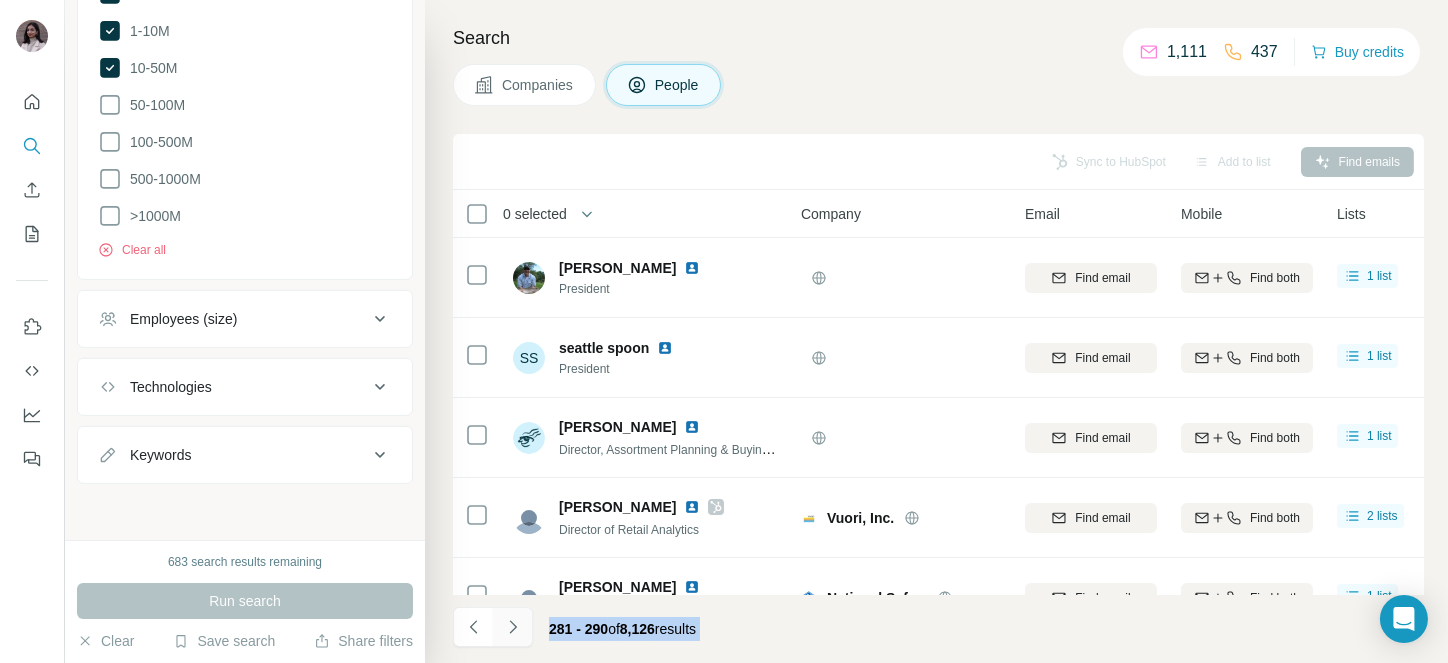 click 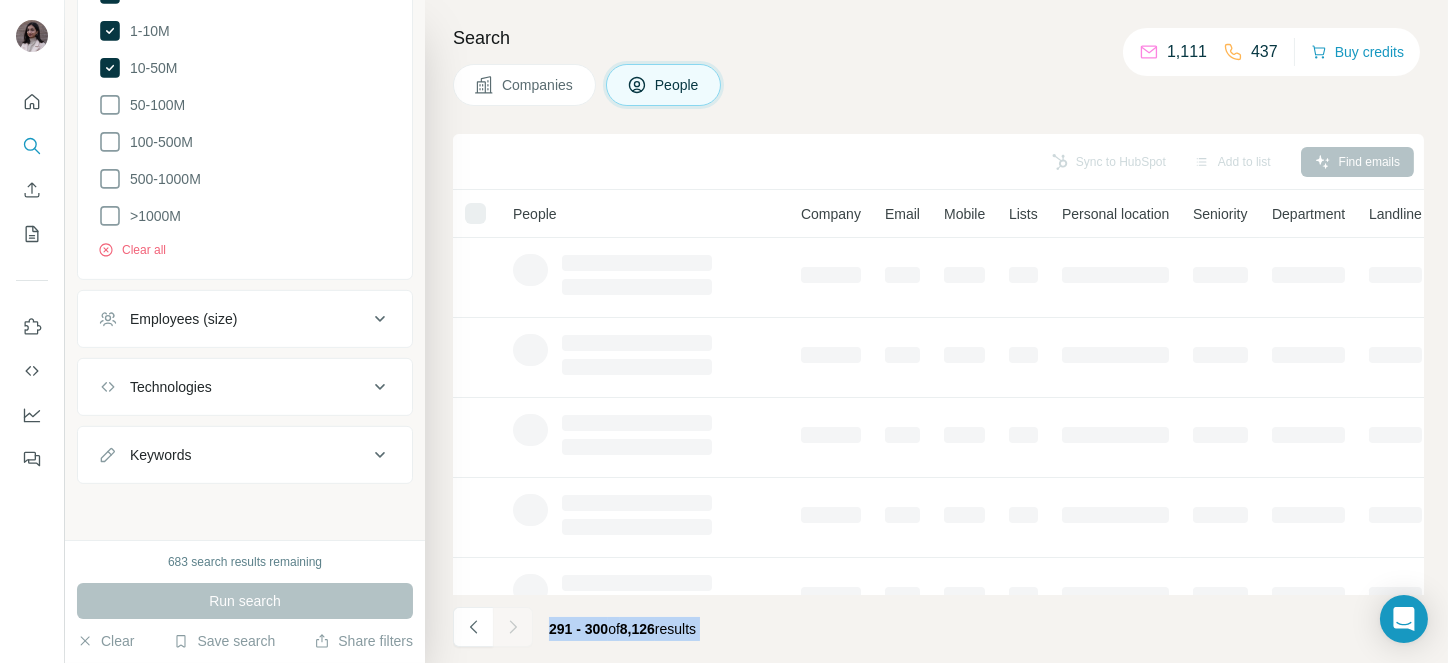 click at bounding box center (513, 627) 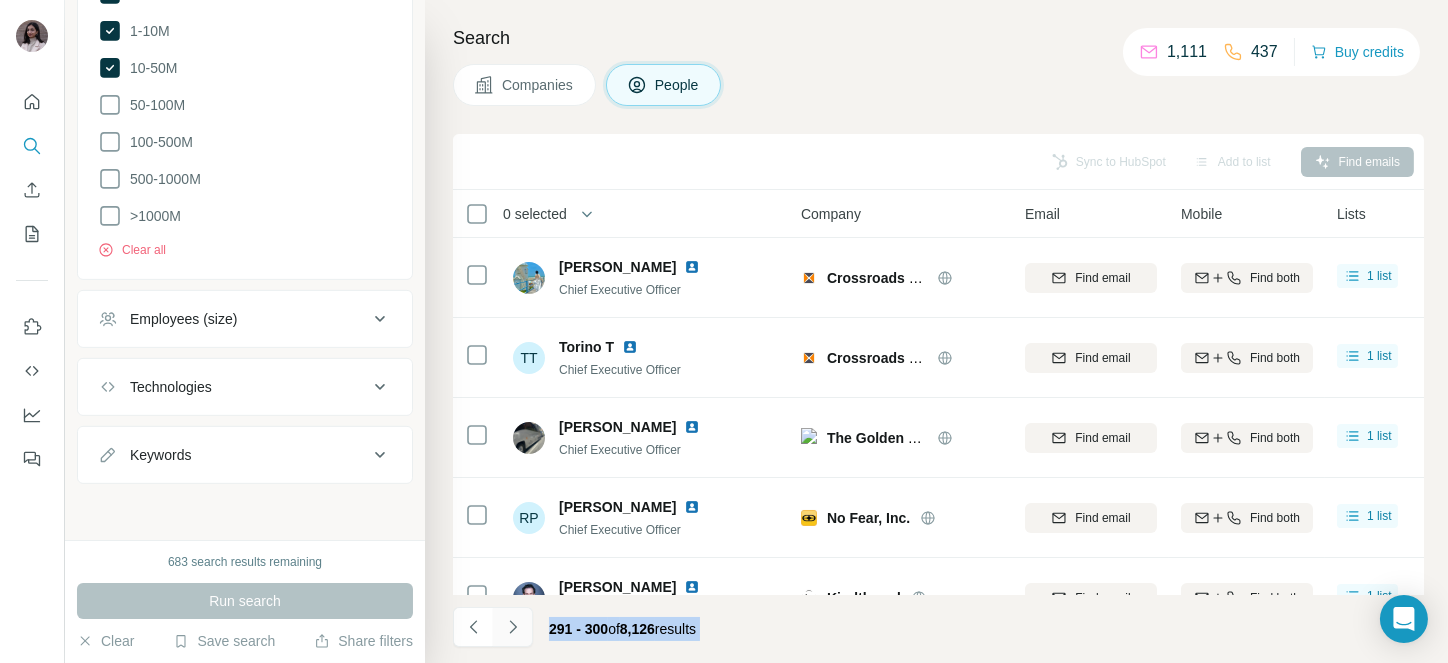 click 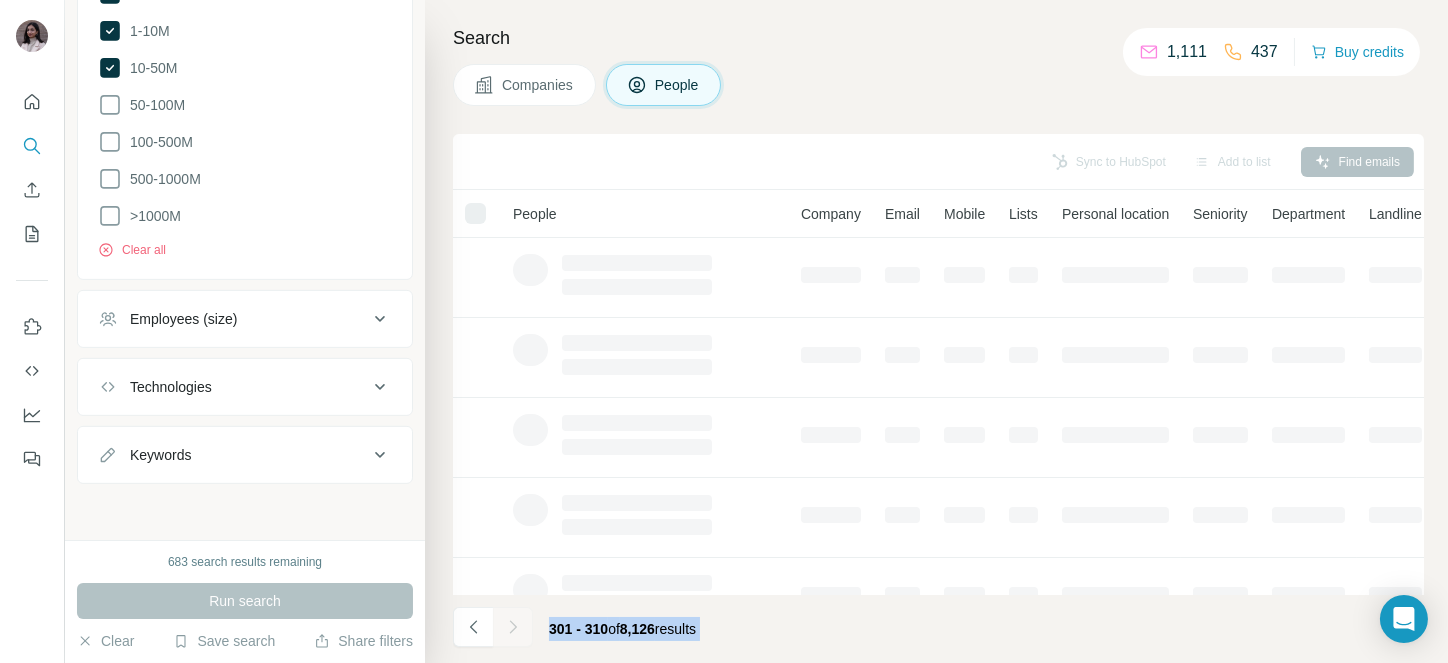 click at bounding box center [513, 627] 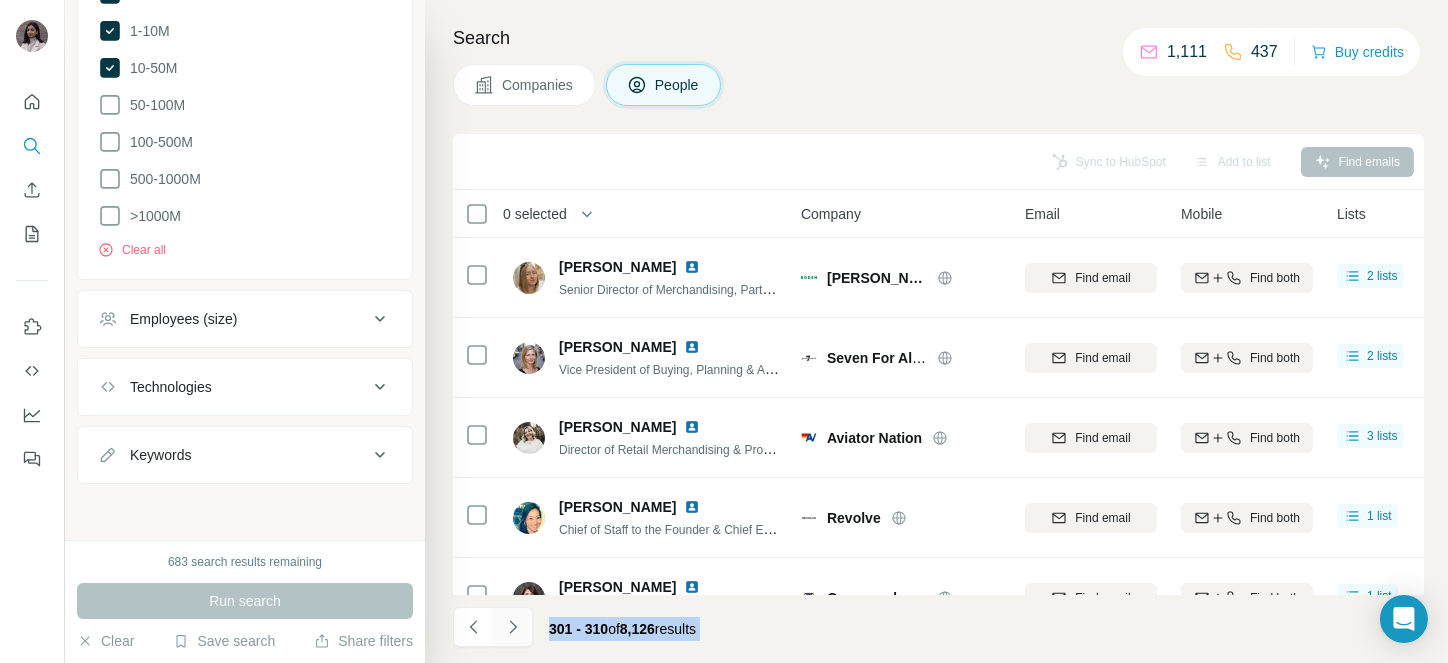 click 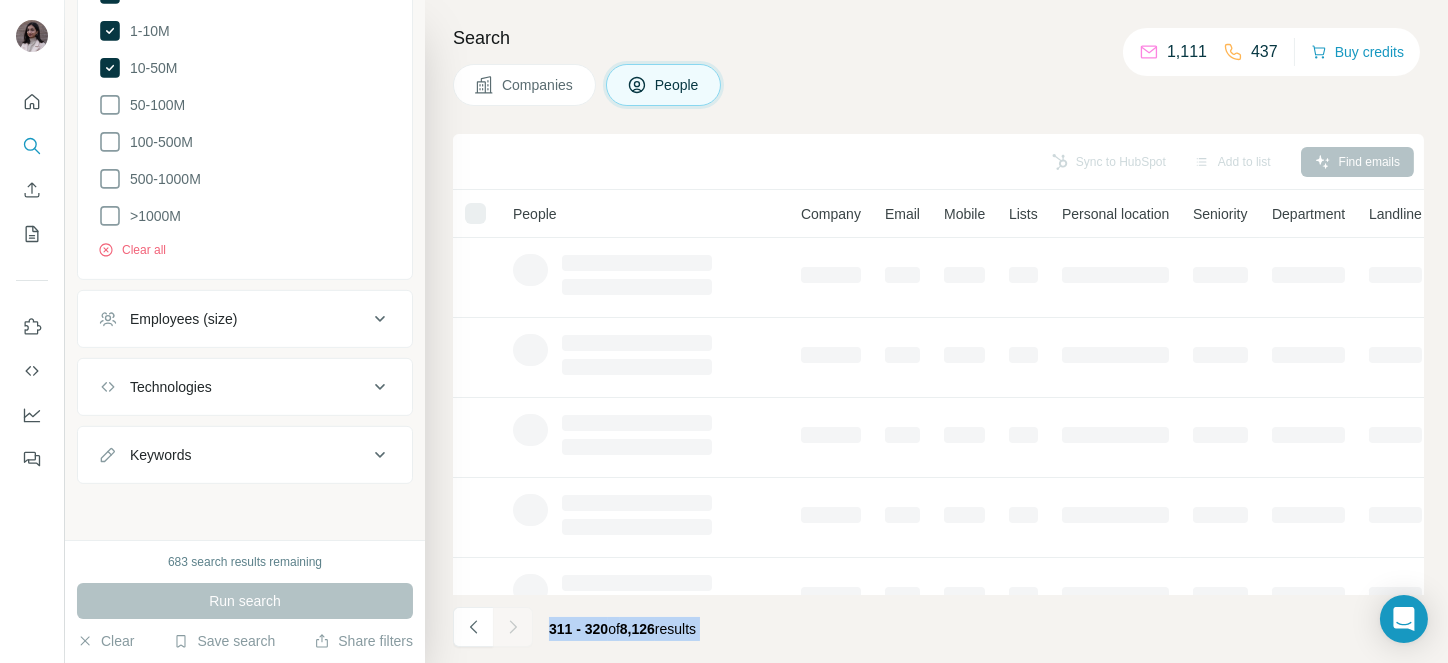 click at bounding box center [513, 627] 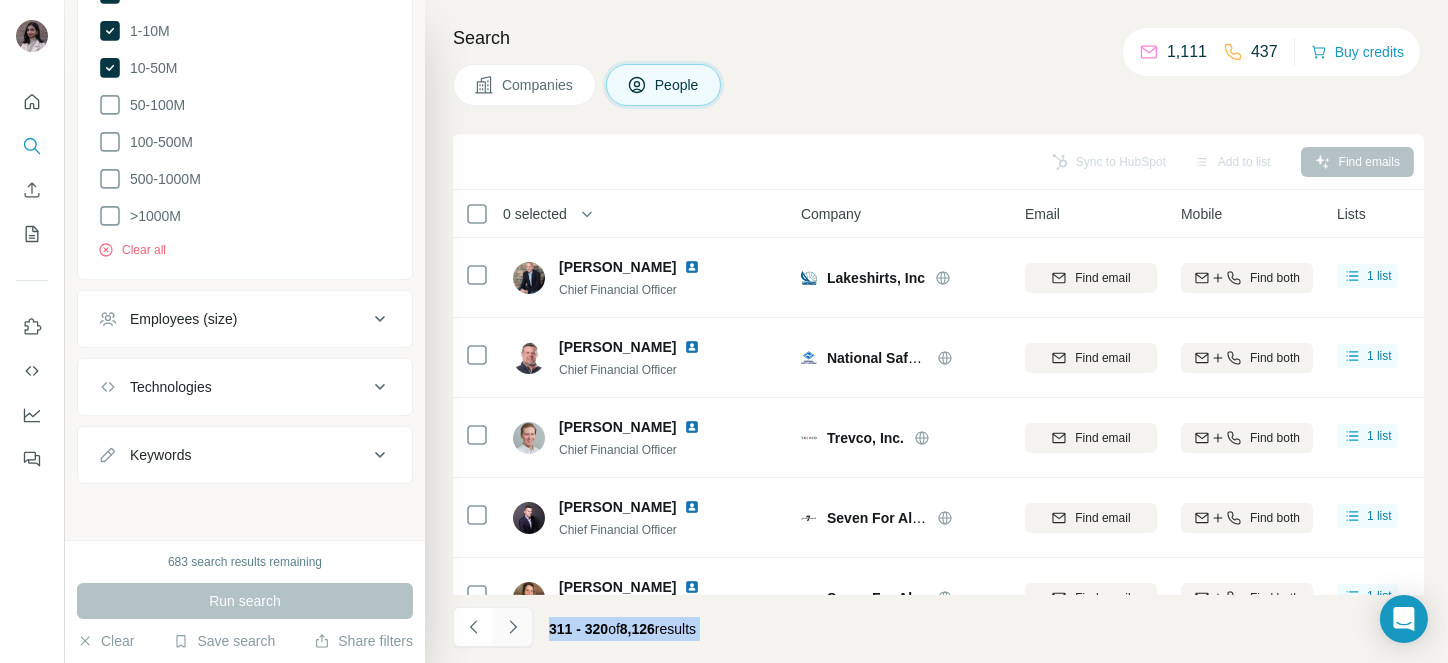 click 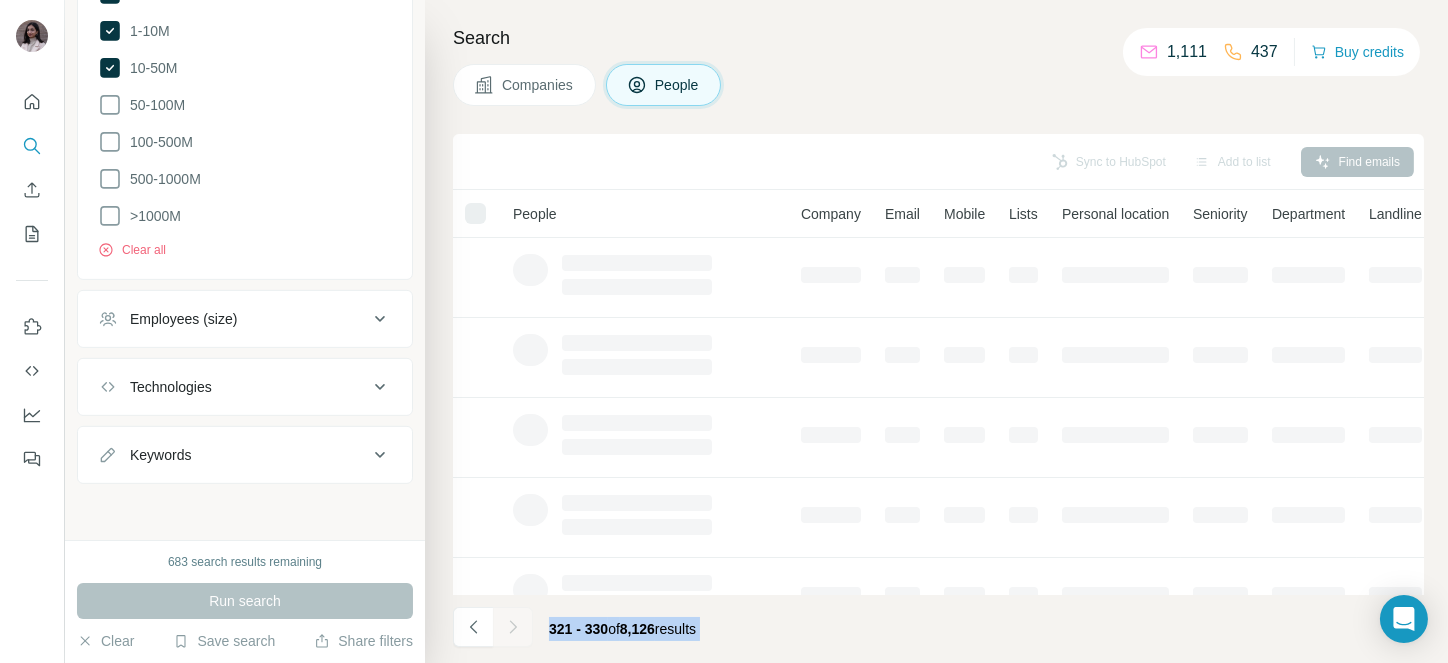 click at bounding box center (513, 627) 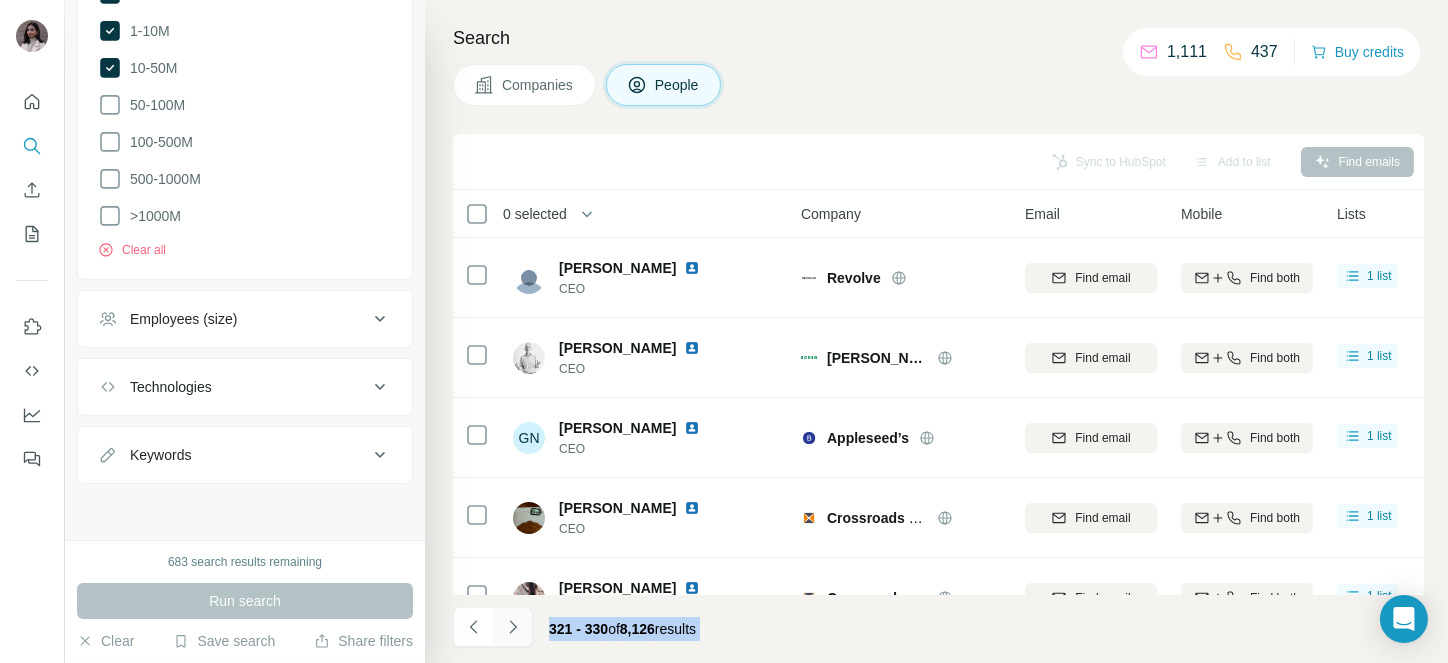 click 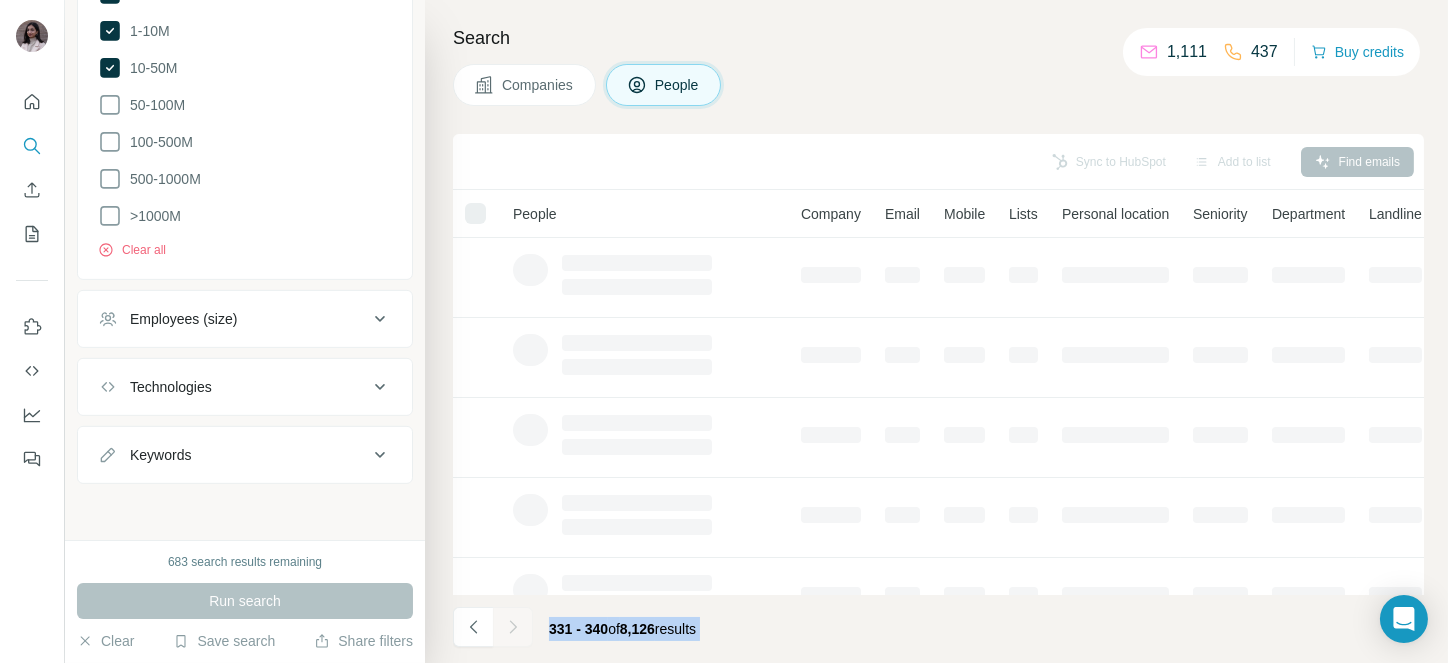 click at bounding box center [513, 627] 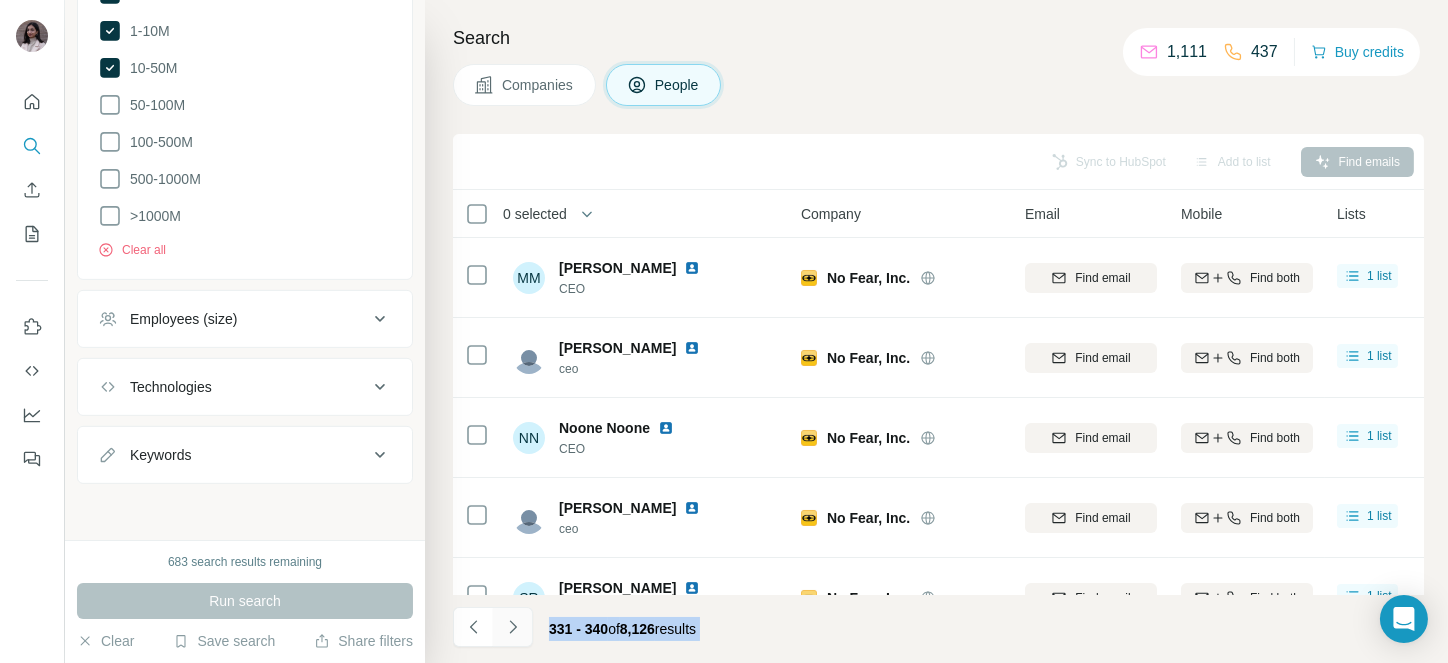 click 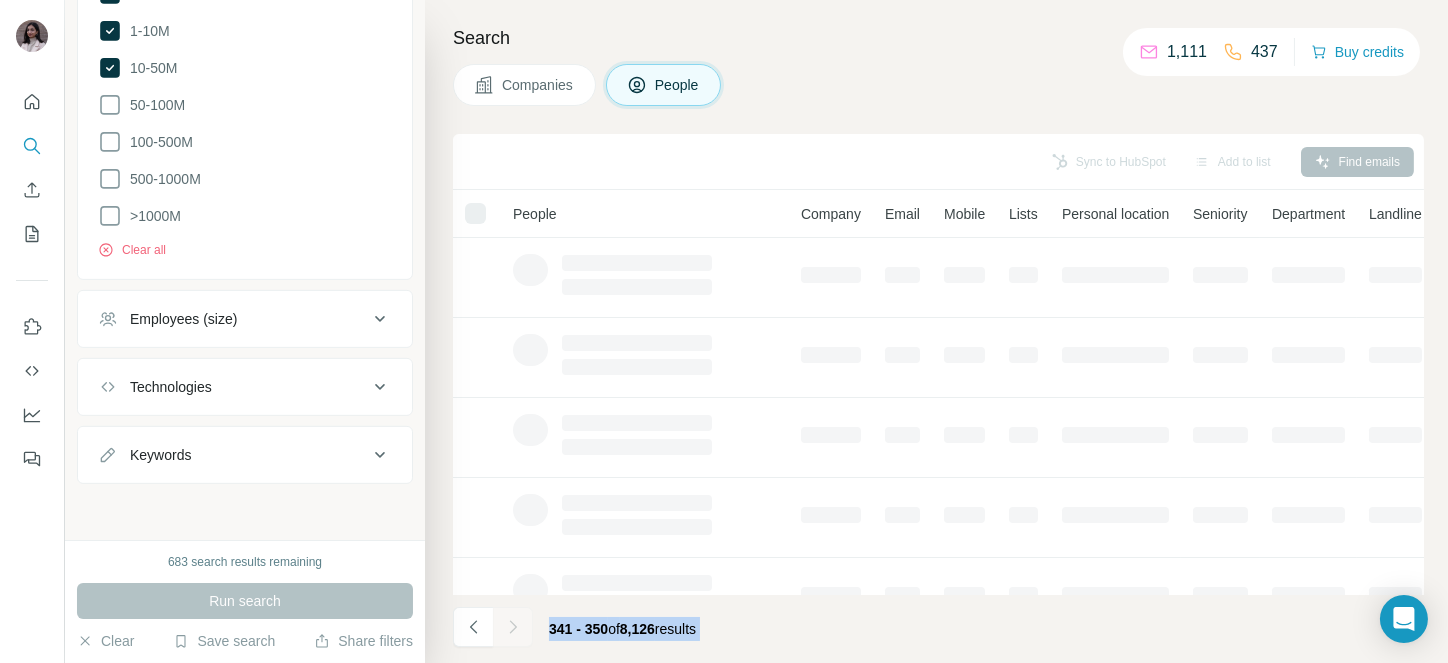 click at bounding box center [513, 627] 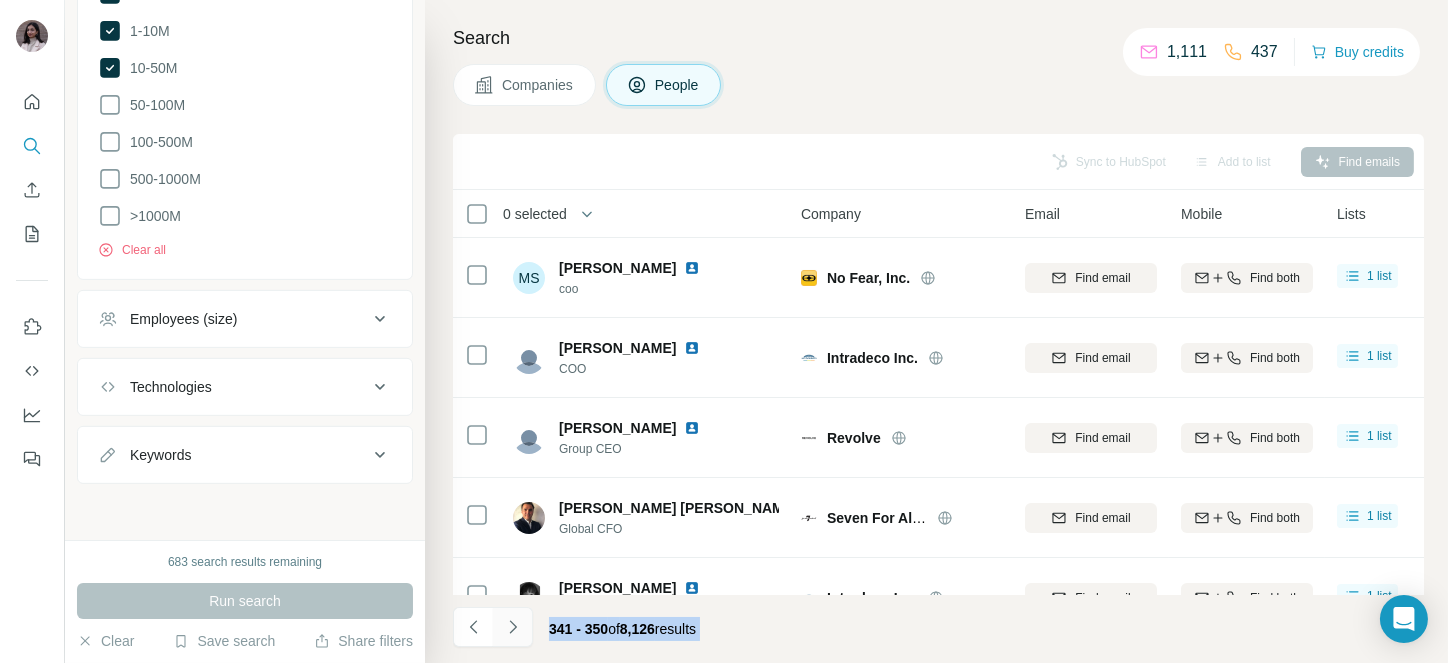 click 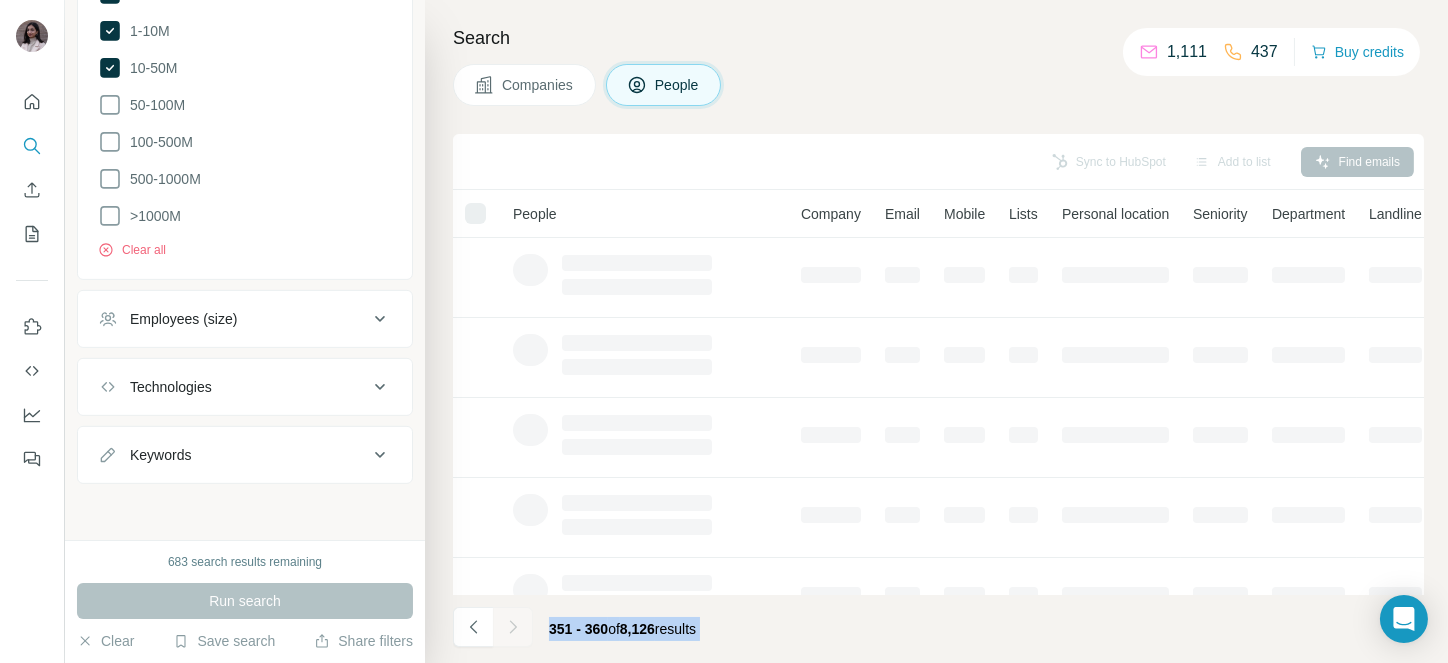 click at bounding box center [513, 627] 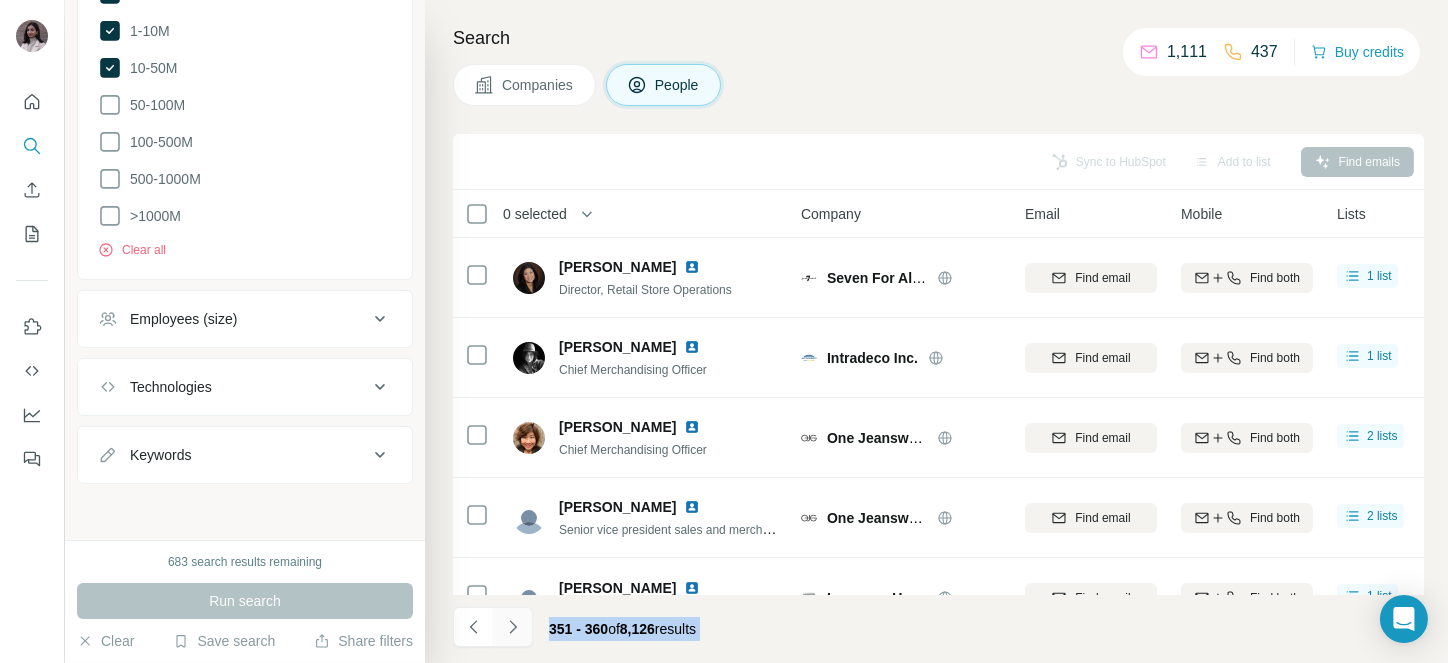 click 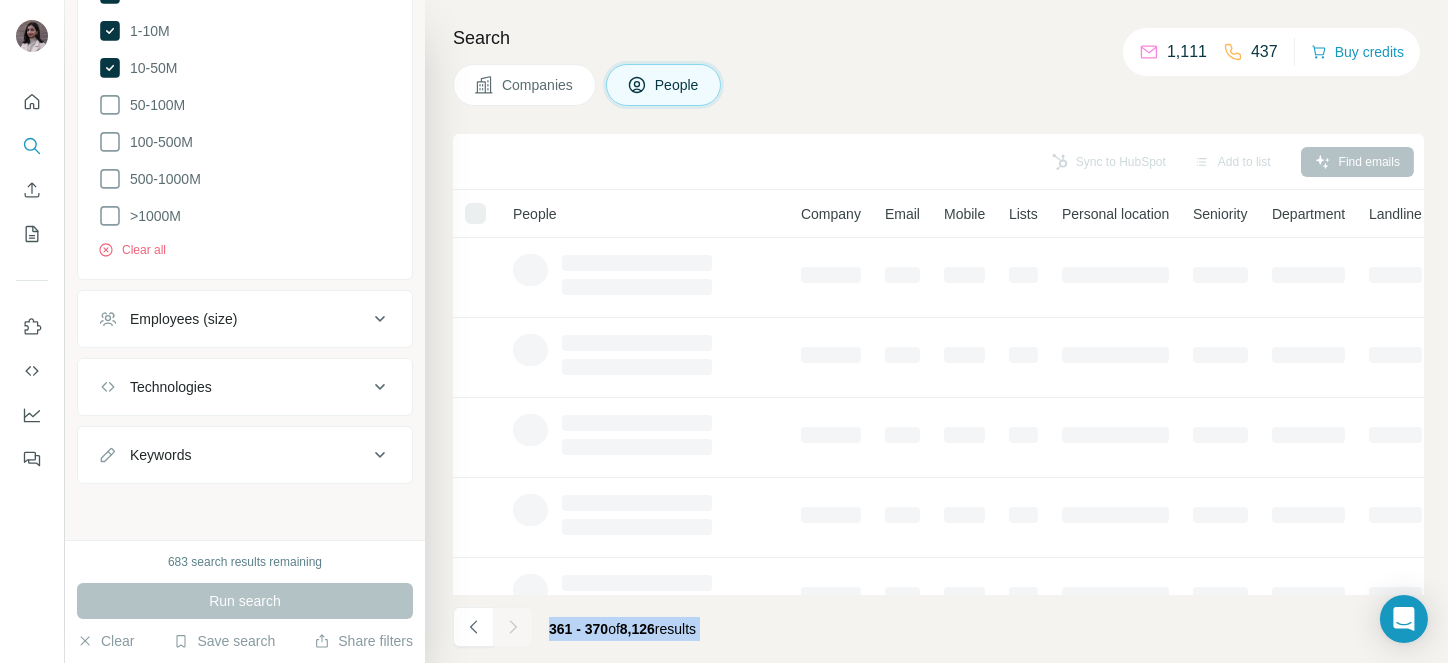 click at bounding box center [513, 627] 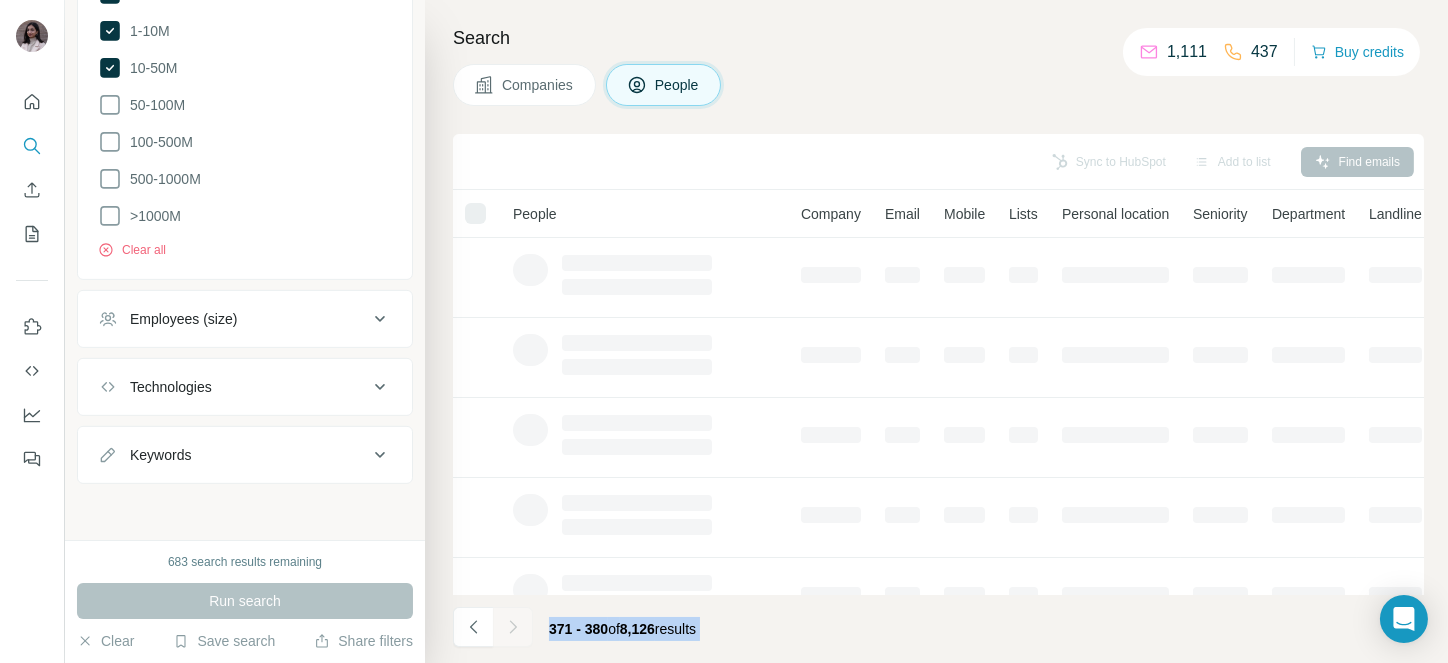 click at bounding box center (513, 627) 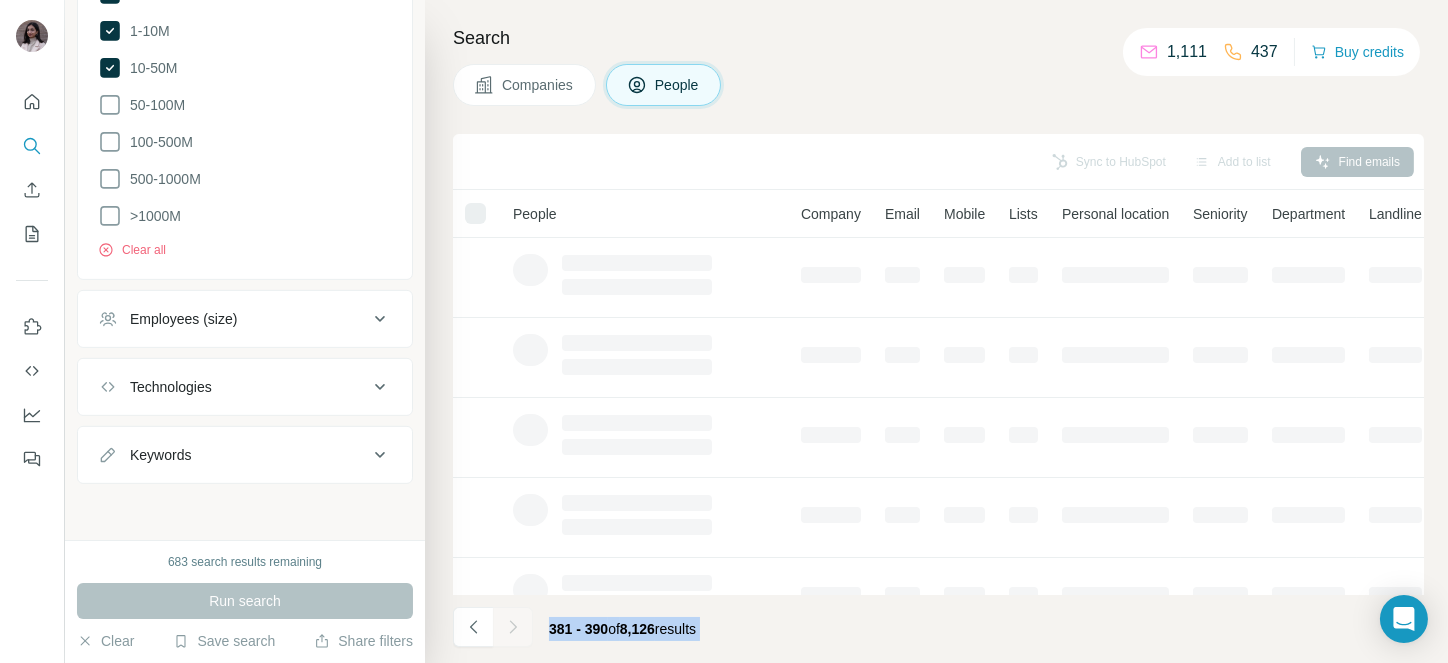 click at bounding box center (513, 627) 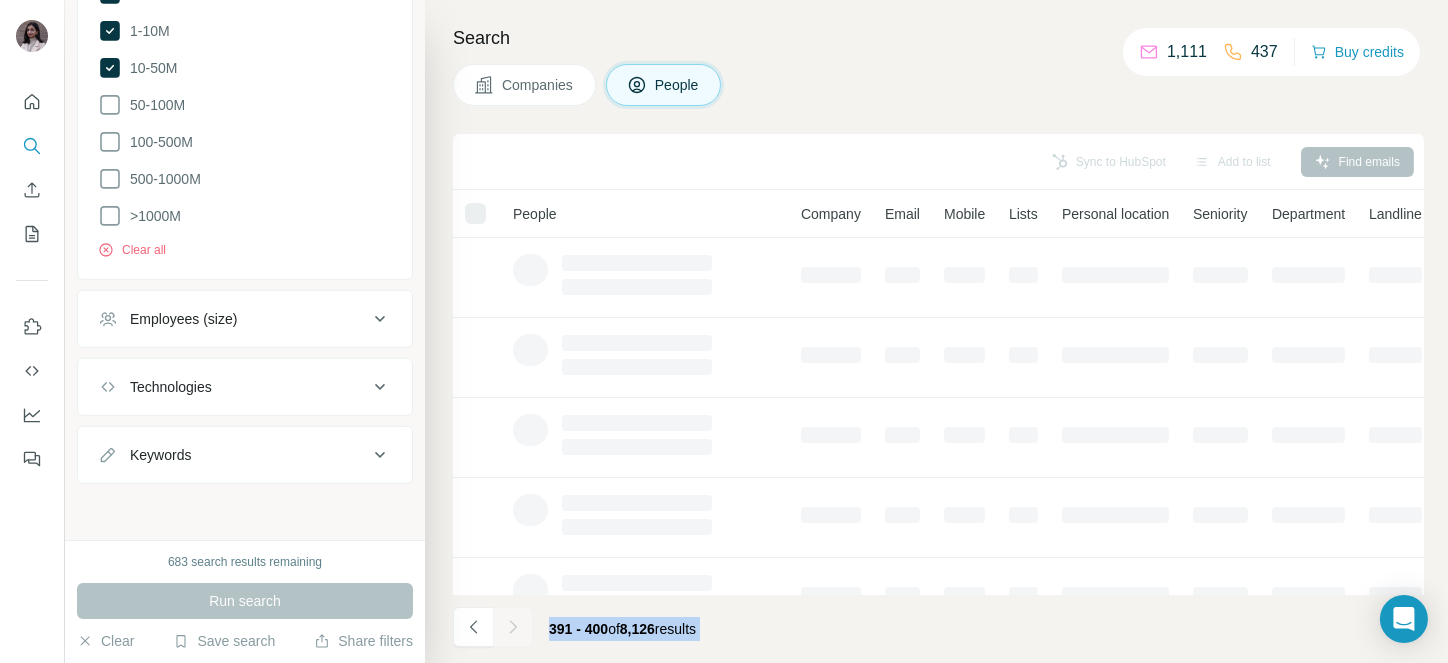 click at bounding box center [513, 627] 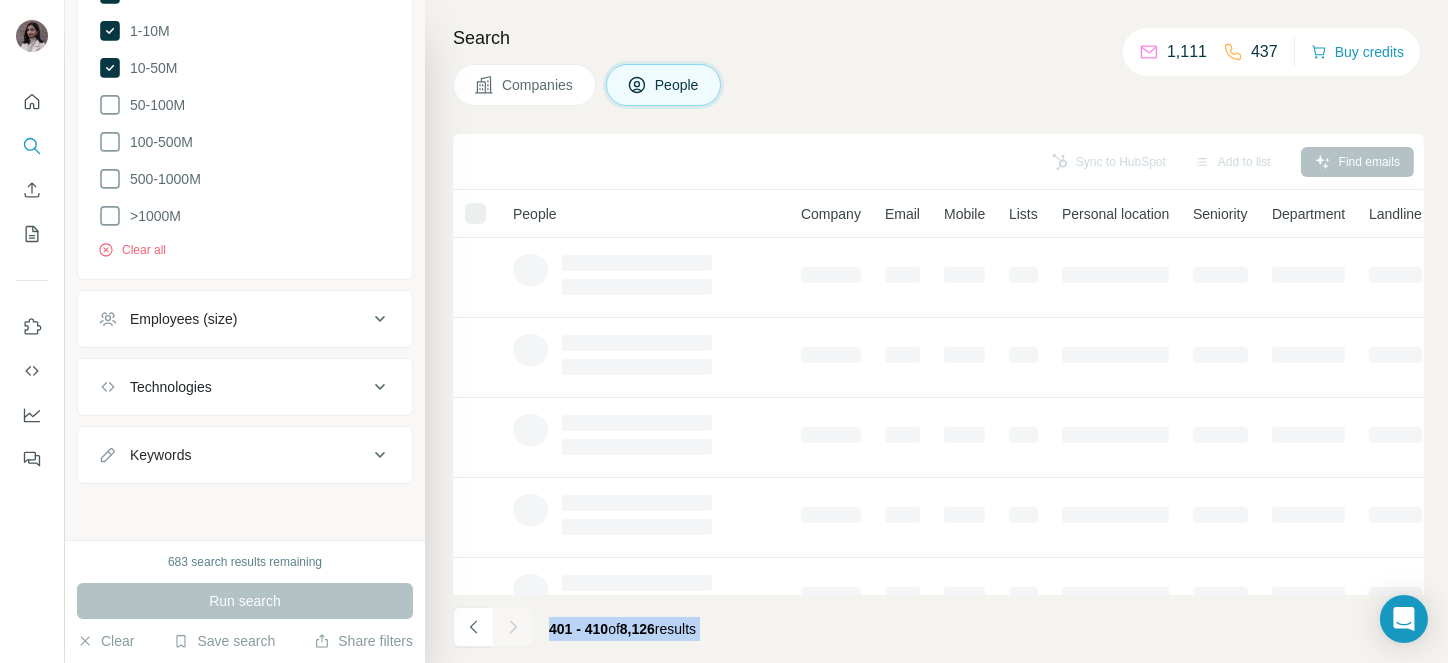 click at bounding box center (513, 627) 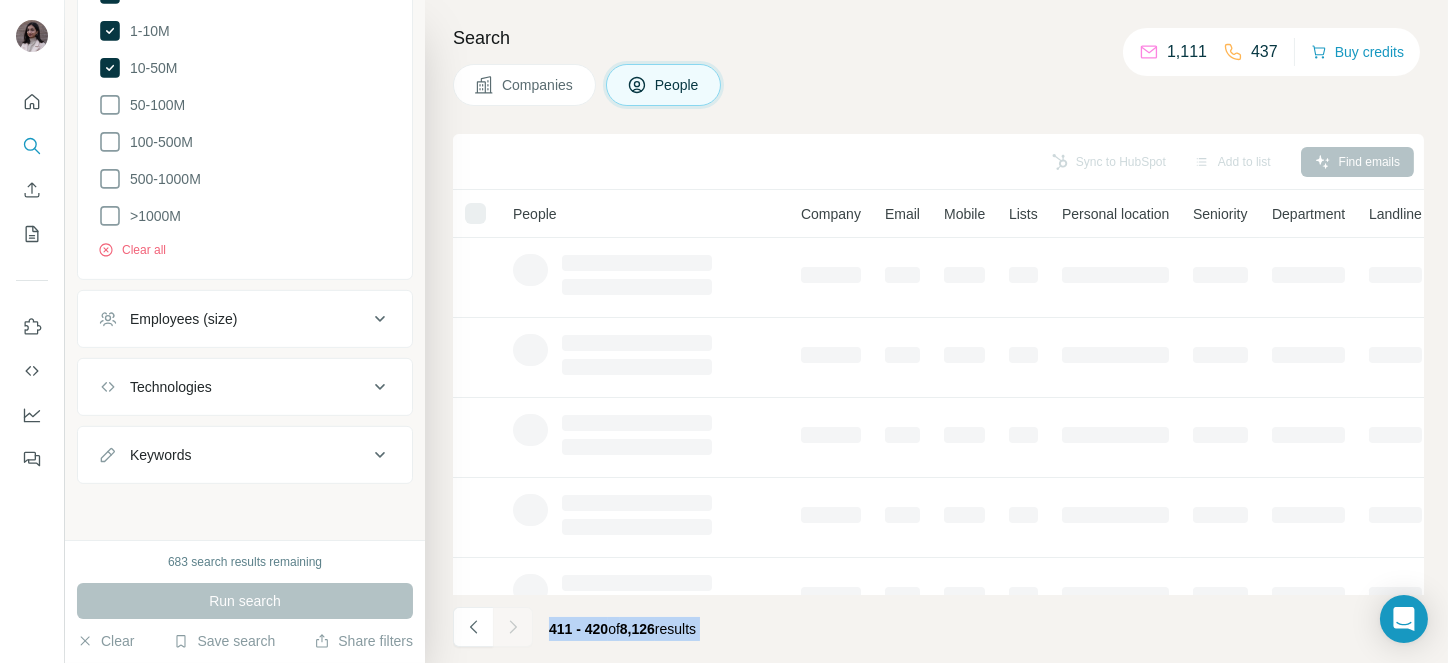 click at bounding box center (513, 627) 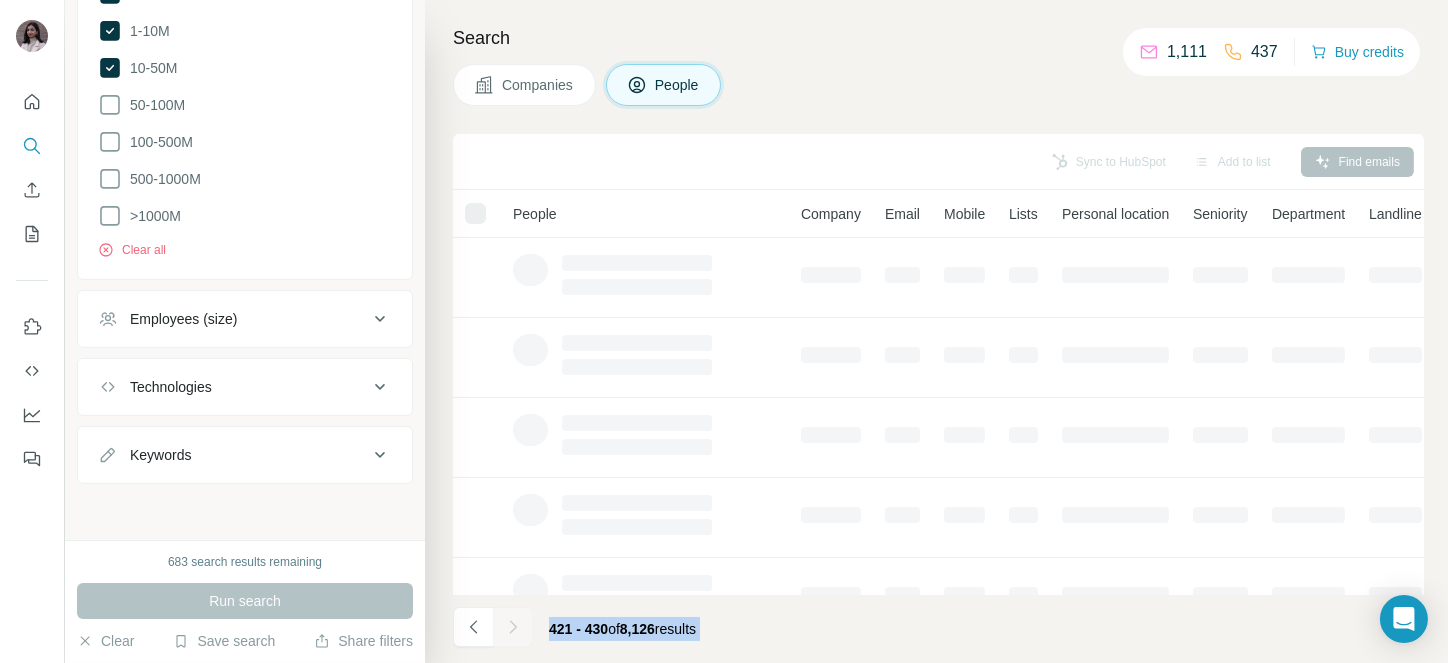 click at bounding box center (513, 627) 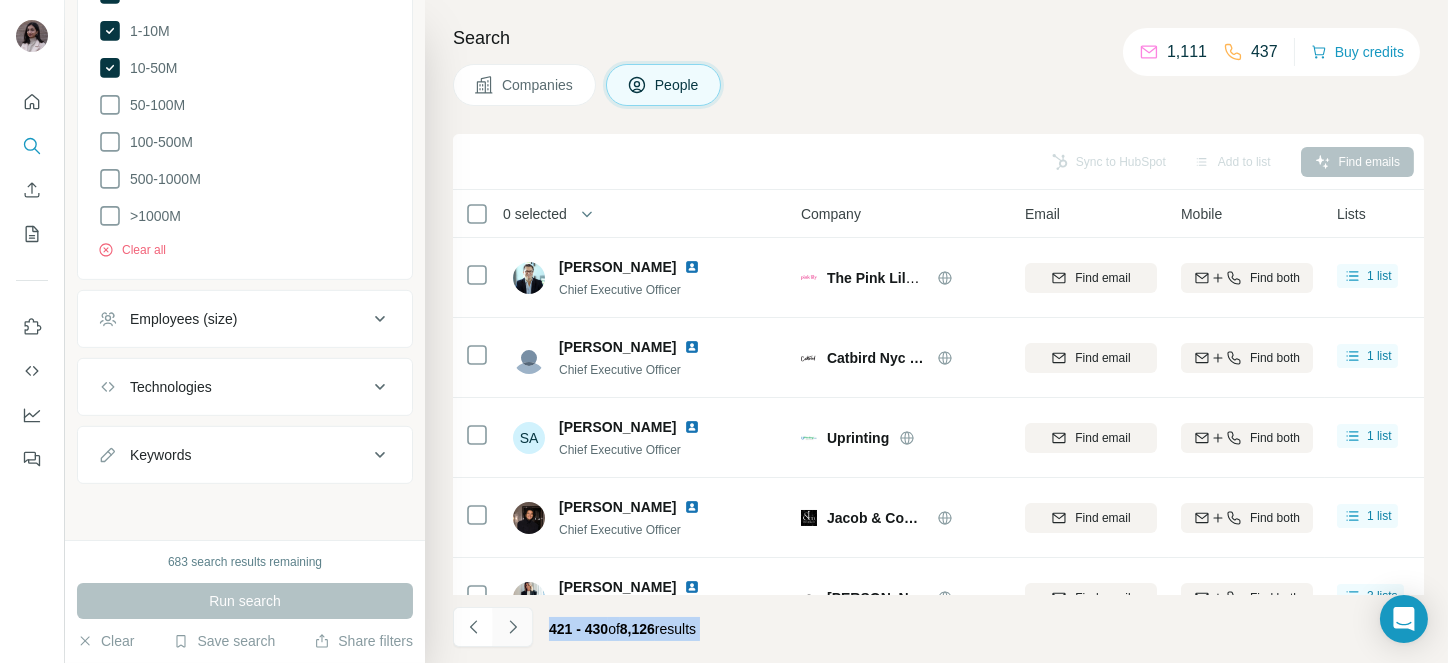 click 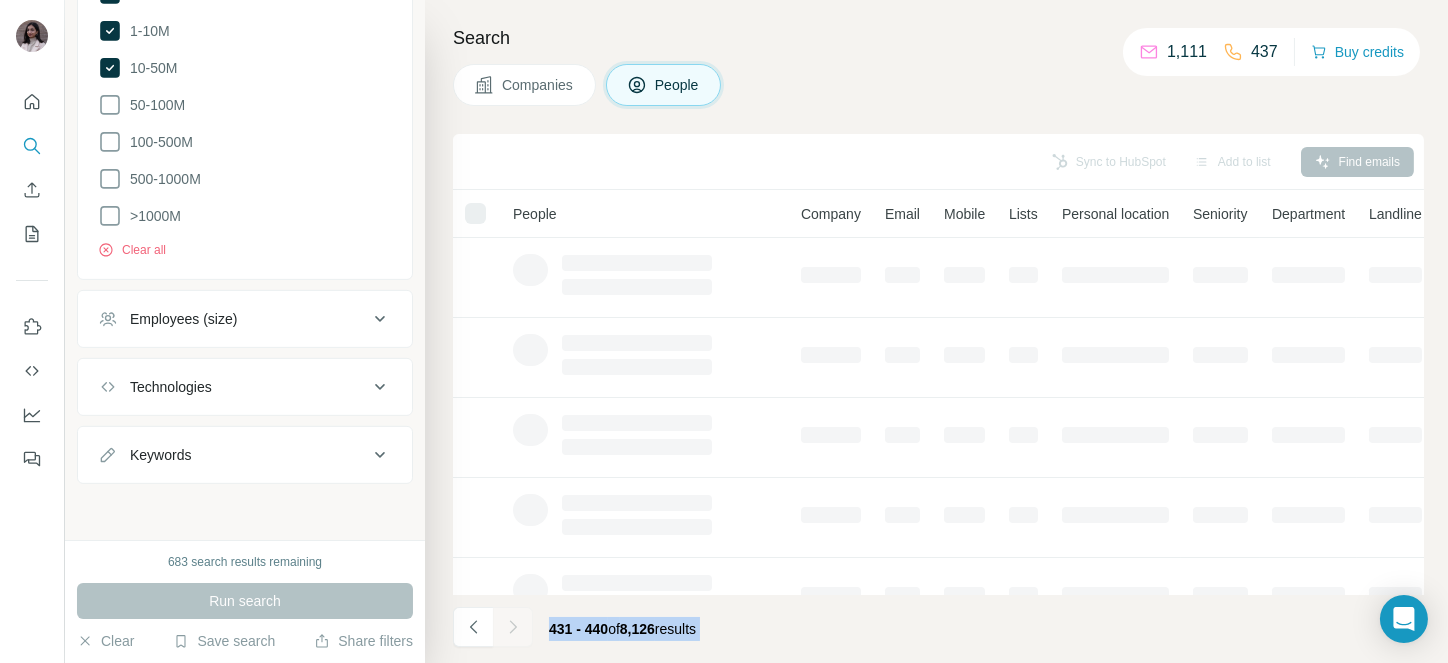 click at bounding box center [513, 627] 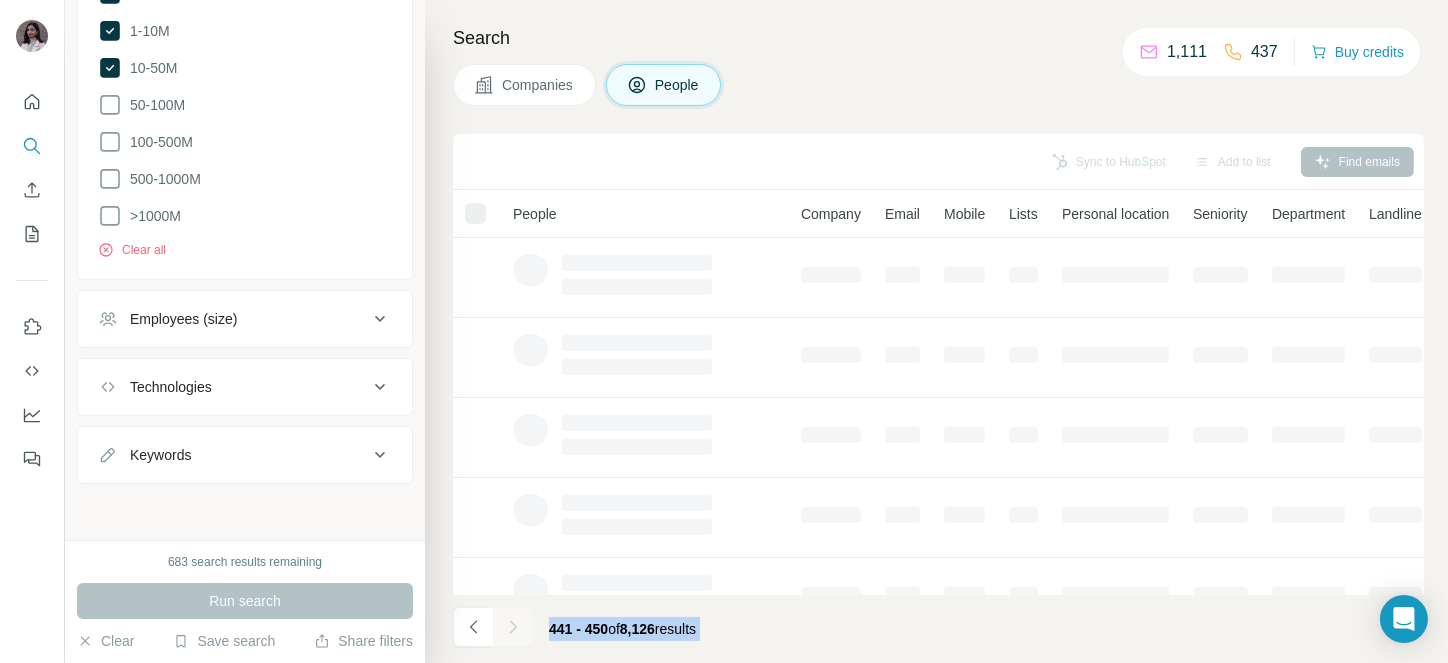 click at bounding box center [513, 627] 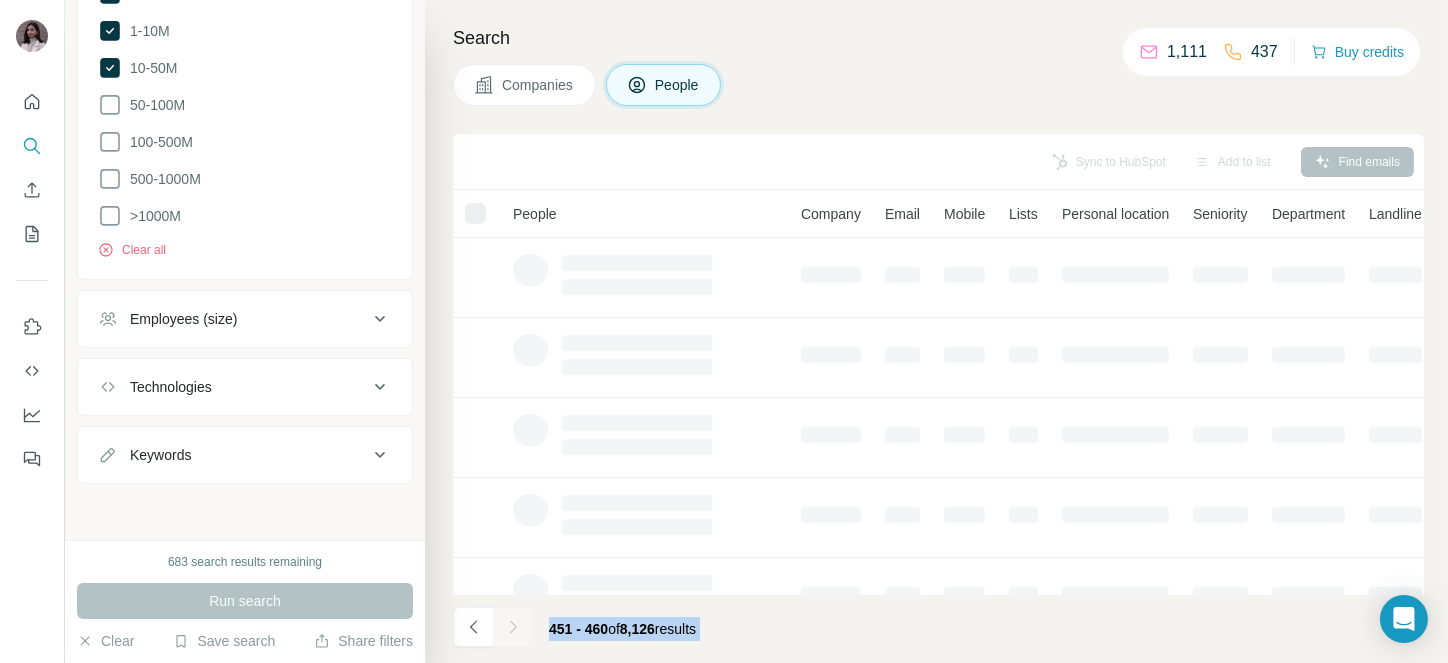 click at bounding box center (513, 627) 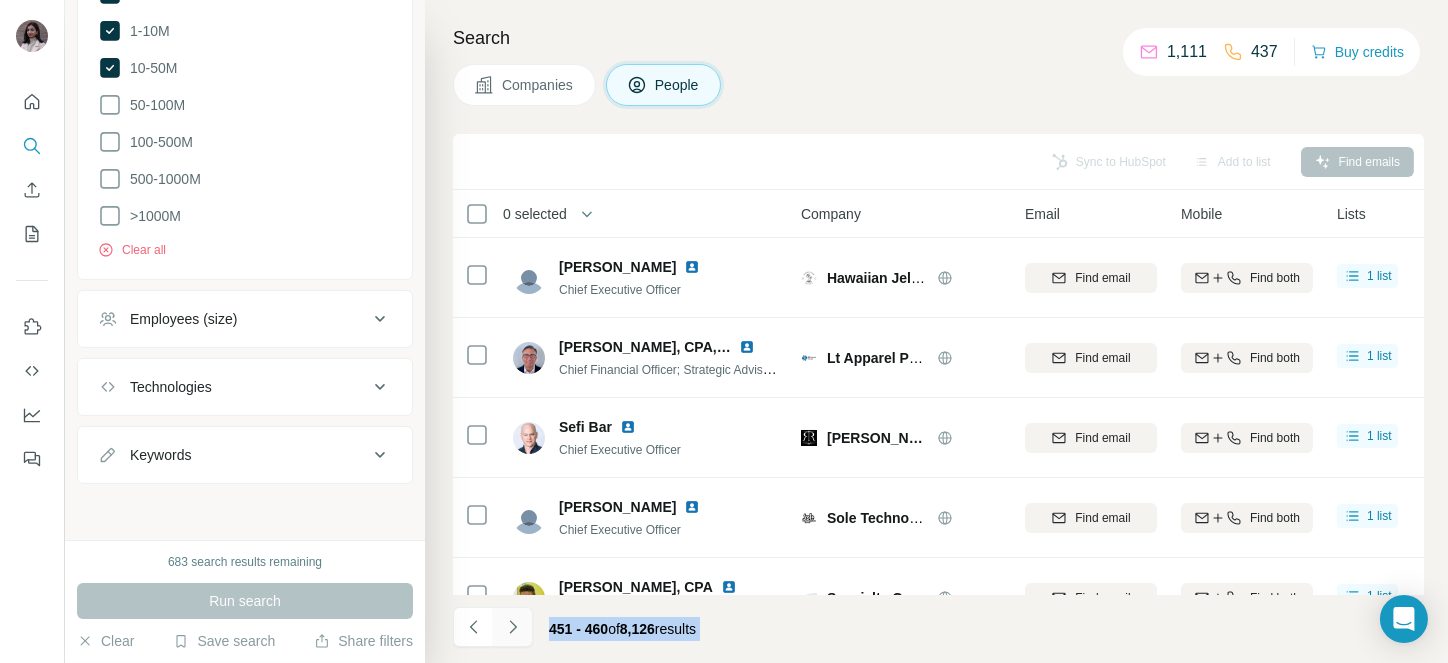 click 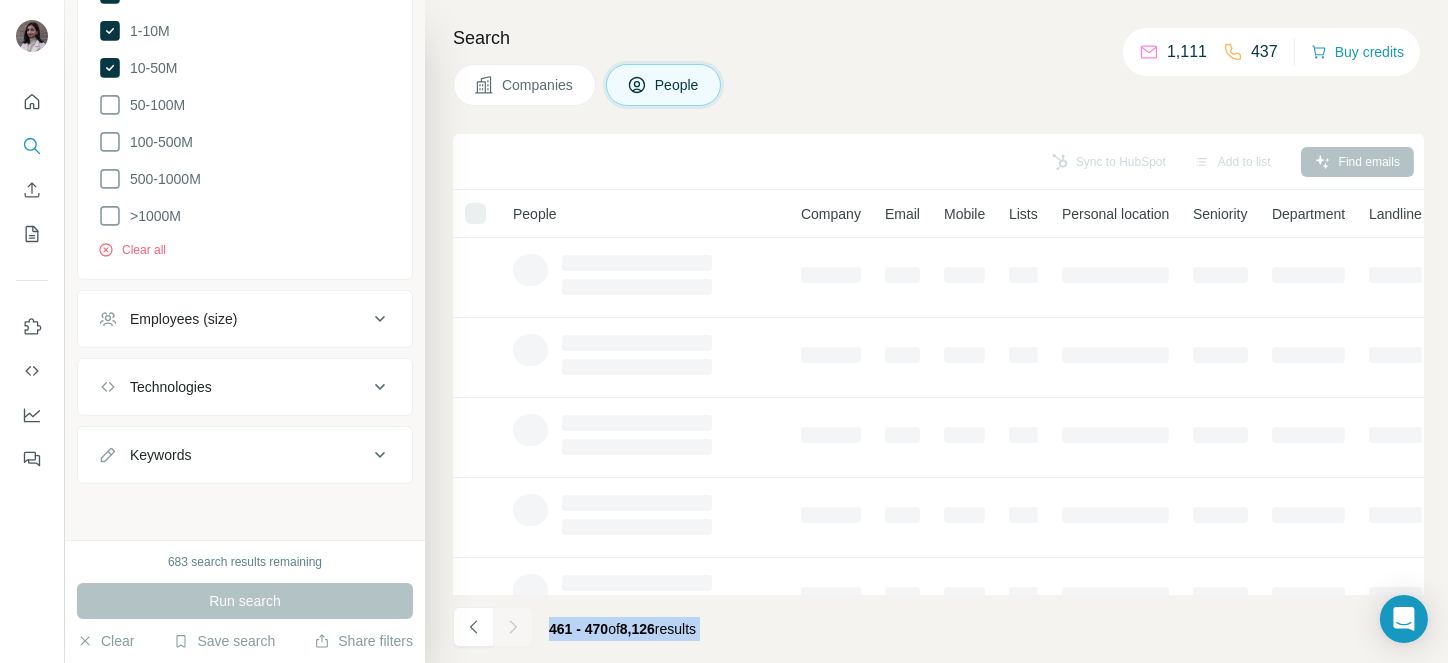 click at bounding box center [513, 627] 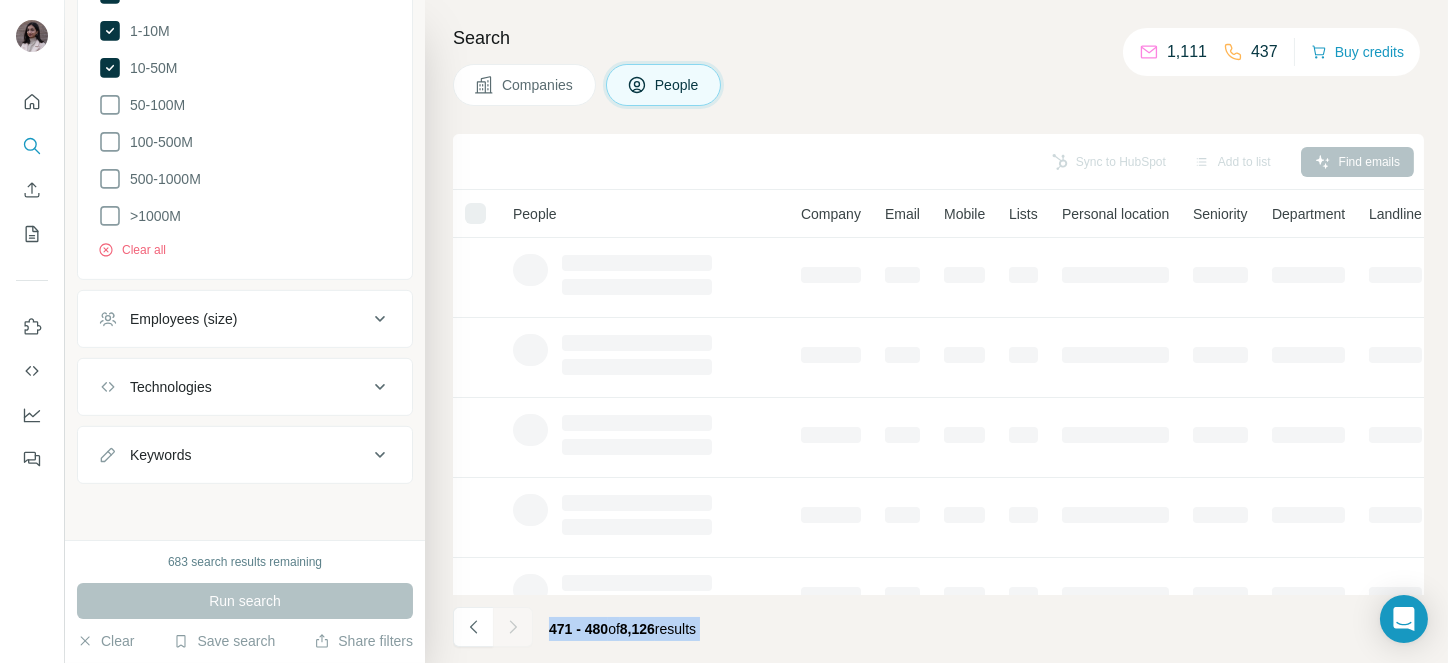 click at bounding box center [513, 627] 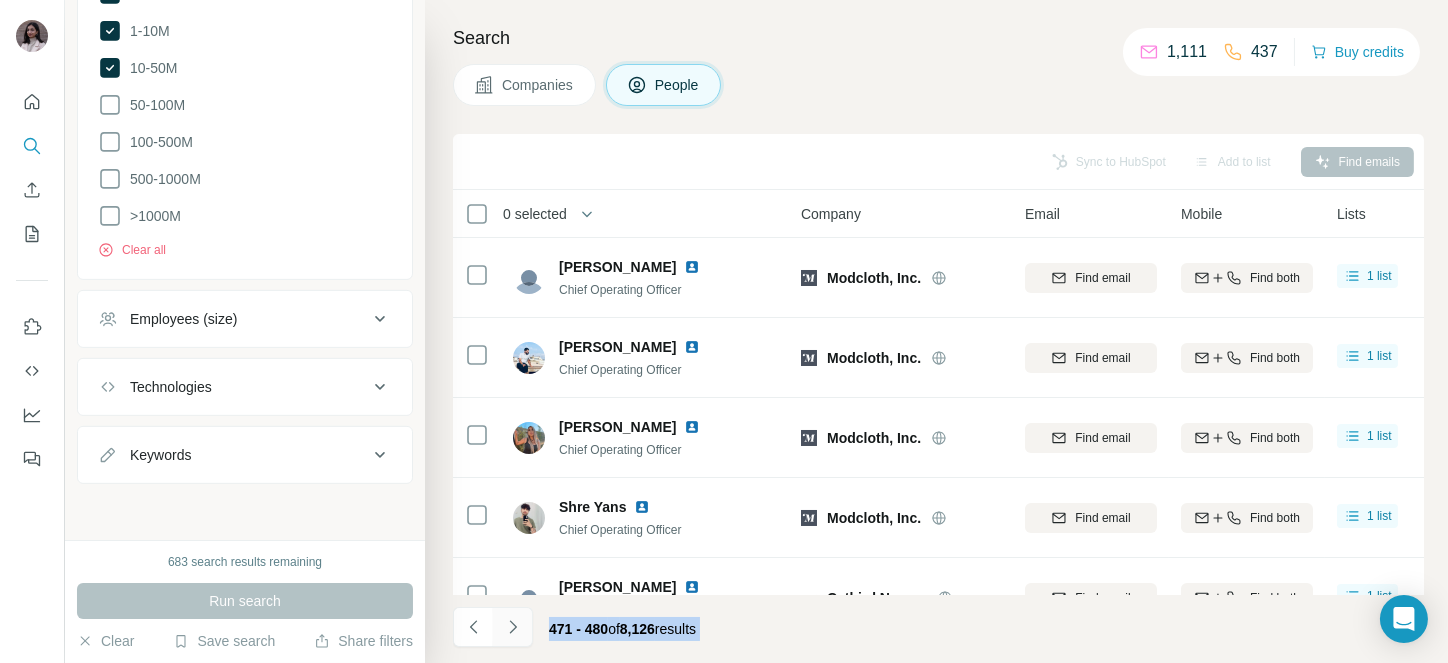 click 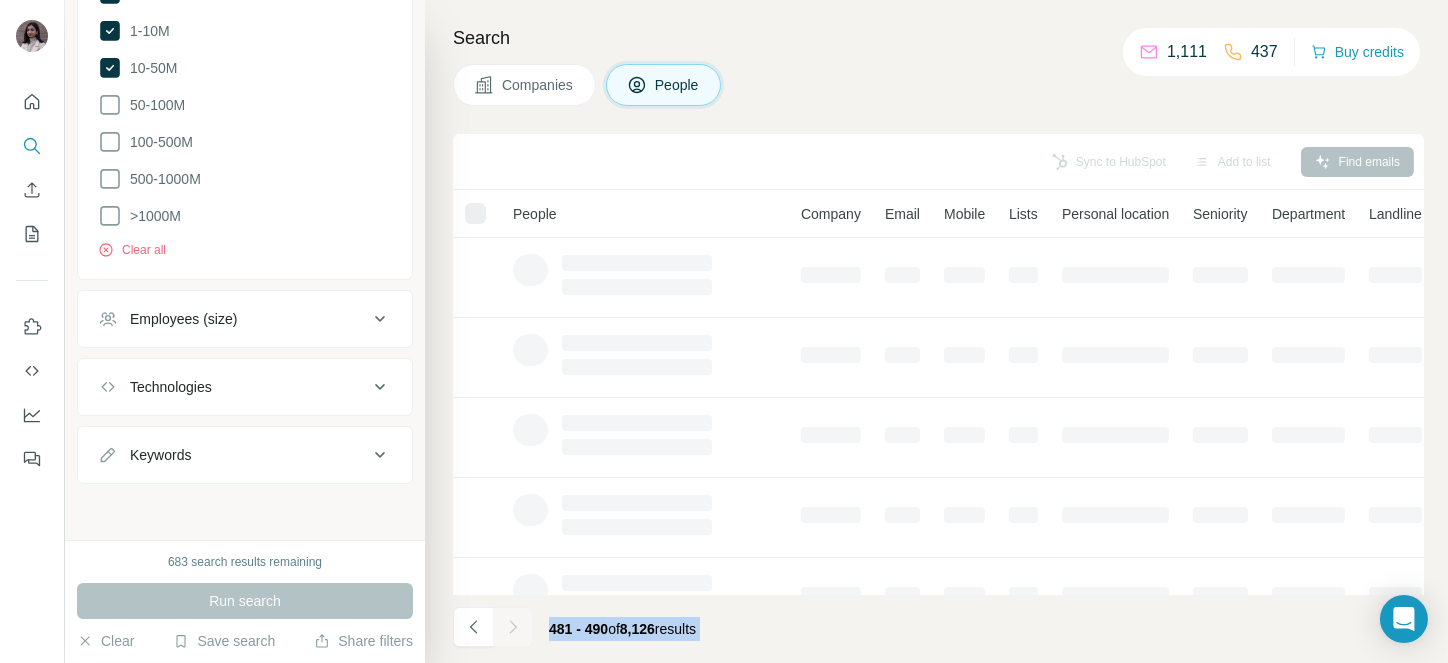 click 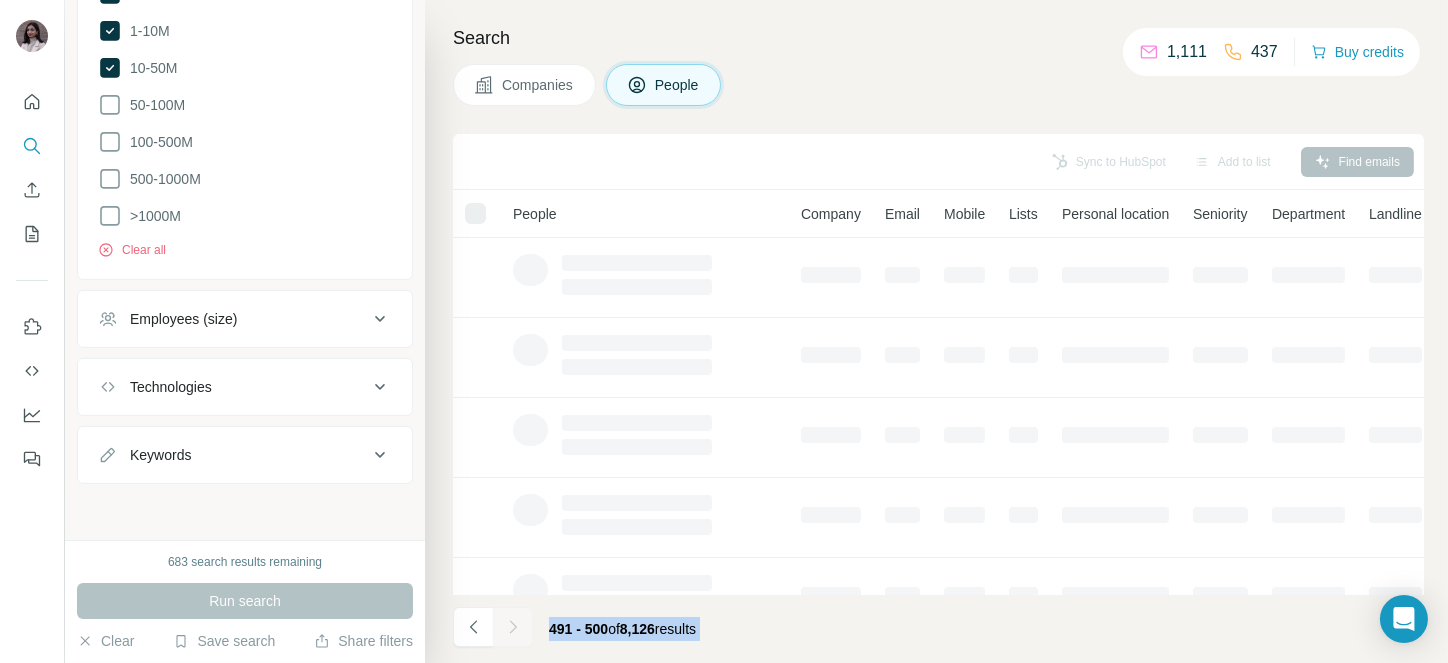 click 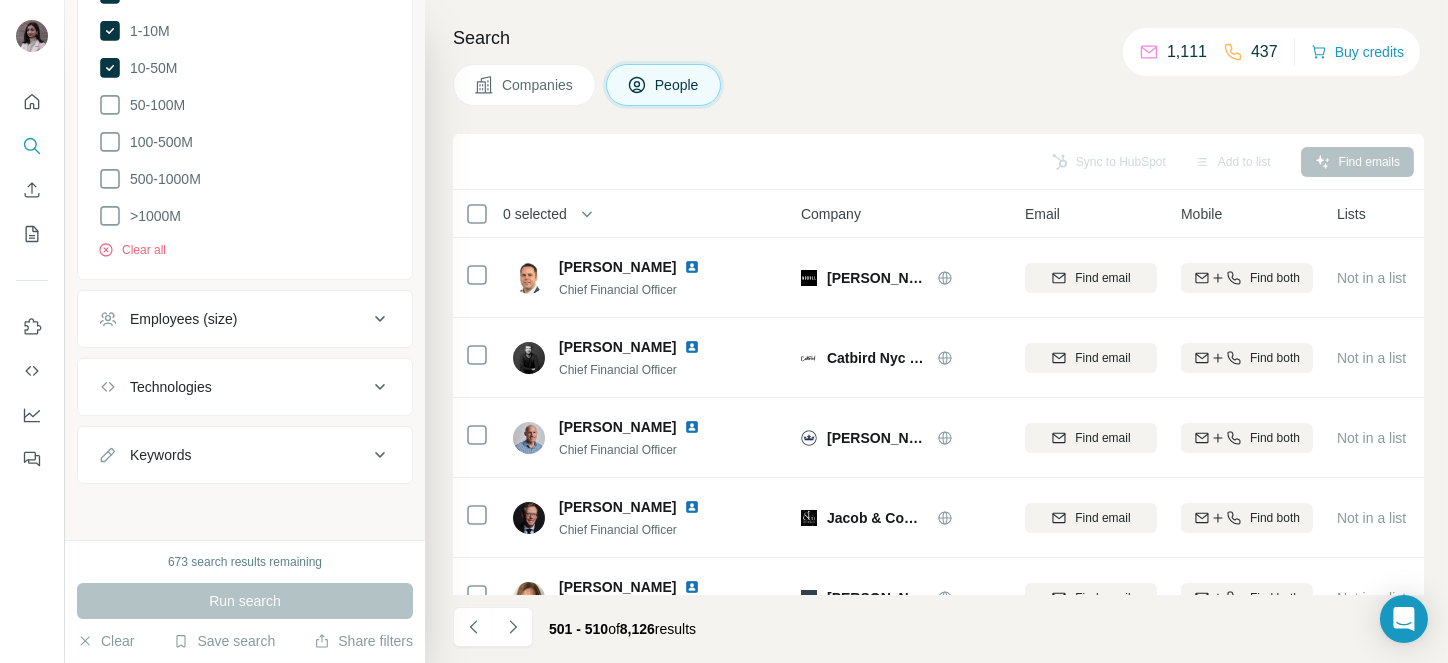 click on "0 selected" at bounding box center (535, 214) 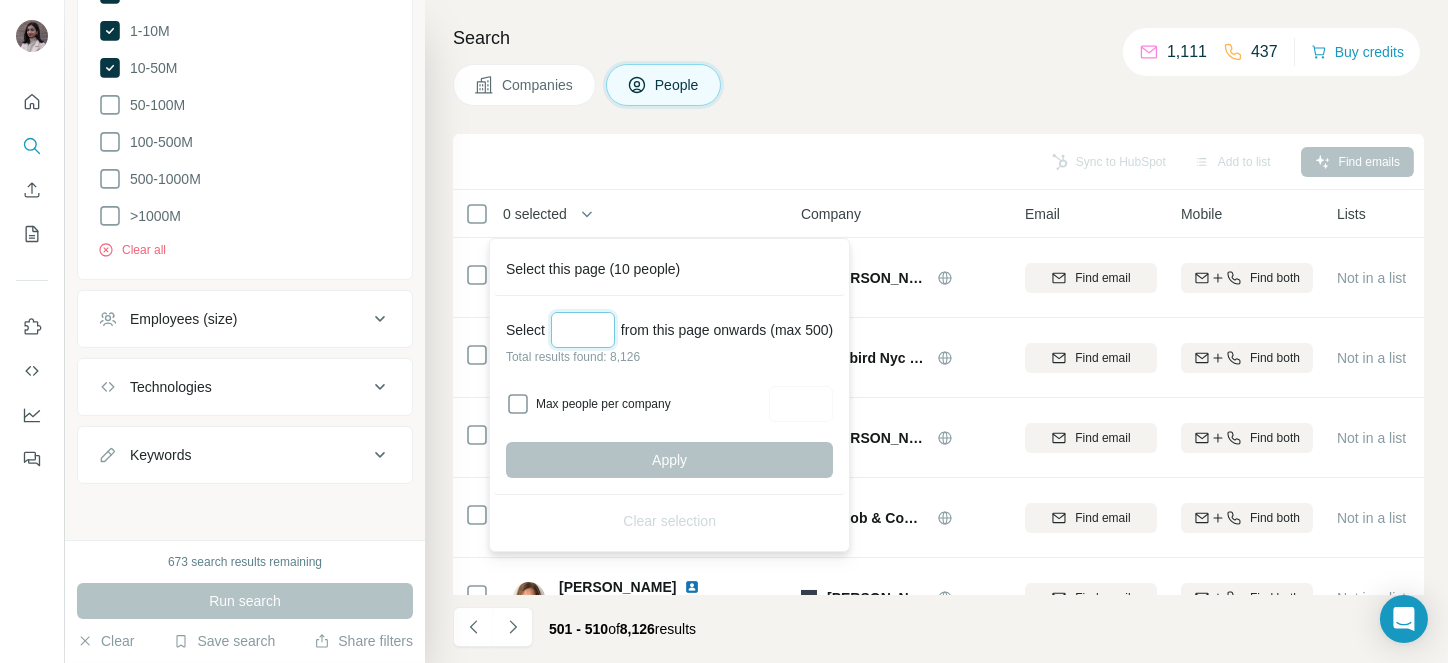 click at bounding box center [583, 330] 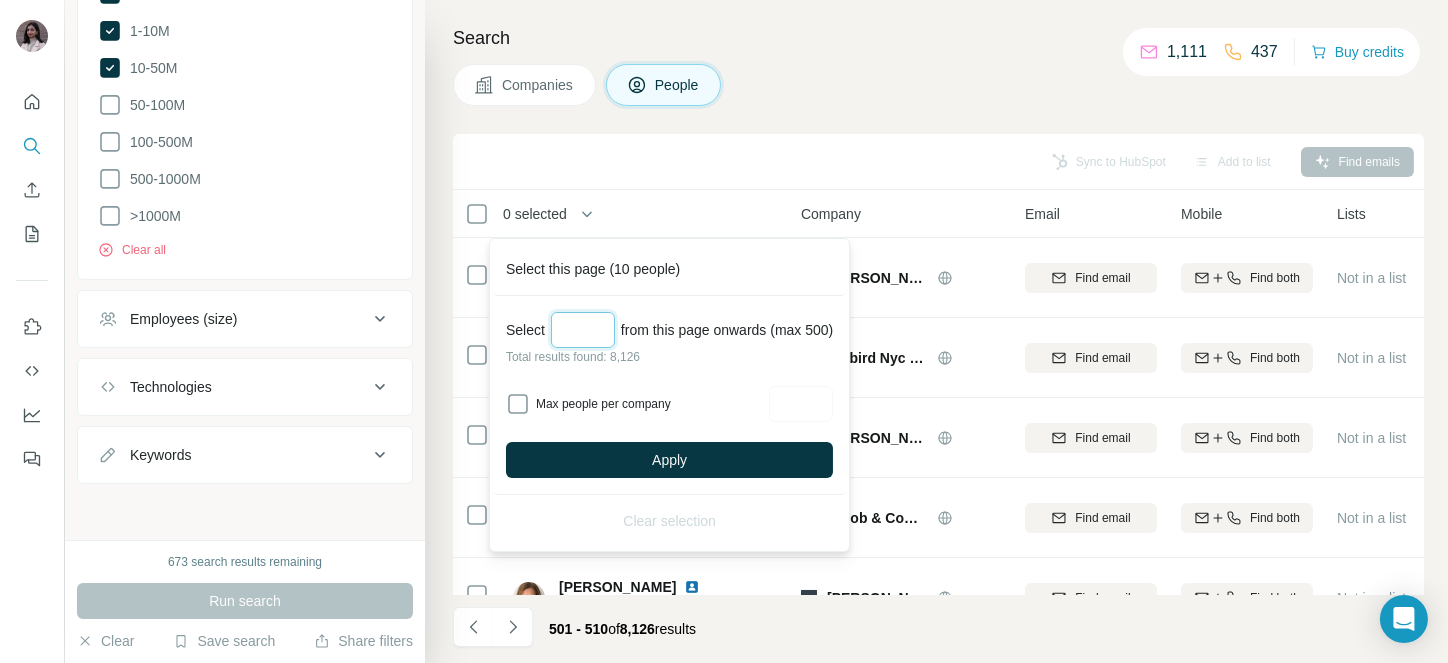 type on "***" 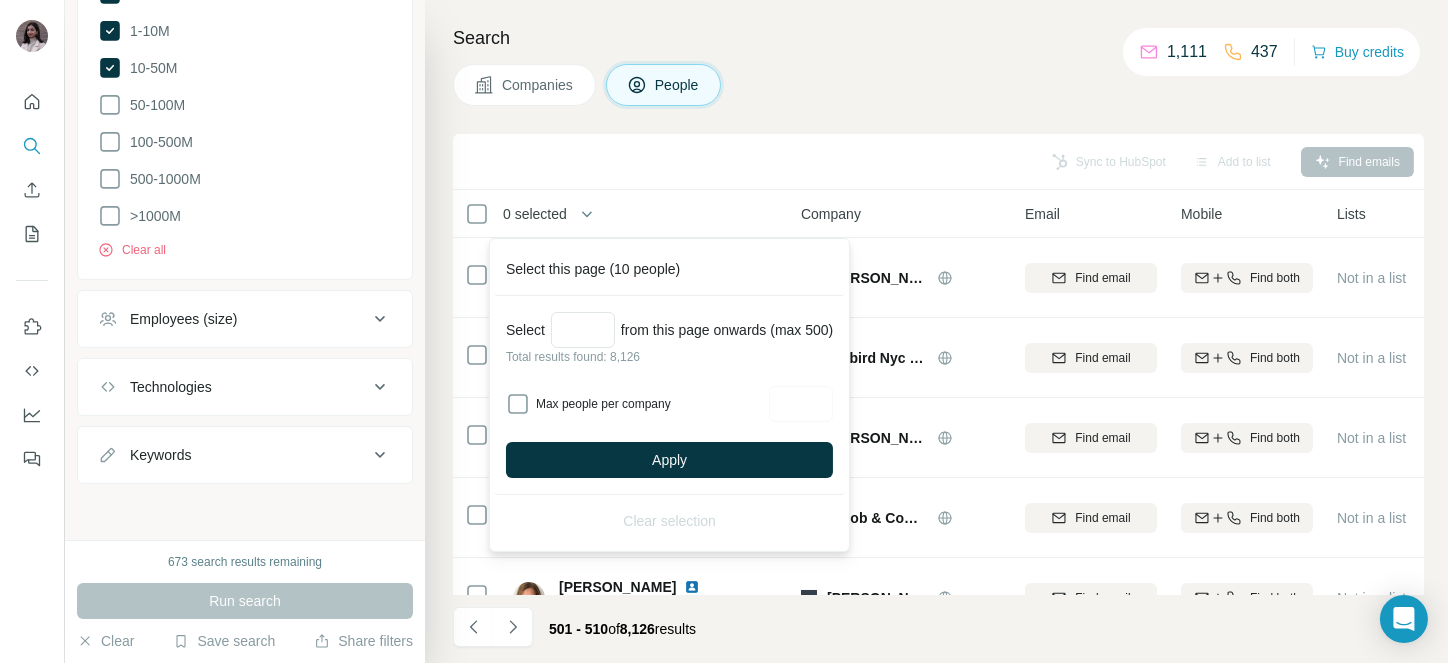 click on "Select *** from this page onwards (max 500) Total results found:   8,126 Max people per company Apply" at bounding box center [669, 395] 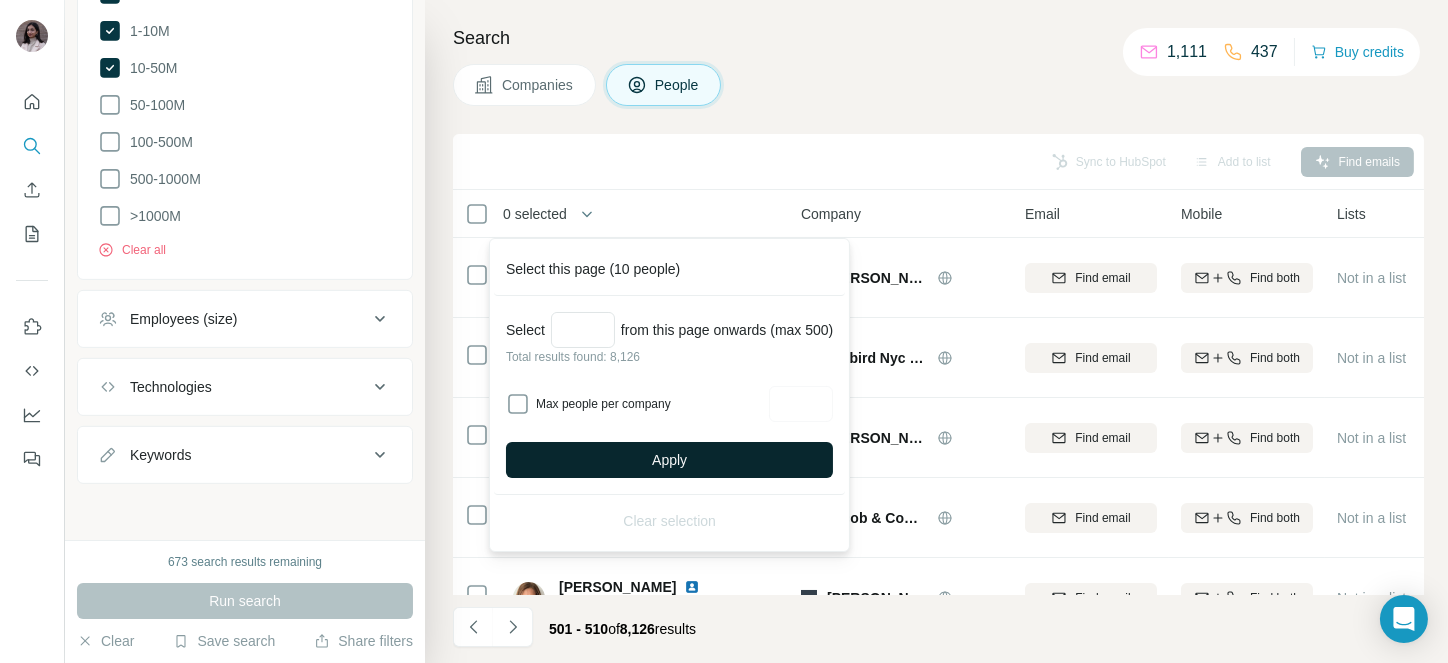 click on "Apply" at bounding box center (669, 460) 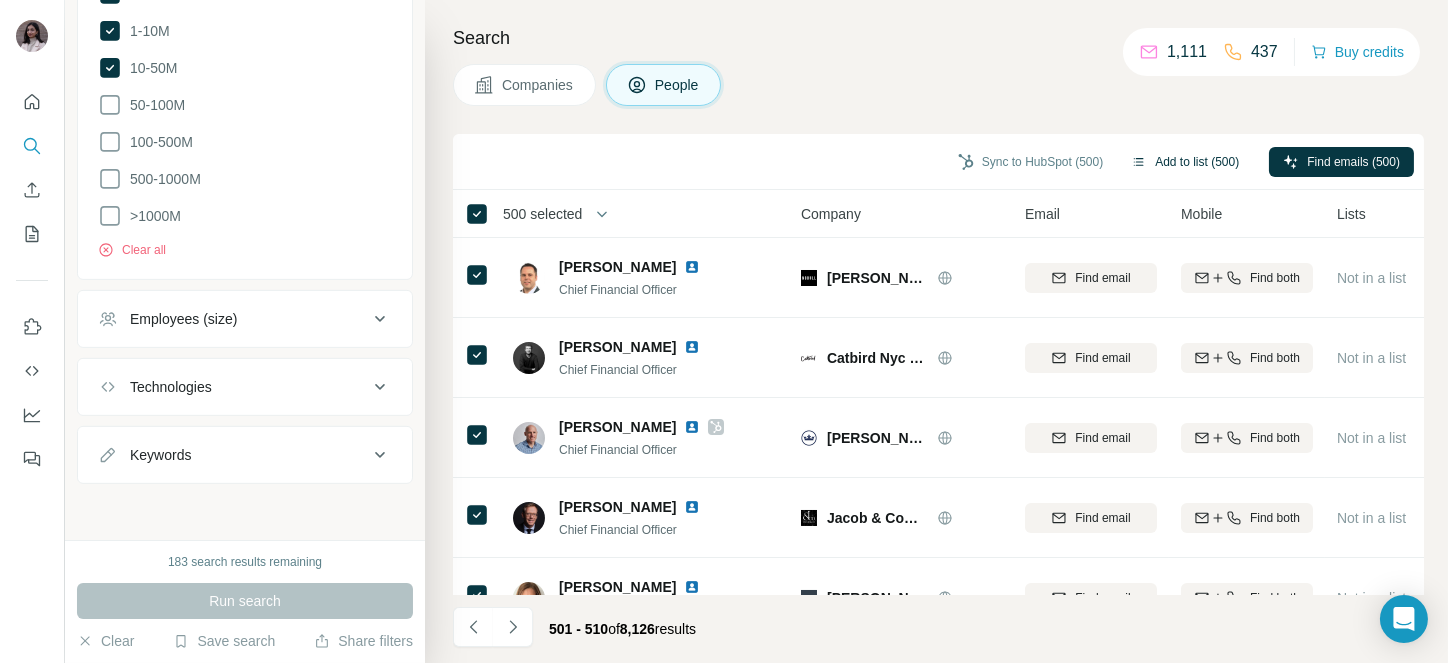 click on "Add to list (500)" at bounding box center [1185, 162] 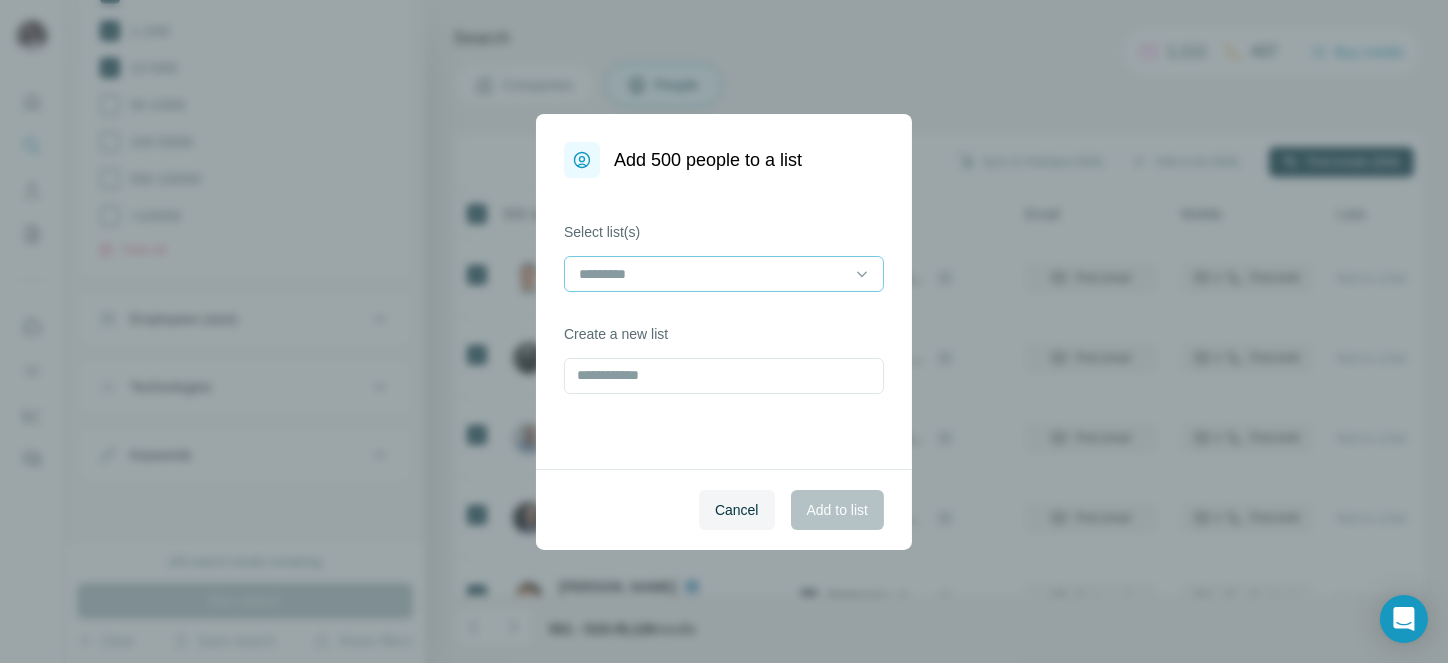 click at bounding box center (712, 274) 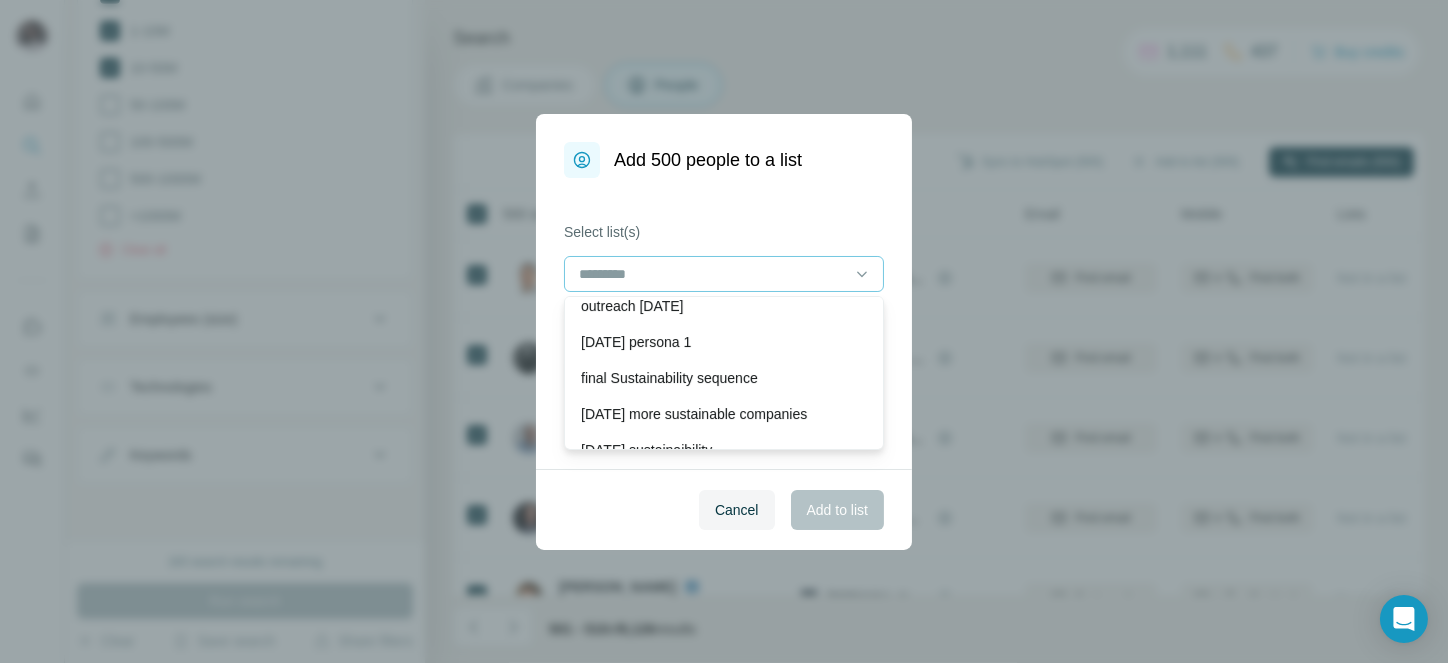 scroll, scrollTop: 1036, scrollLeft: 0, axis: vertical 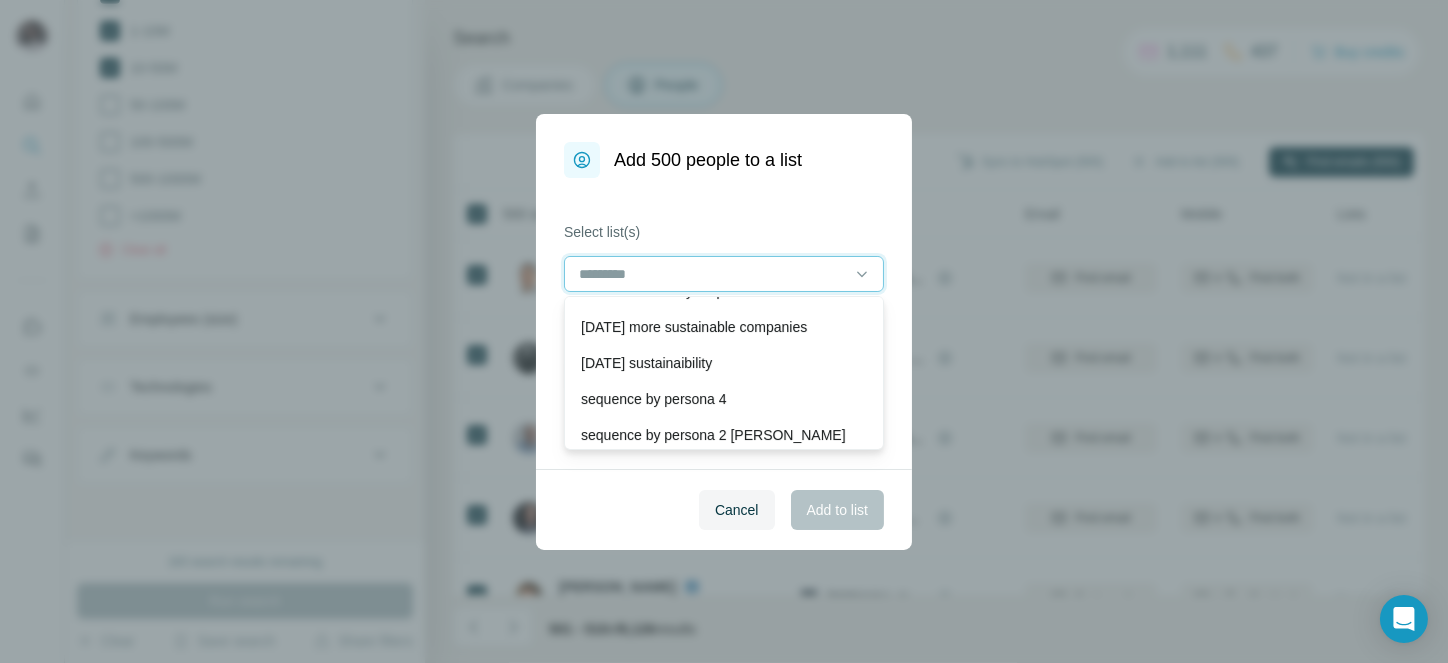 click at bounding box center [712, 274] 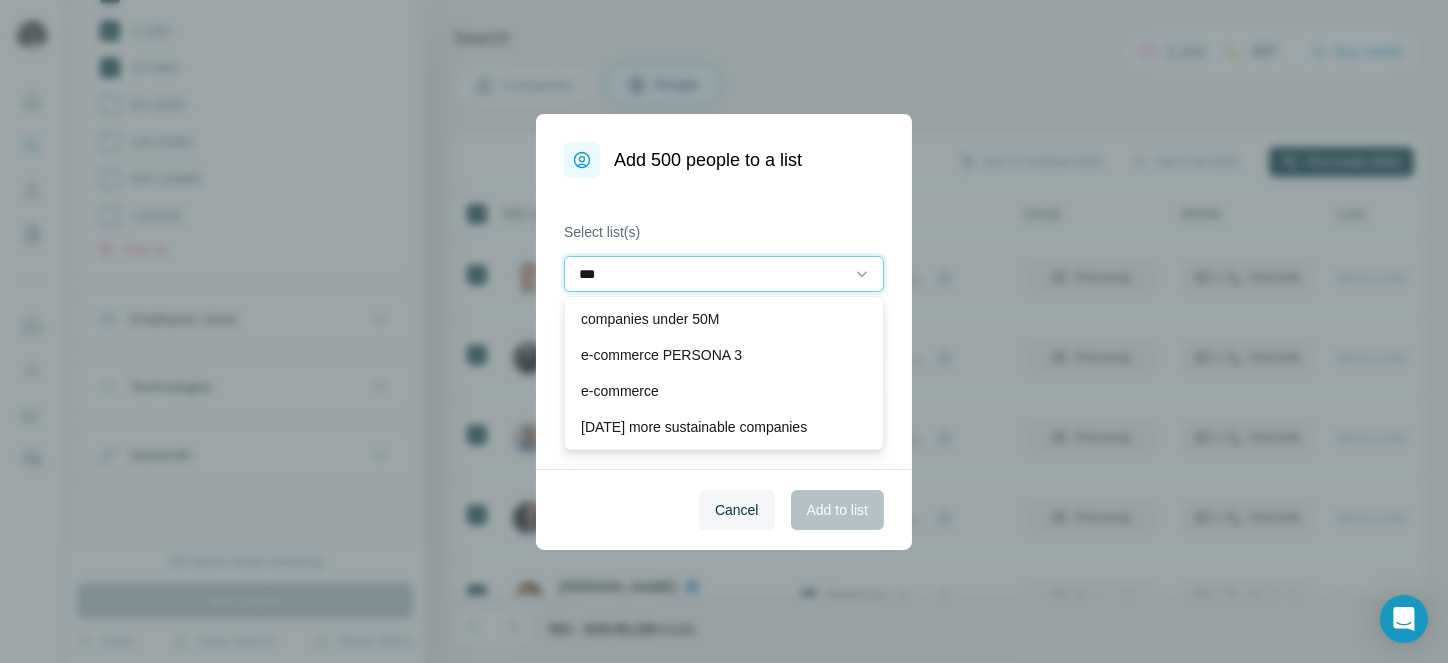 scroll, scrollTop: 0, scrollLeft: 0, axis: both 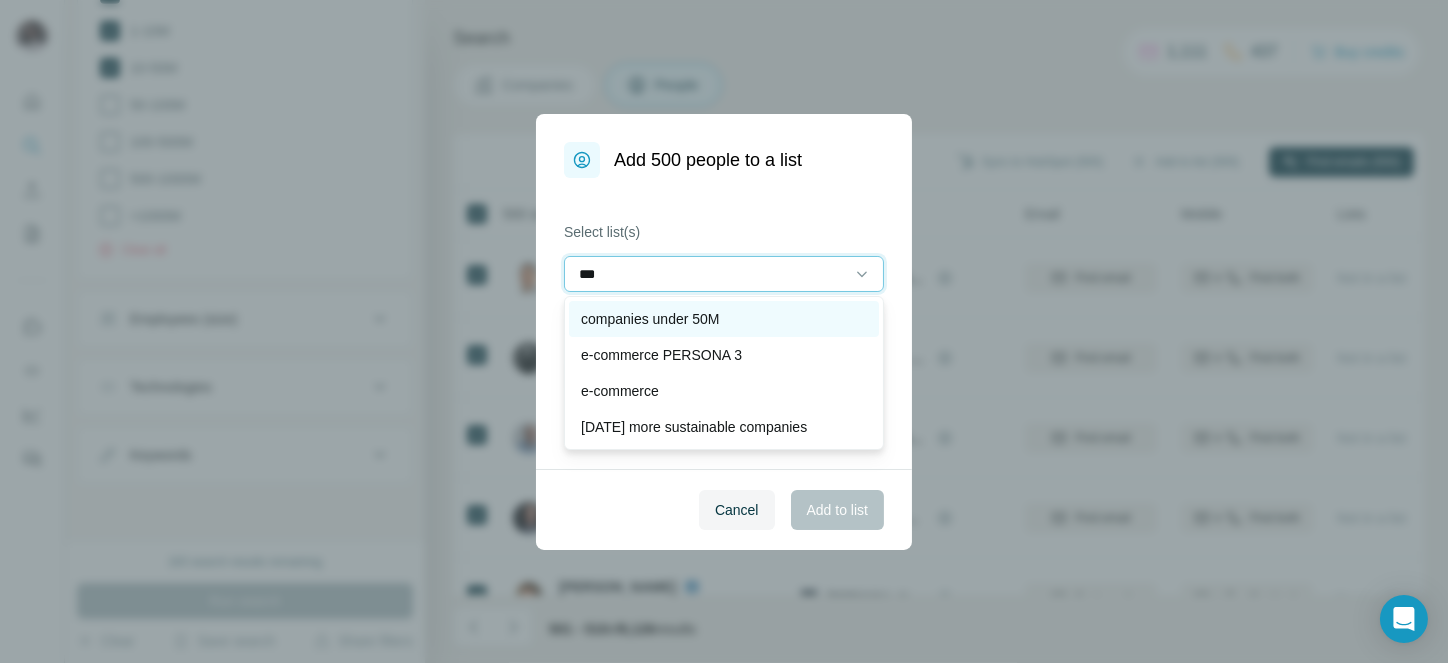 type on "***" 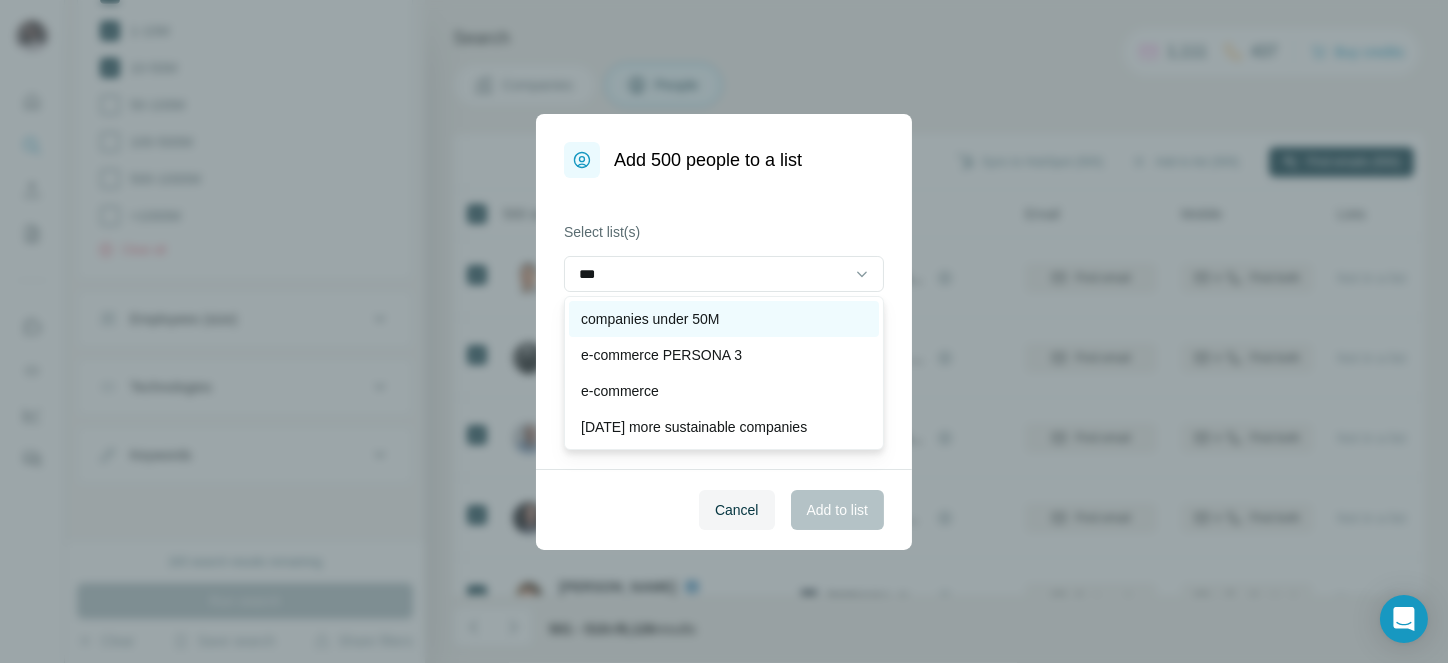 click on "companies under 50M" at bounding box center [724, 319] 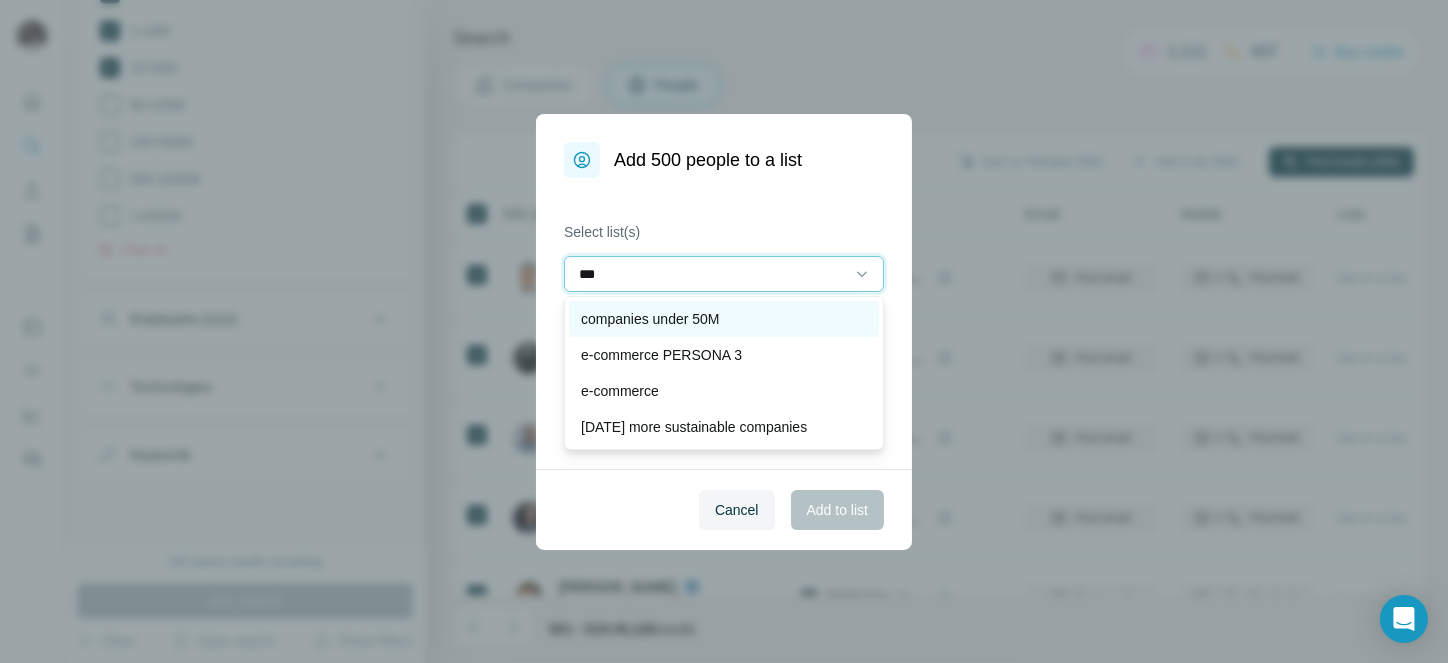 type 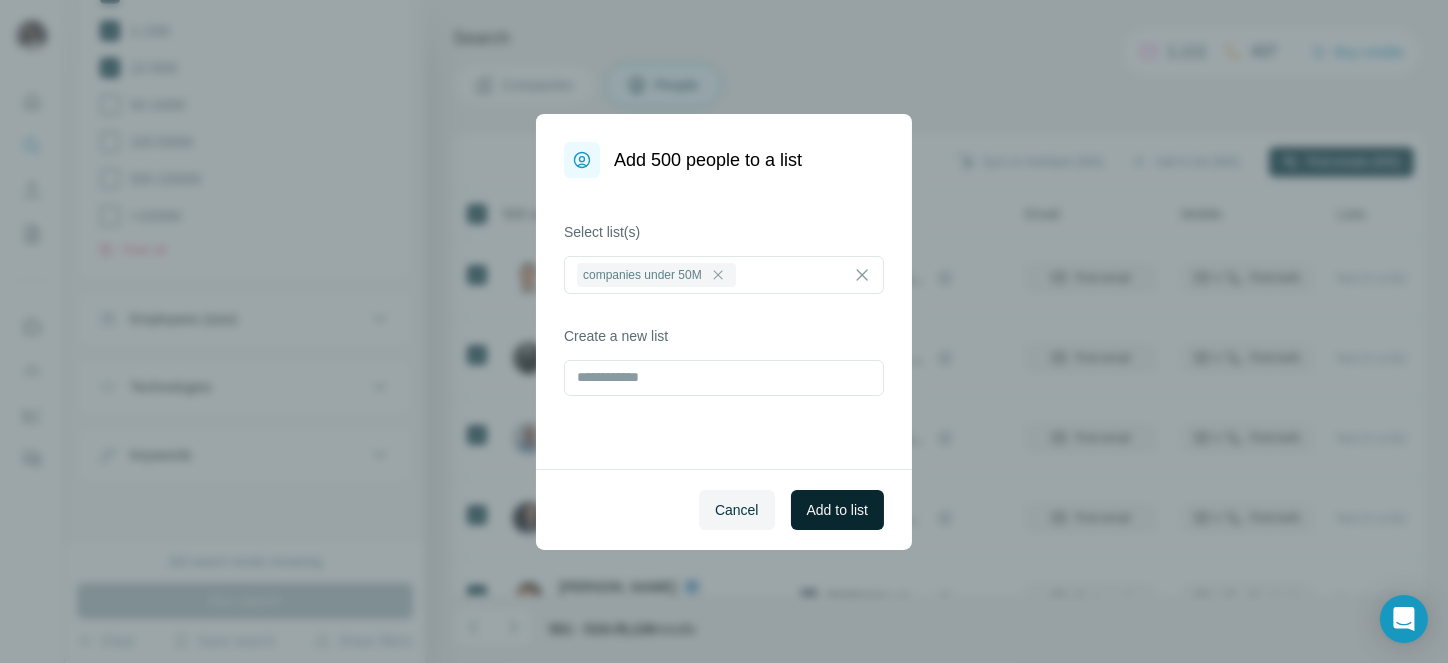 click on "Add to list" at bounding box center (837, 510) 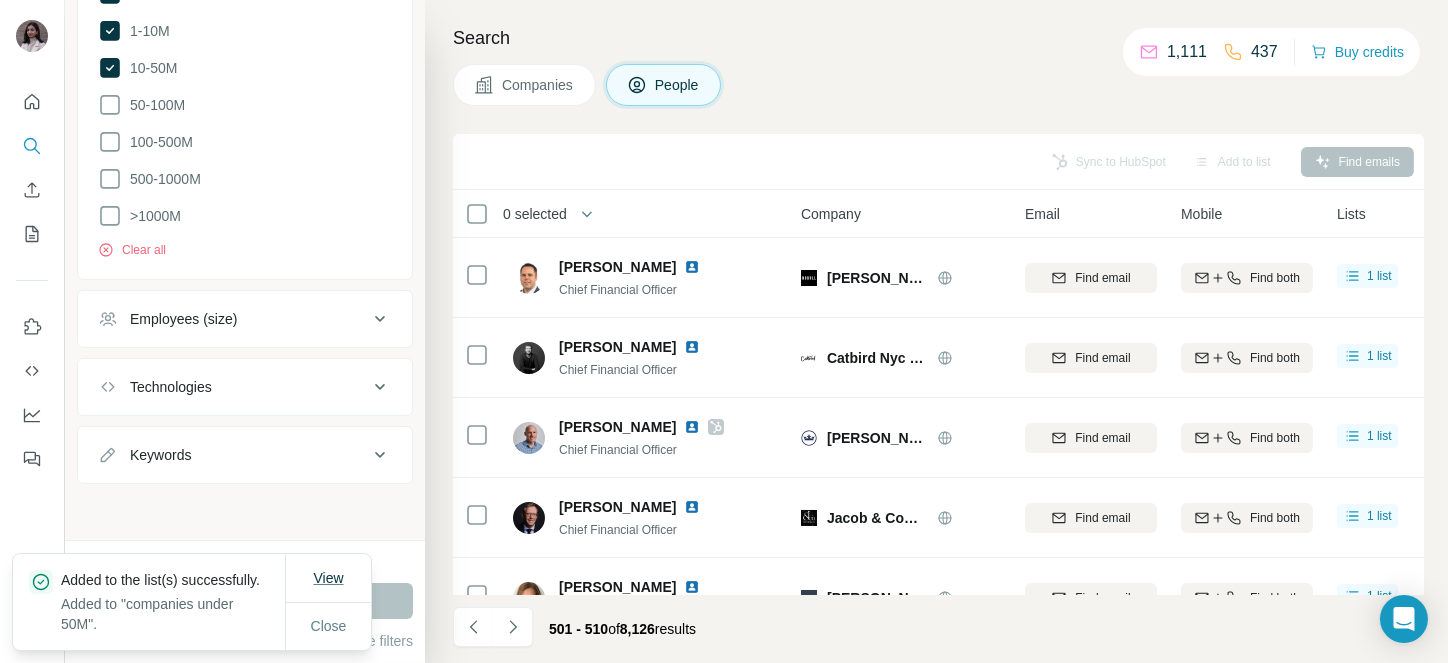 click on "View" at bounding box center (328, 578) 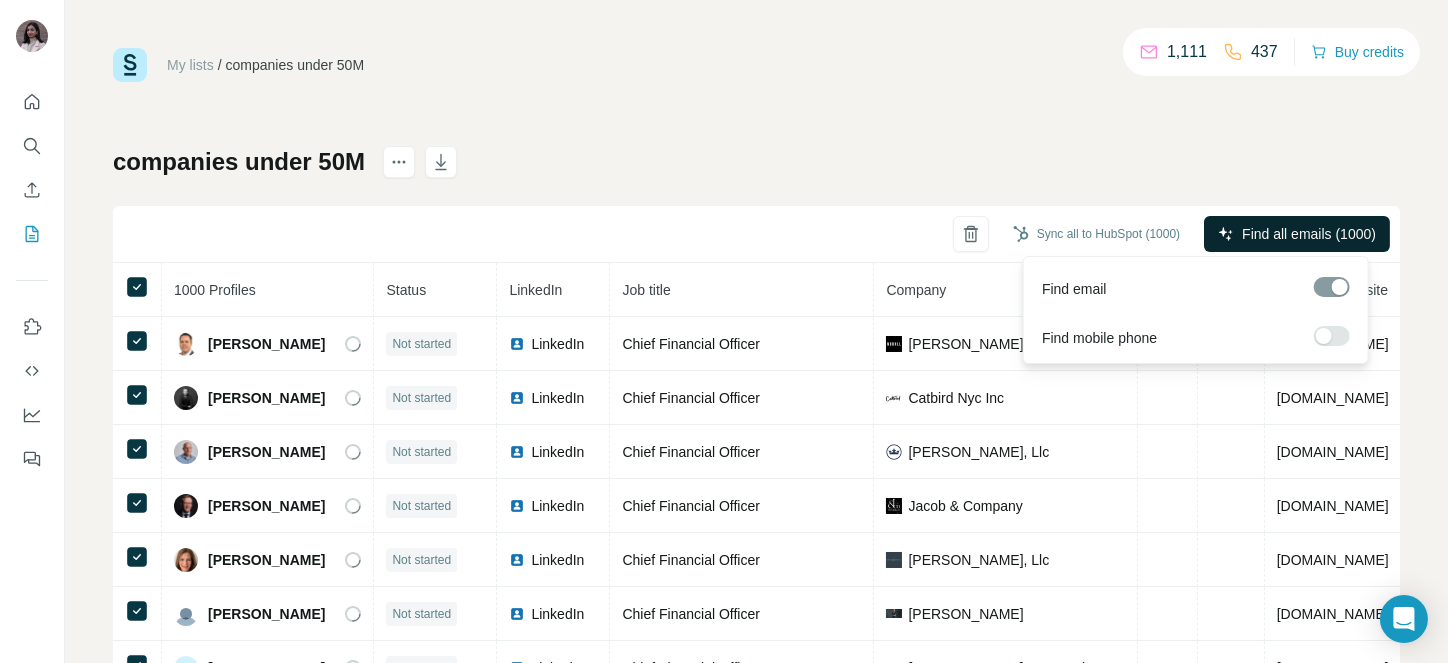 click on "Find all emails (1000)" at bounding box center (1309, 234) 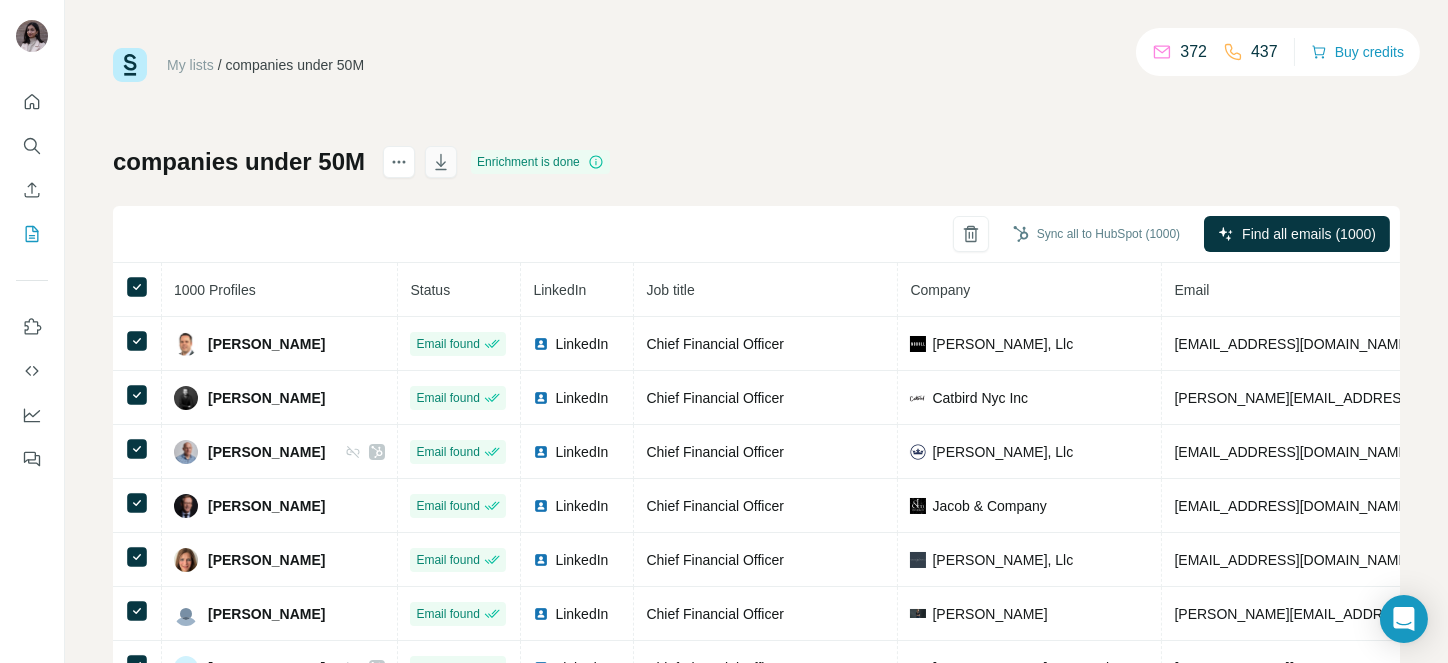 click 